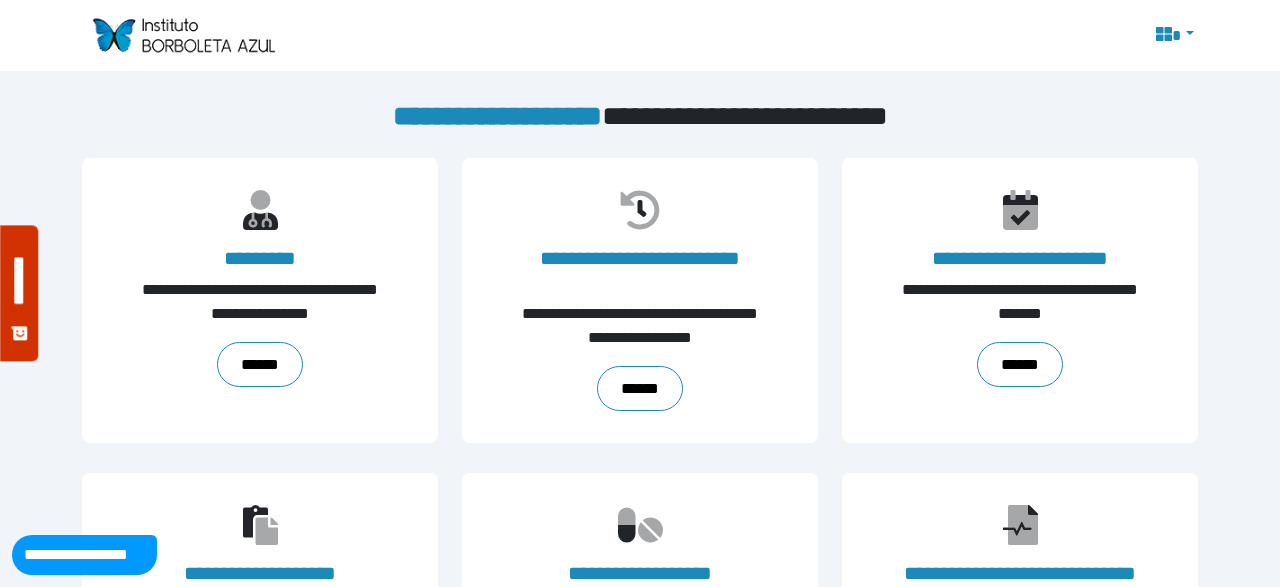 scroll, scrollTop: 0, scrollLeft: 0, axis: both 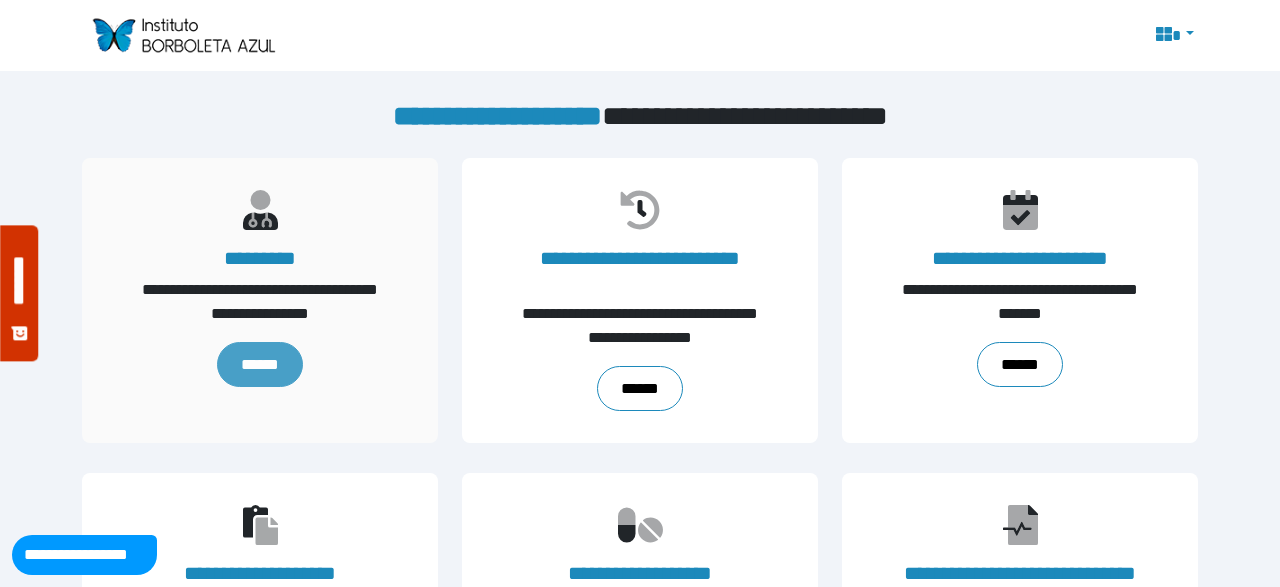 click on "******" at bounding box center [260, 364] 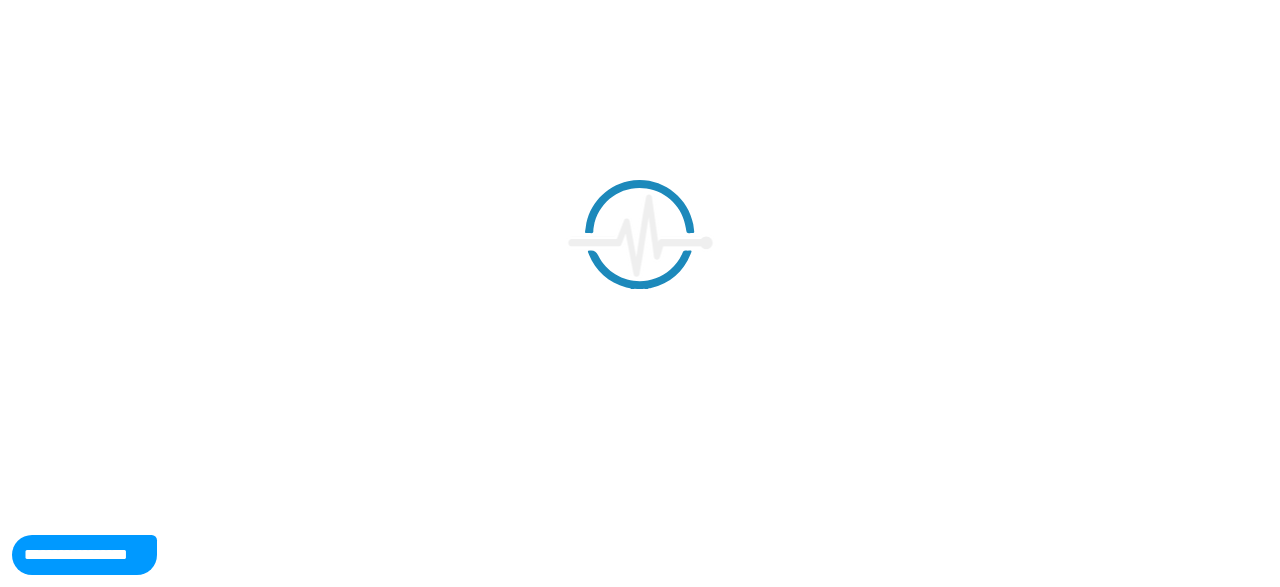 scroll, scrollTop: 0, scrollLeft: 0, axis: both 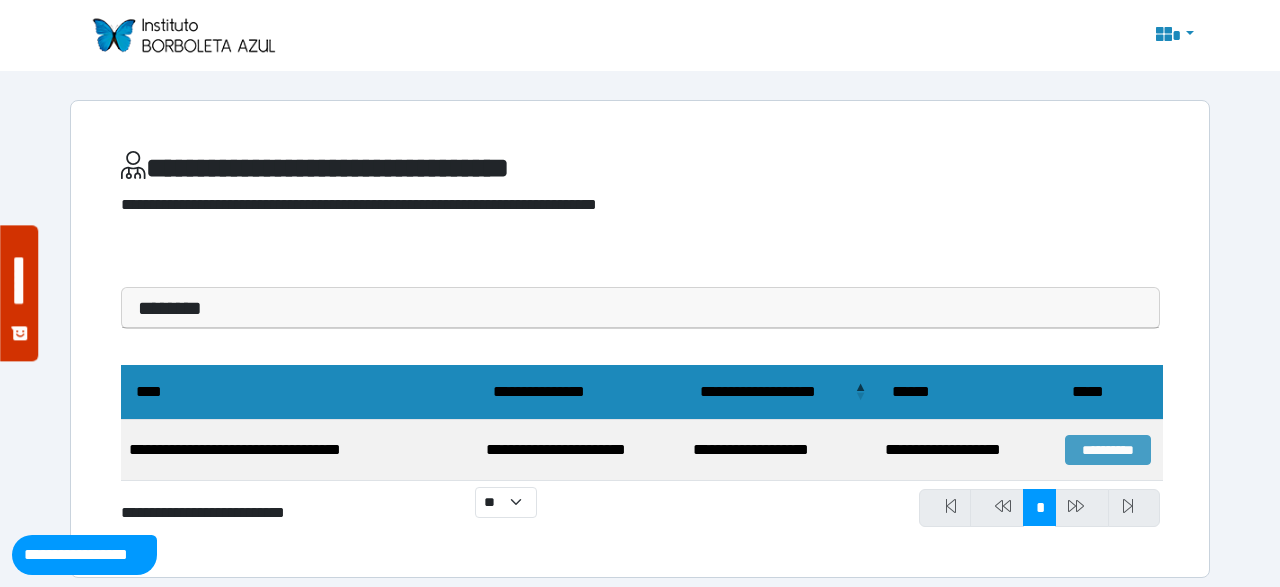 click on "**********" at bounding box center [1108, 450] 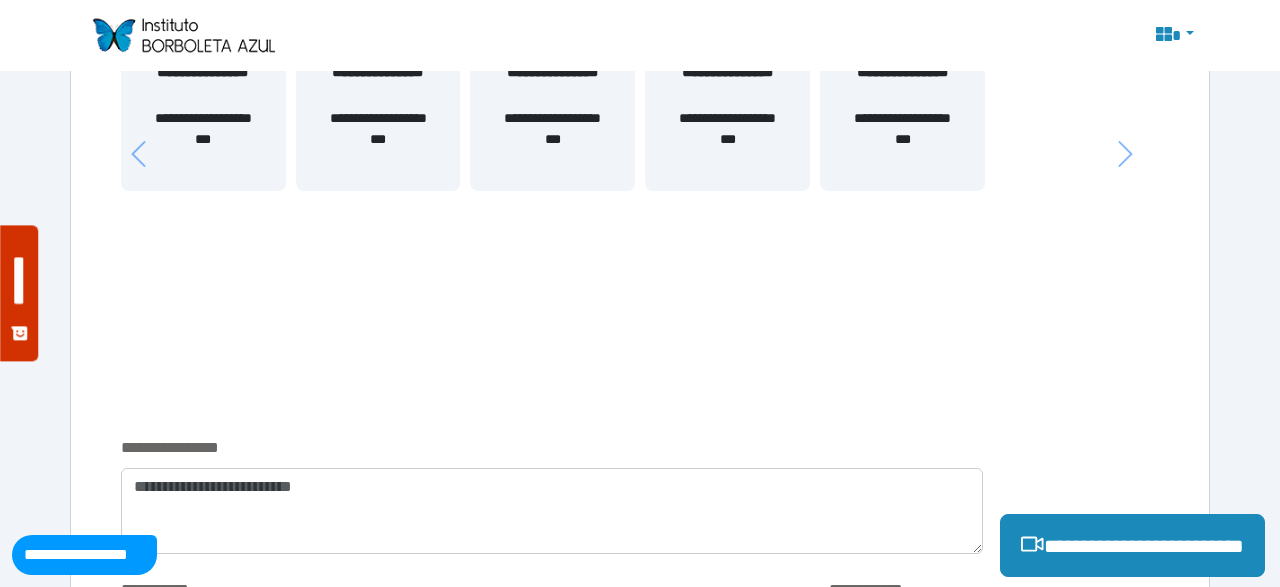 scroll, scrollTop: 0, scrollLeft: 0, axis: both 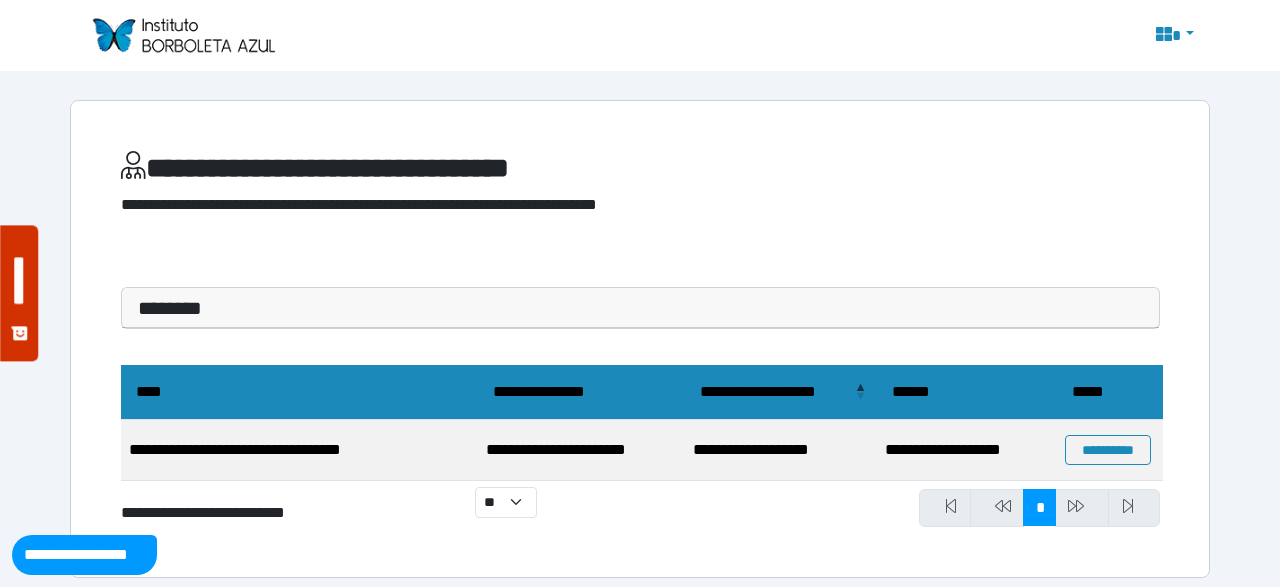 click on "********" at bounding box center [640, 308] 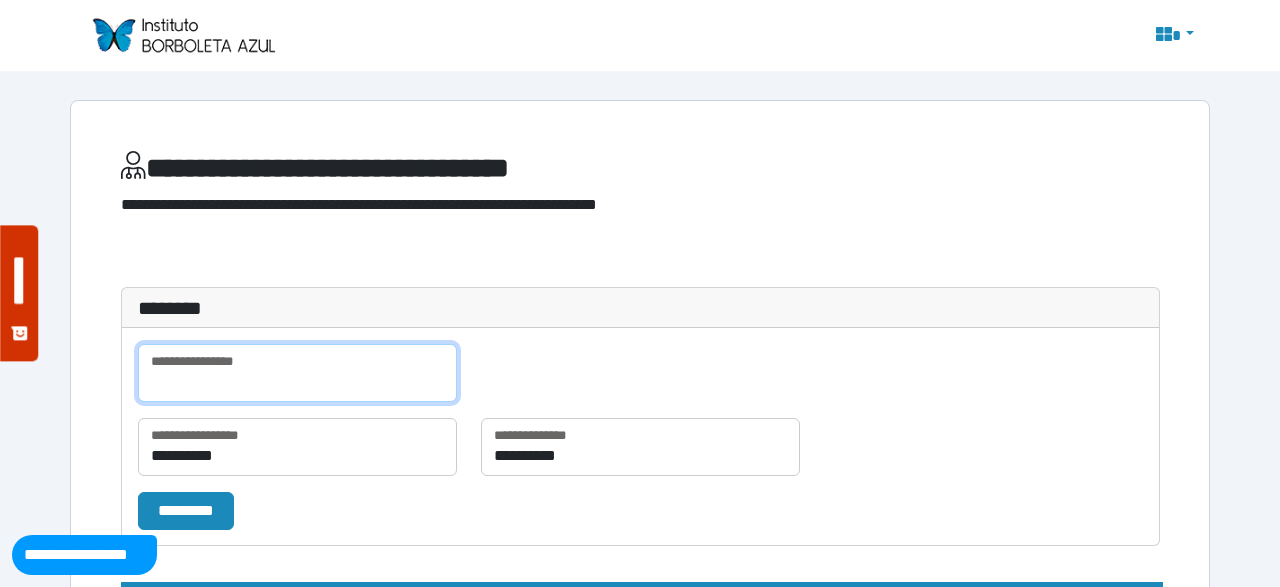 click at bounding box center (297, 373) 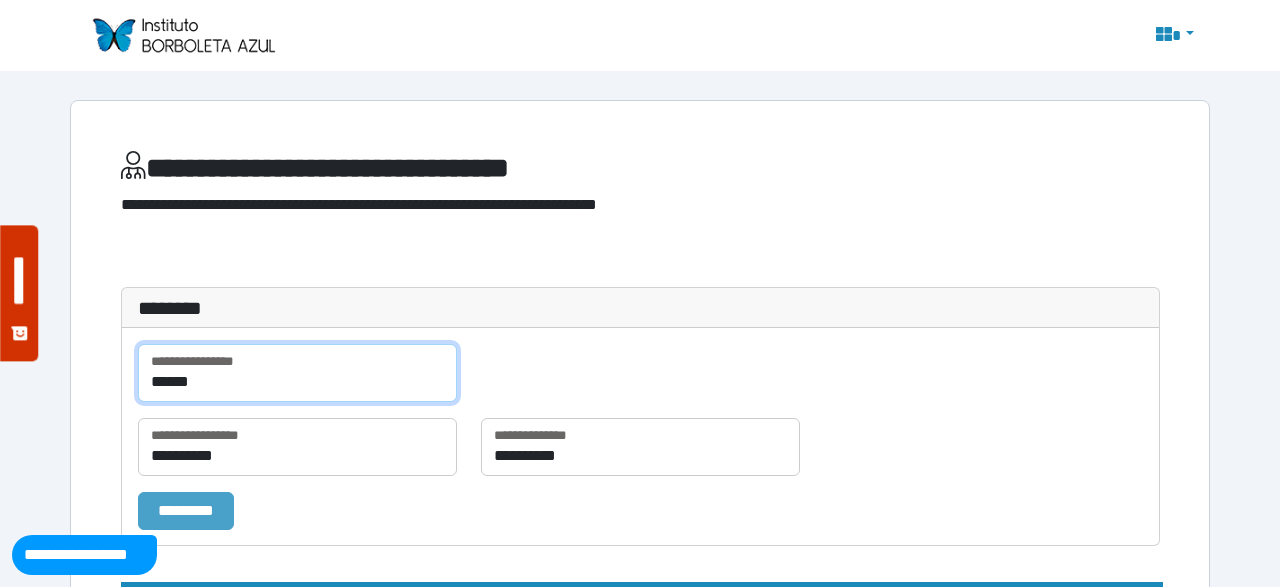 type on "******" 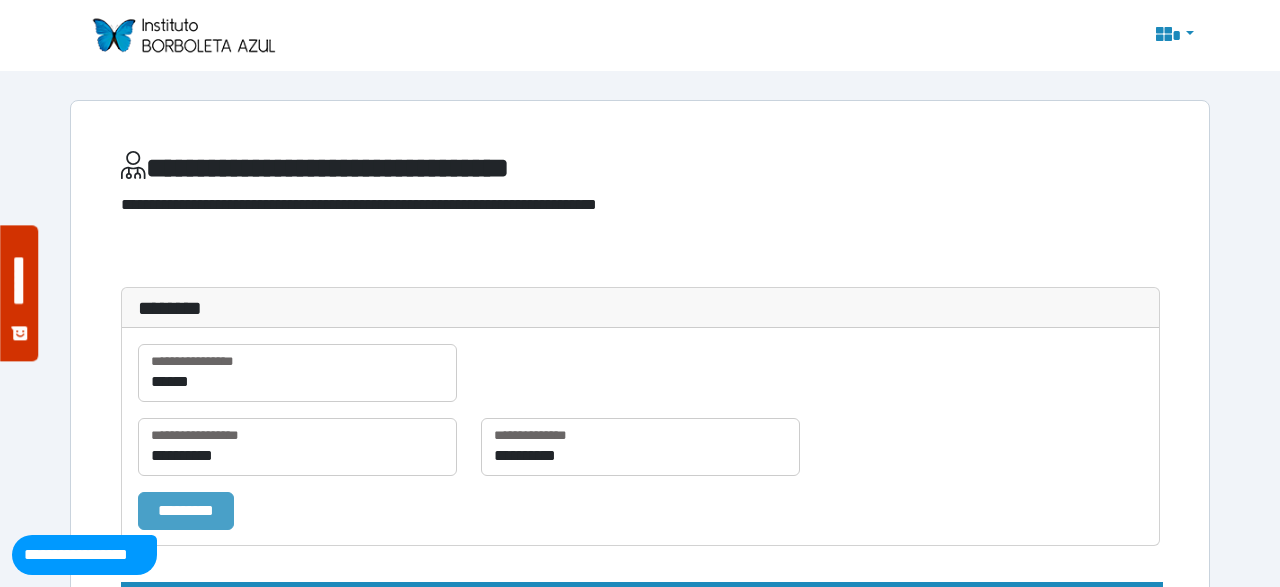 click on "*********" at bounding box center [186, 510] 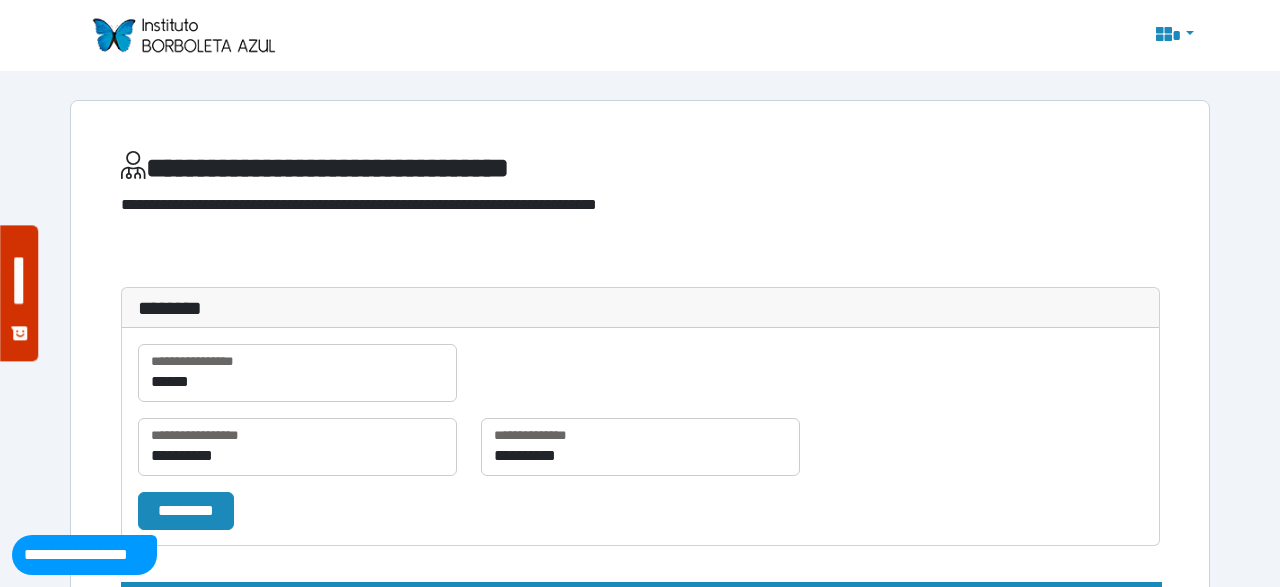 scroll, scrollTop: 186, scrollLeft: 0, axis: vertical 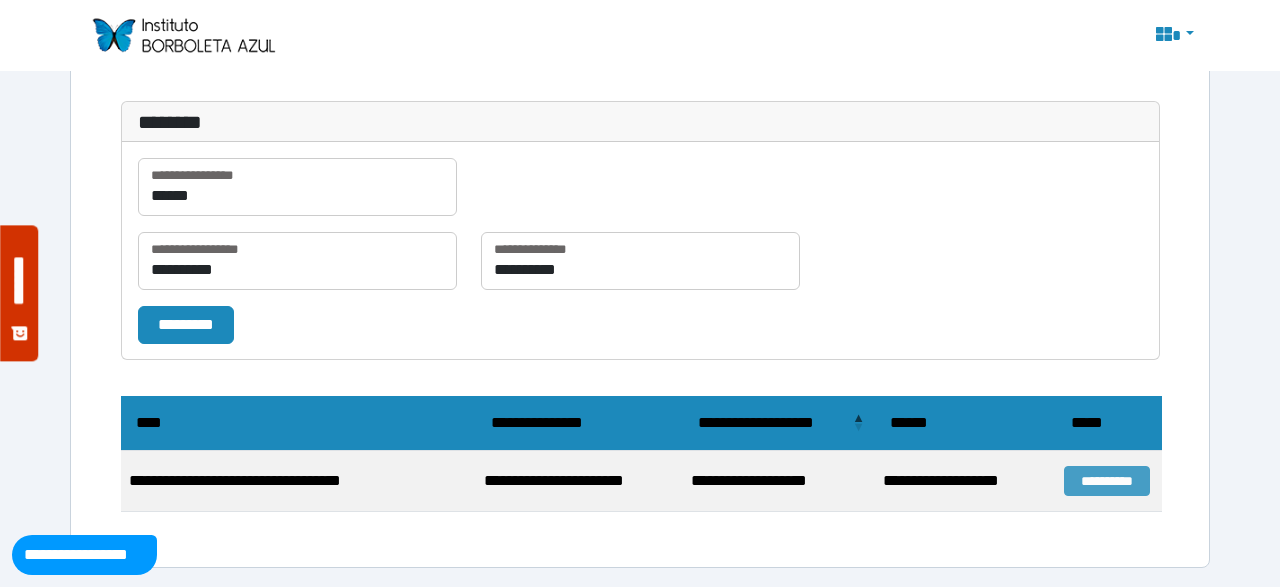 click on "**********" at bounding box center (1107, 481) 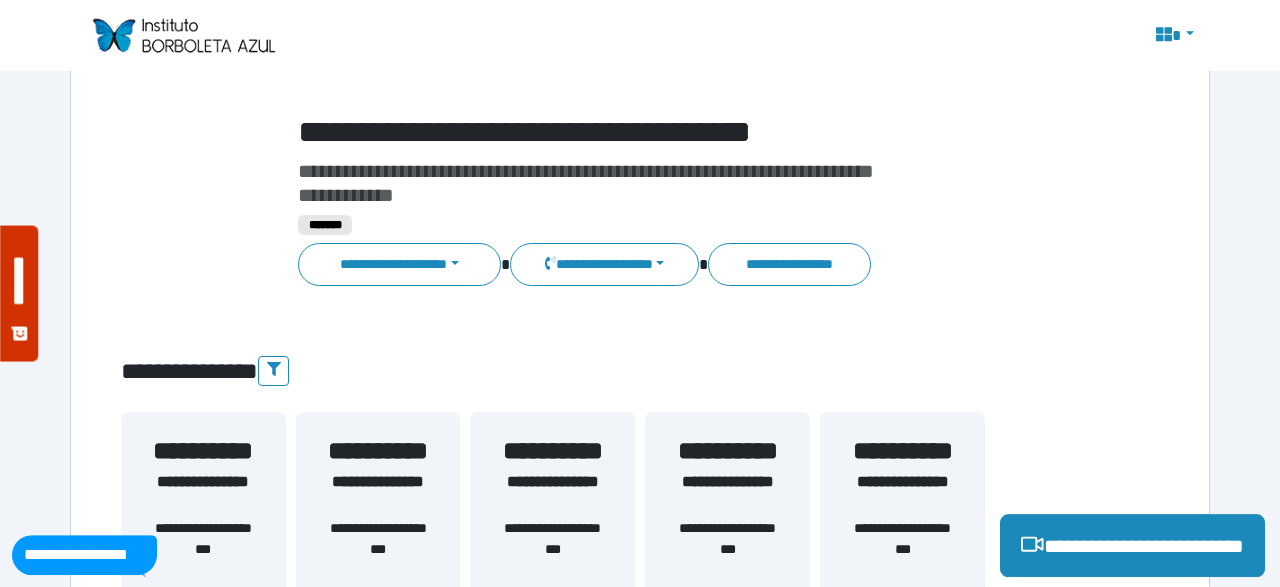scroll, scrollTop: 416, scrollLeft: 0, axis: vertical 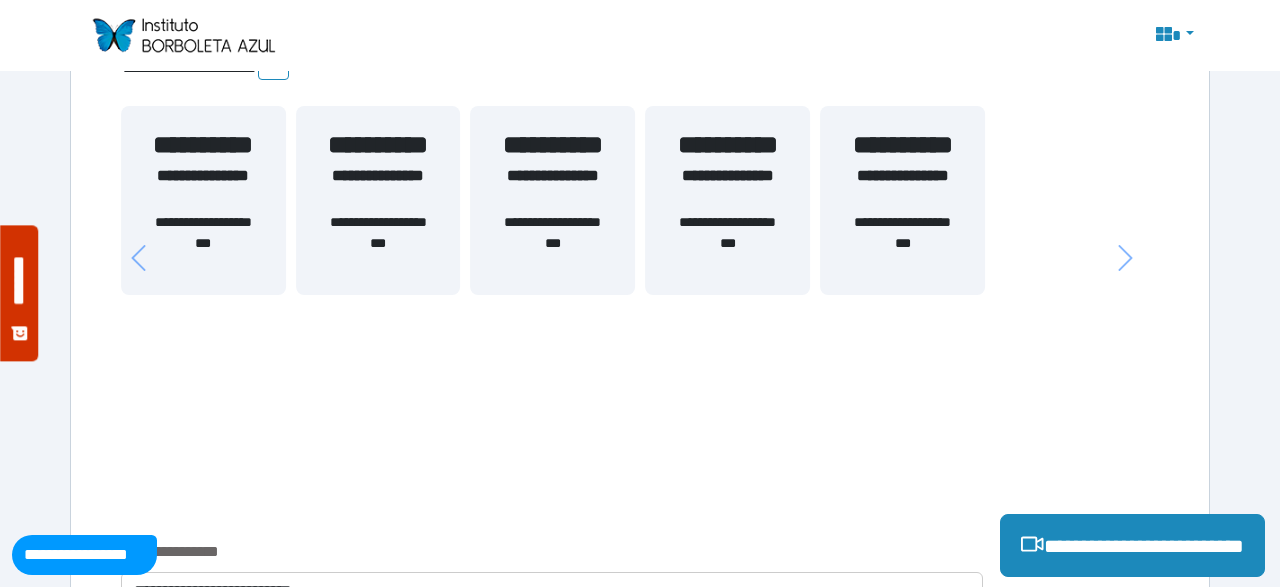 click on "**********" at bounding box center (902, 145) 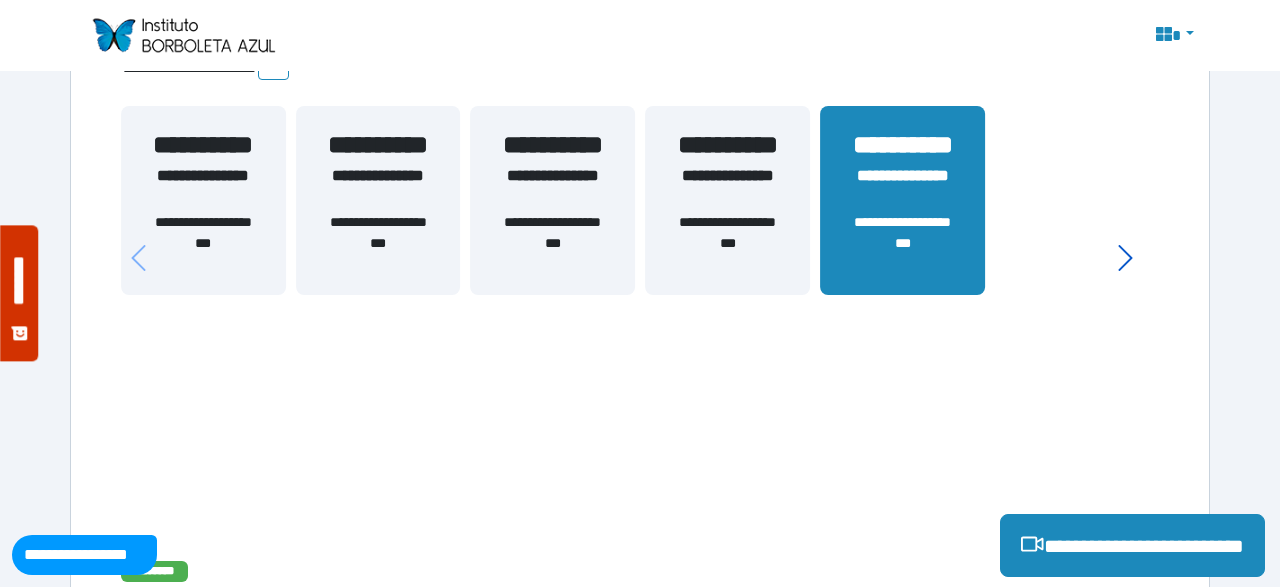 click at bounding box center [1134, 255] 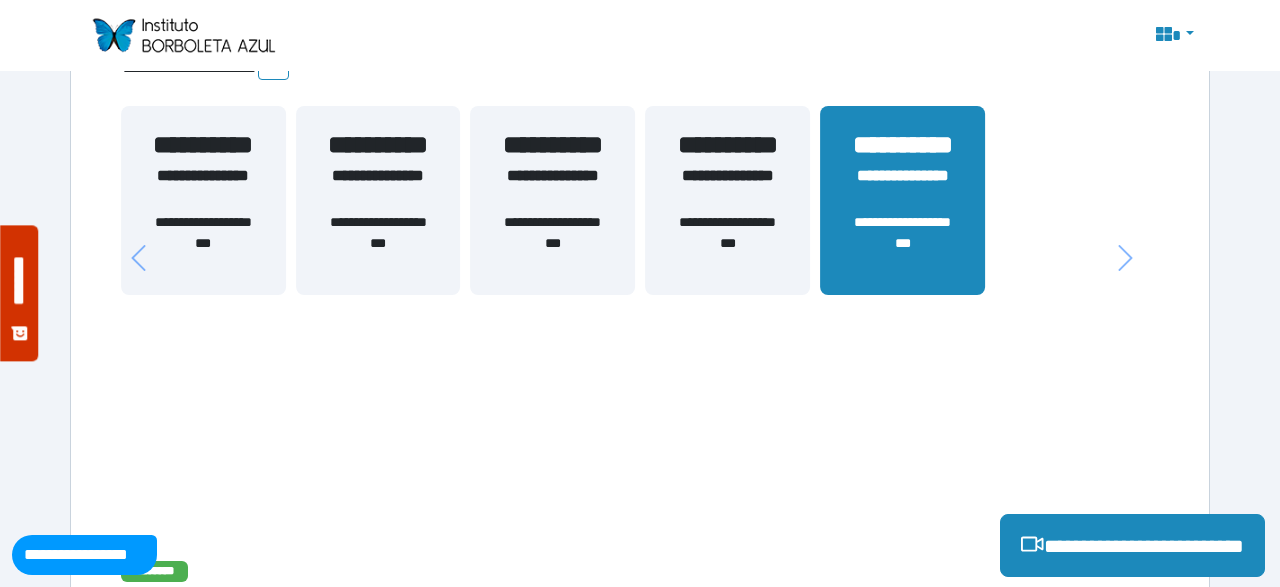 click on "**********" at bounding box center (902, 145) 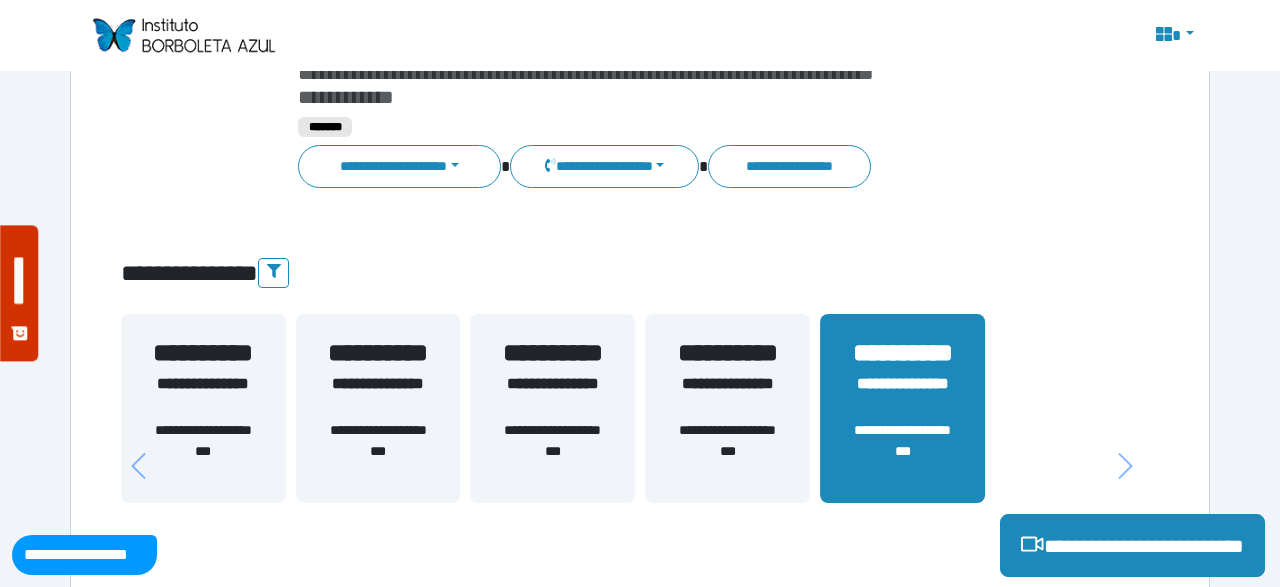scroll, scrollTop: 0, scrollLeft: 0, axis: both 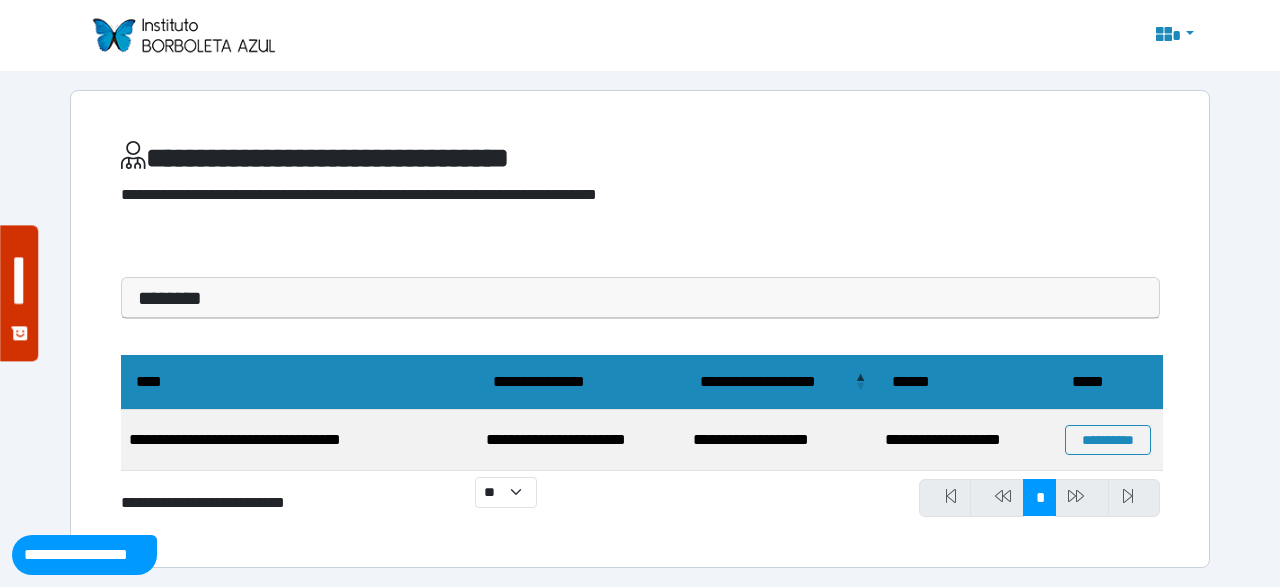 click on "**********" at bounding box center [781, 440] 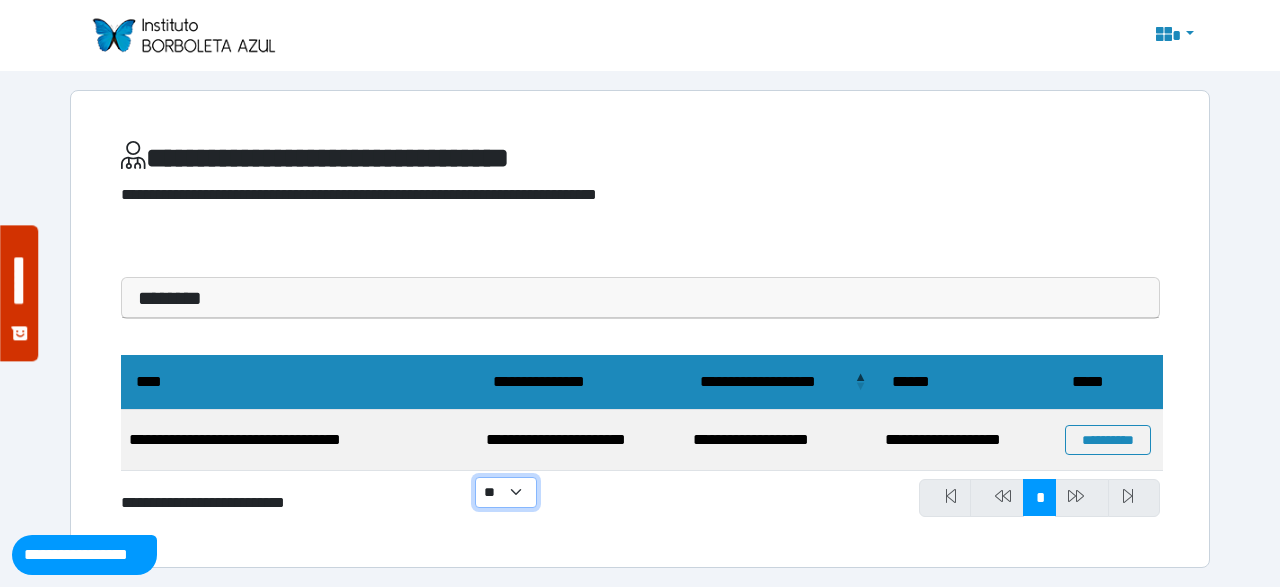click on "** ** ** ***" at bounding box center [506, 492] 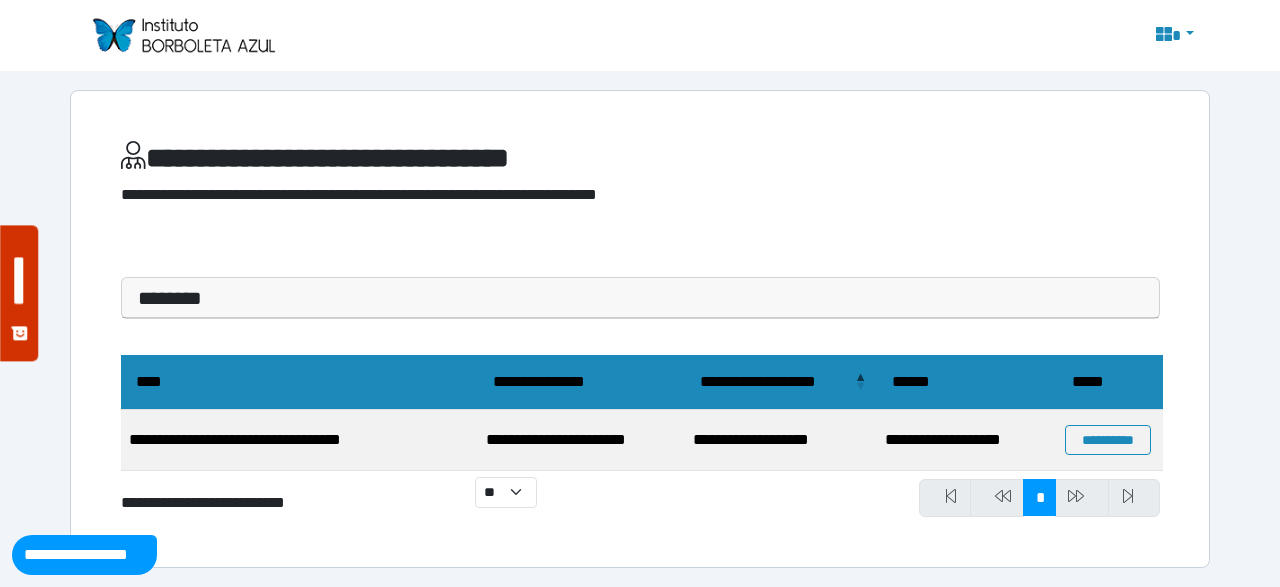 click on "********" at bounding box center (640, 298) 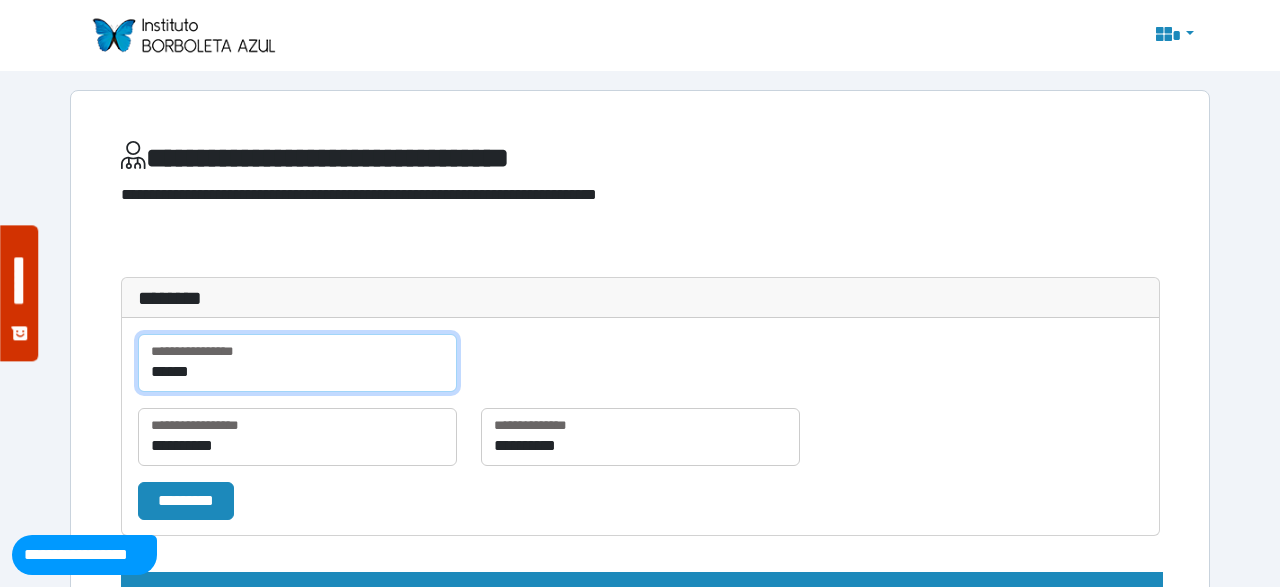 click on "******" at bounding box center [297, 363] 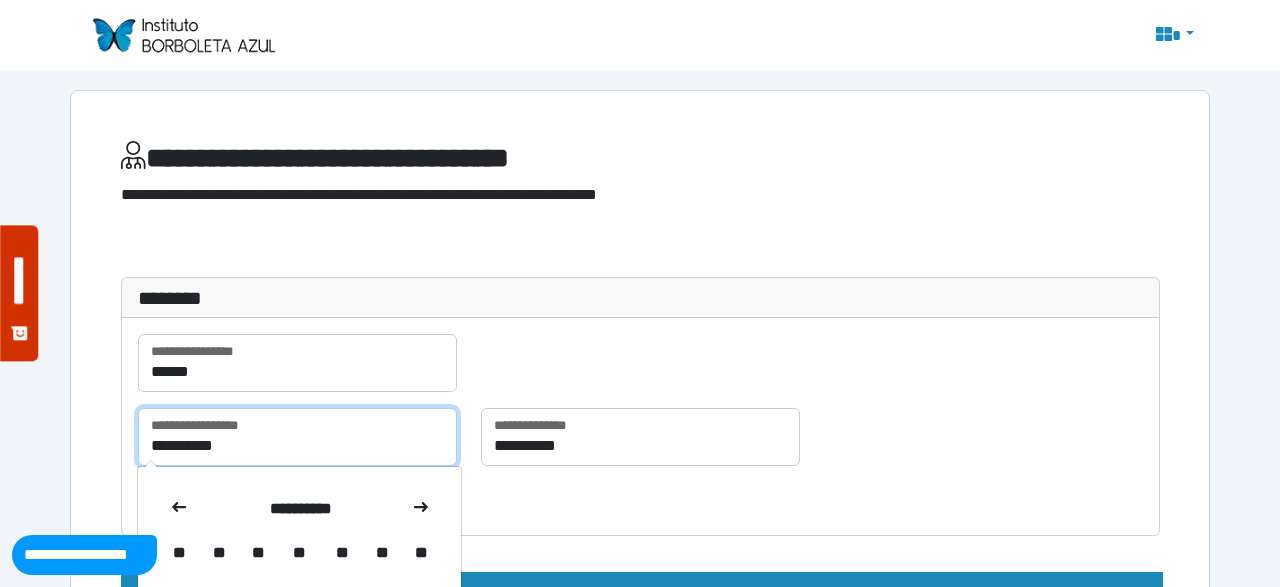click on "**********" at bounding box center (297, 437) 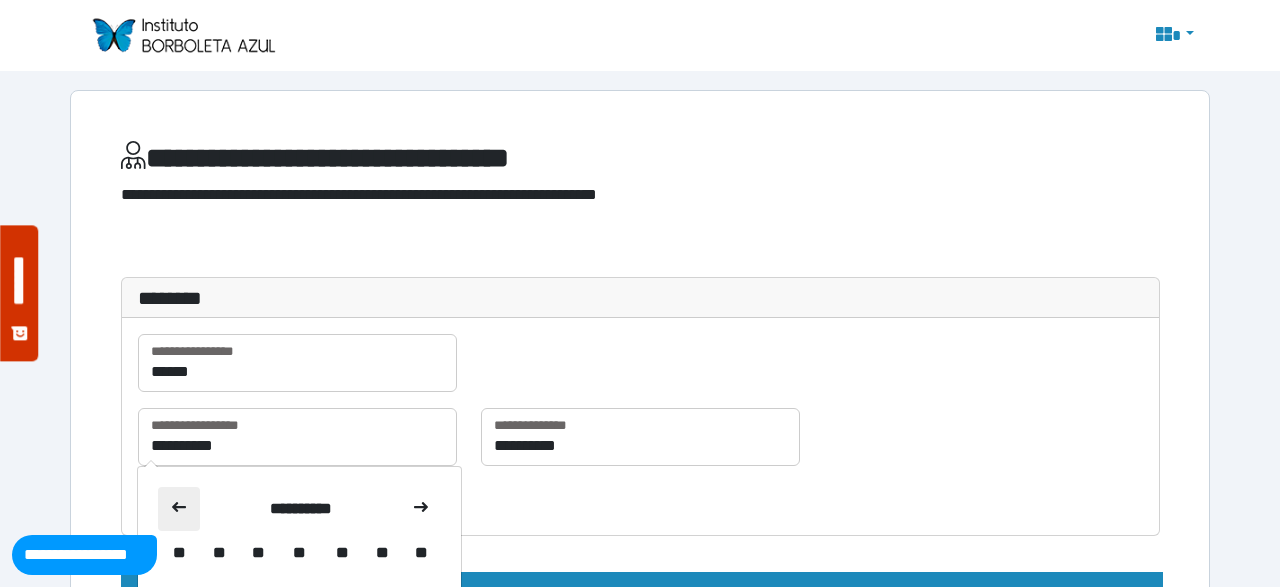 click 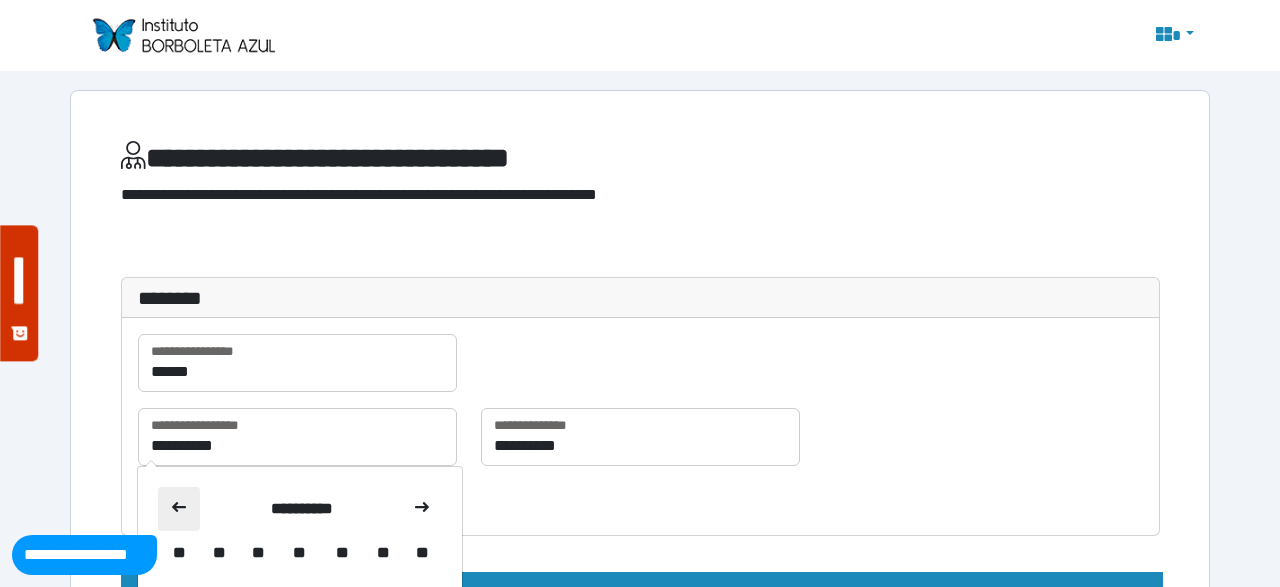 click 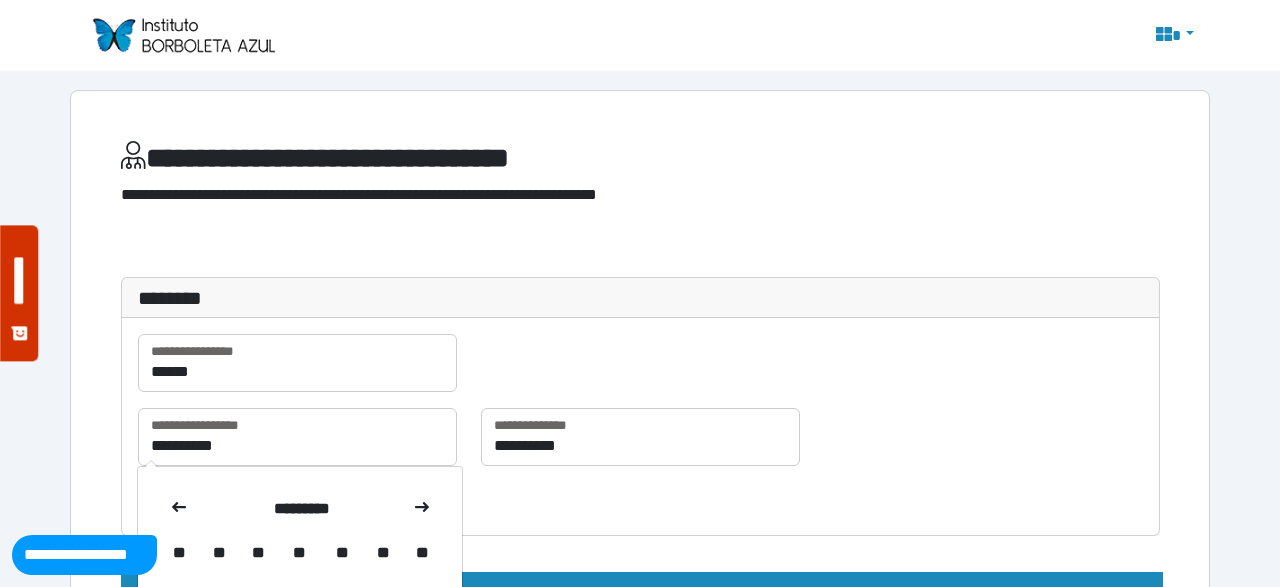 click 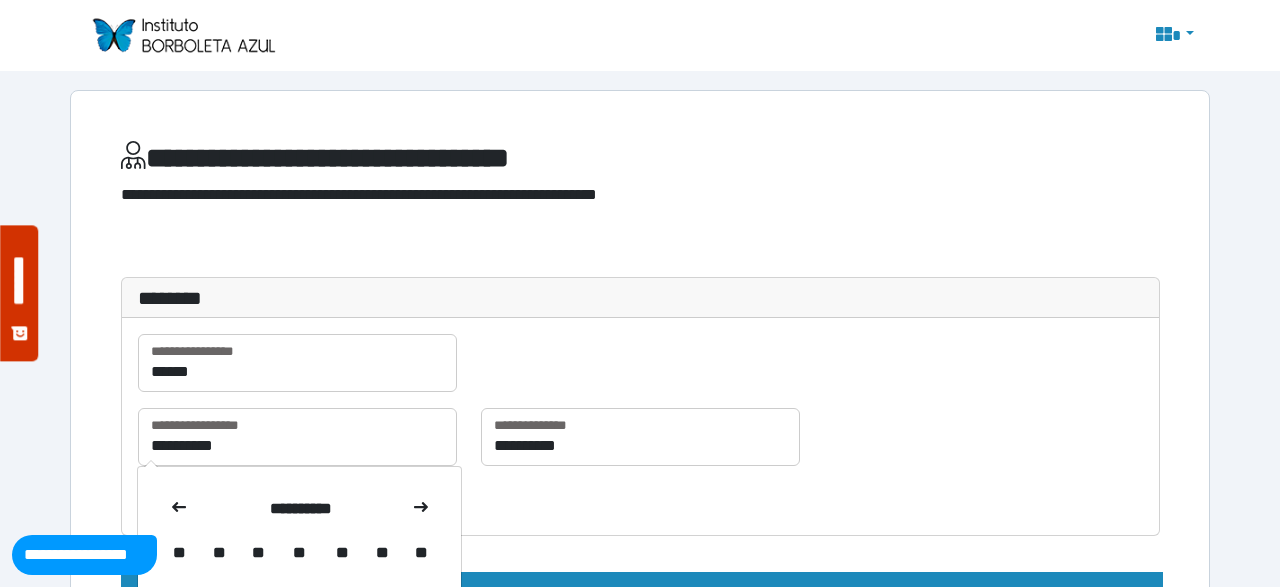 click 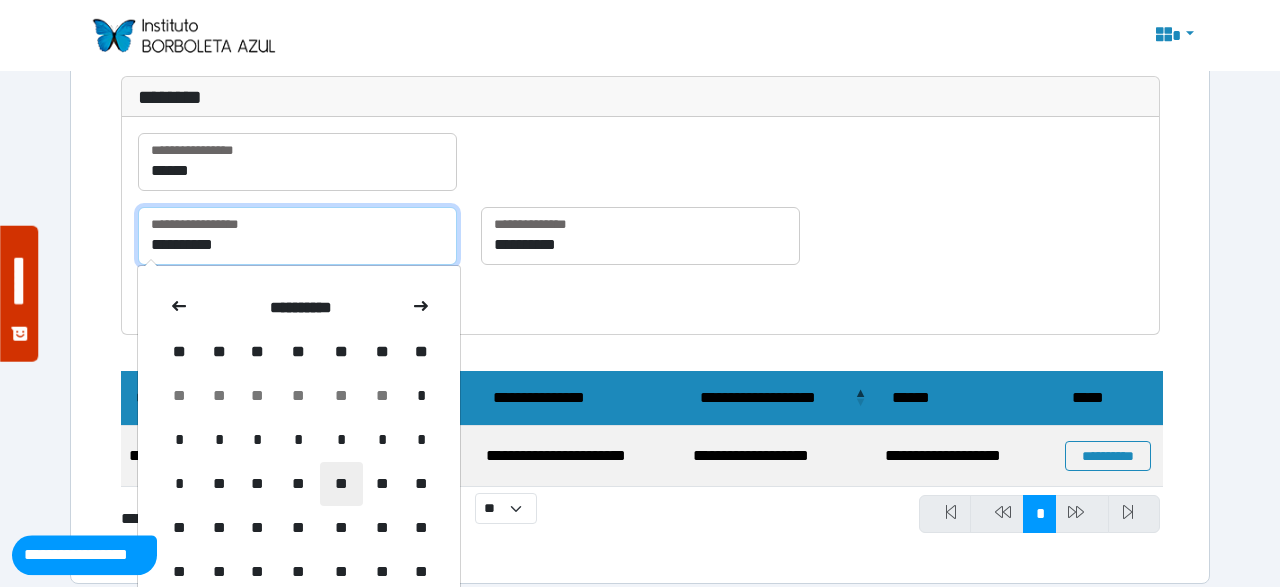 scroll, scrollTop: 218, scrollLeft: 0, axis: vertical 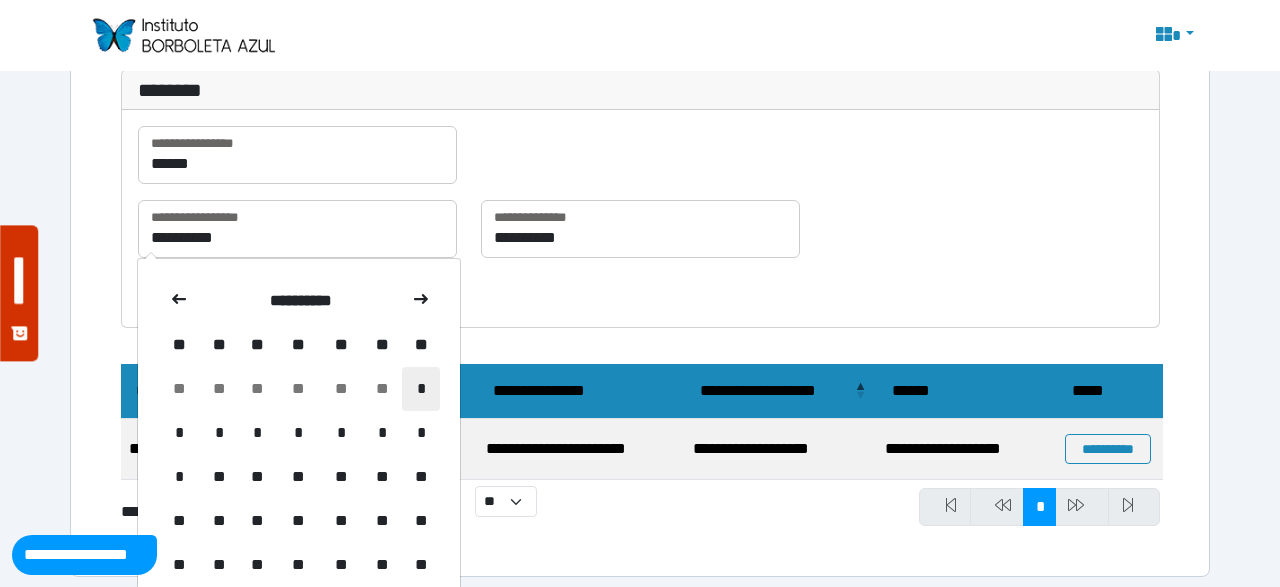 click on "*" at bounding box center [421, 389] 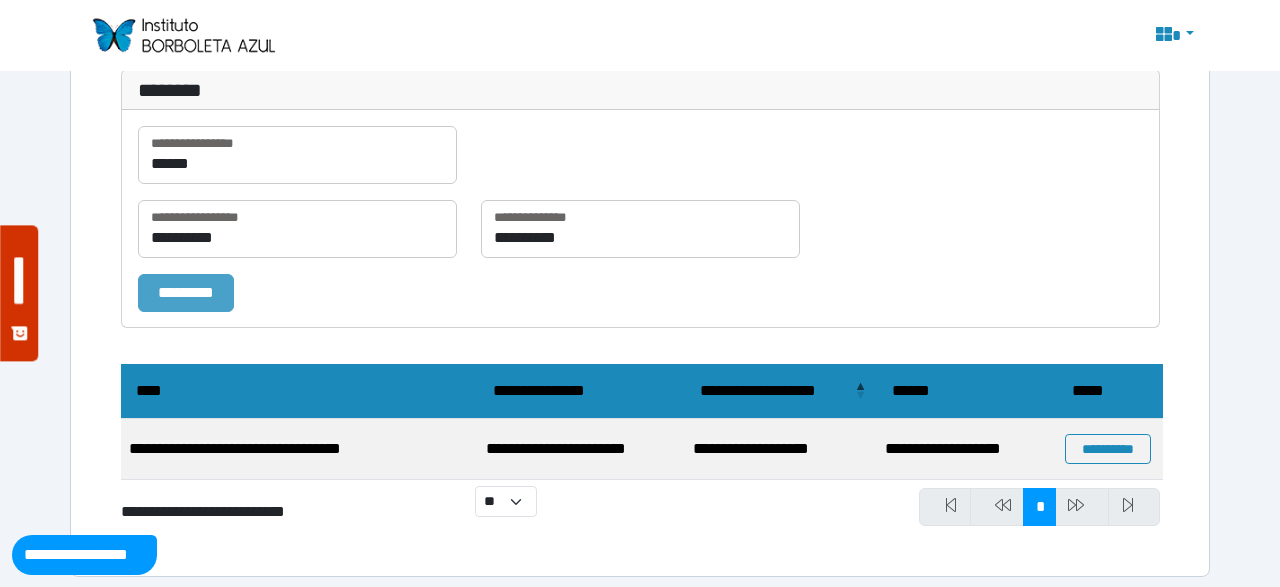 click on "*********" at bounding box center (186, 292) 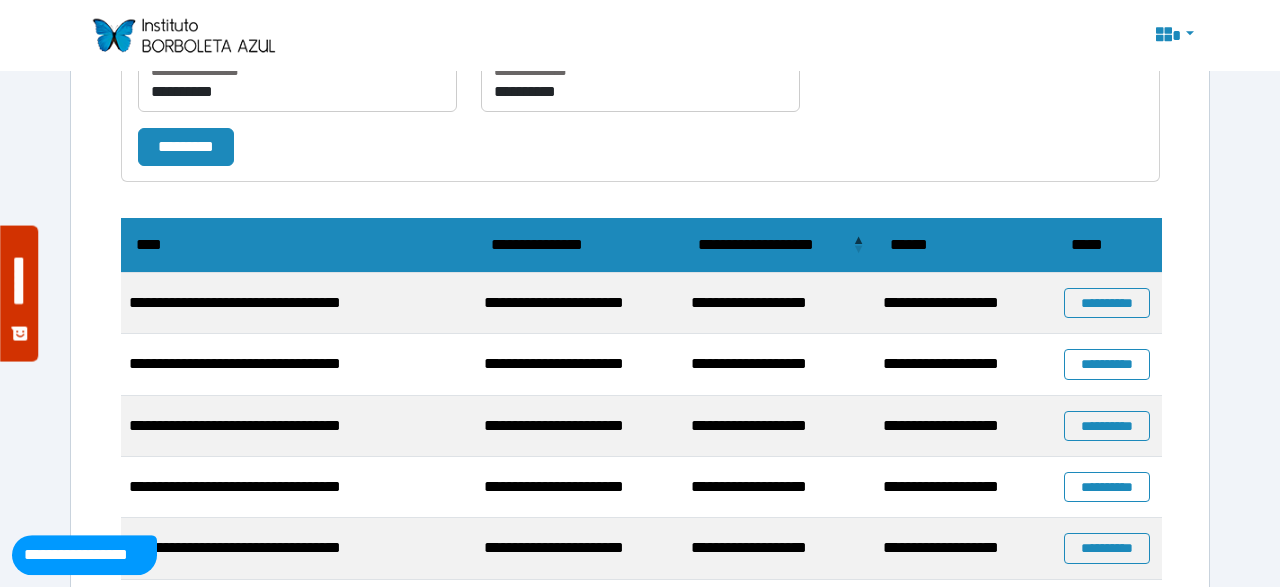 scroll, scrollTop: 362, scrollLeft: 0, axis: vertical 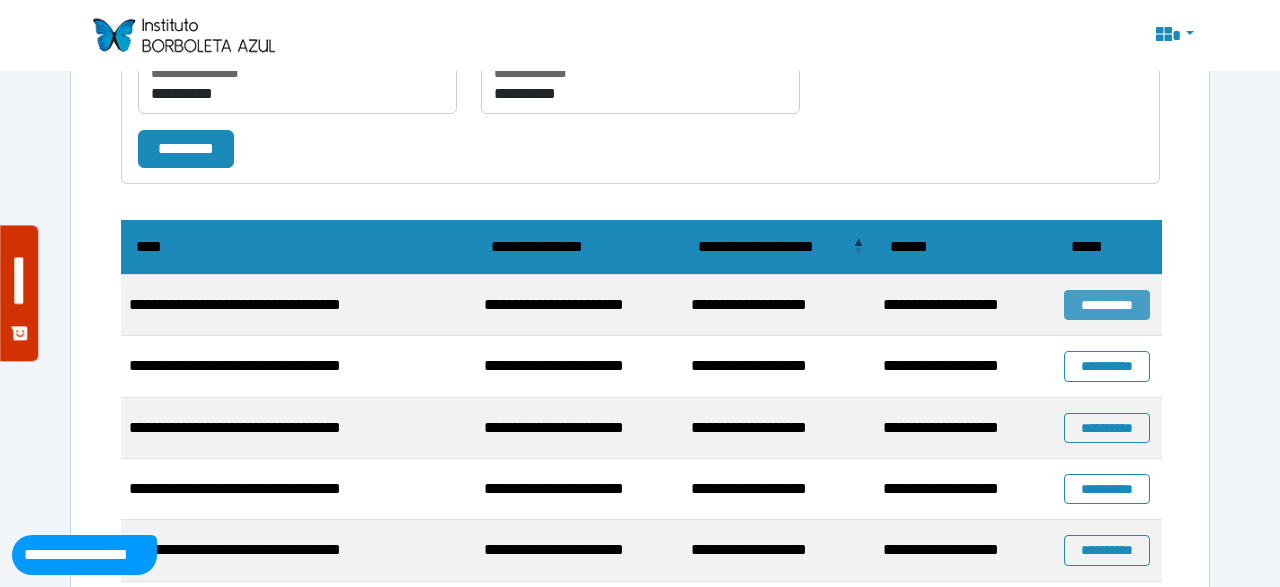click on "**********" at bounding box center [1107, 305] 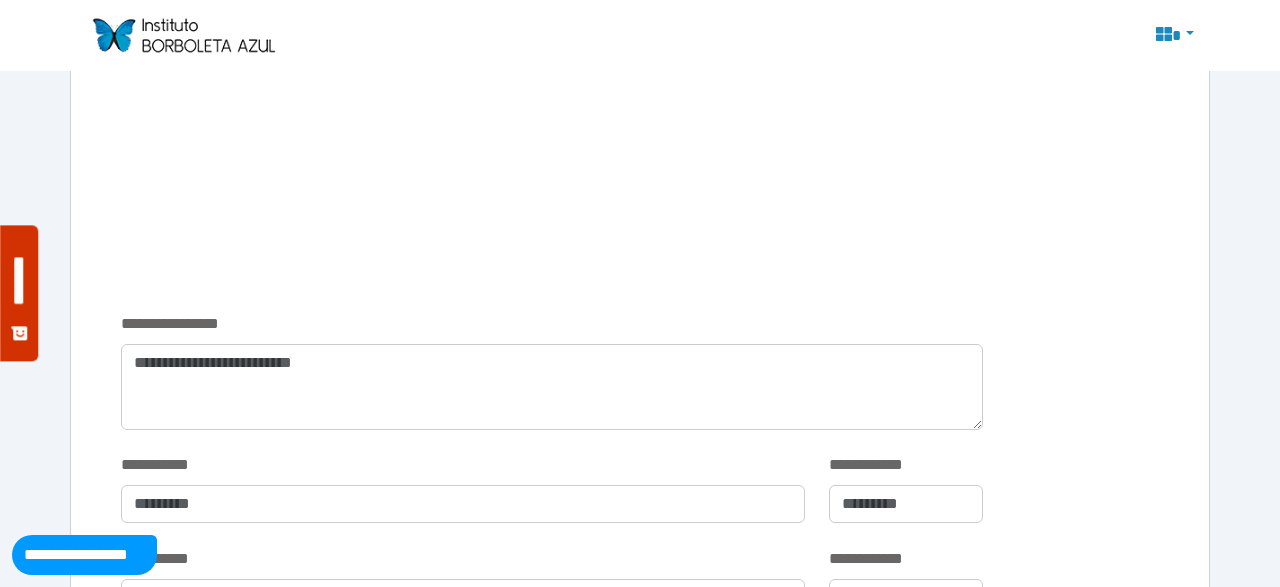 scroll, scrollTop: 832, scrollLeft: 0, axis: vertical 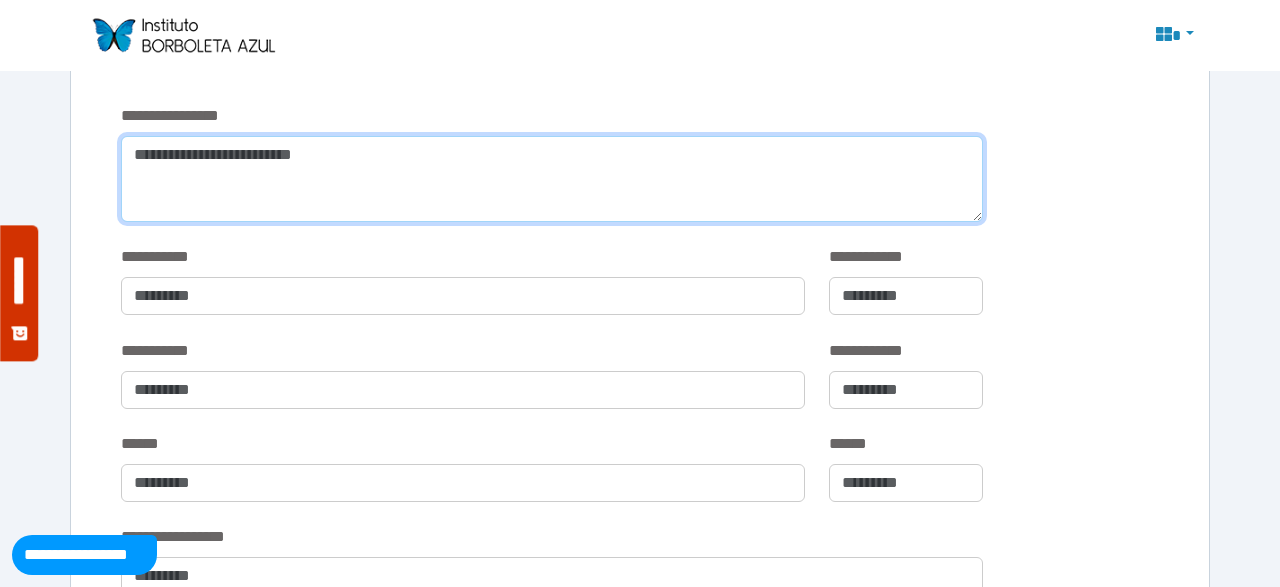 click at bounding box center (552, 179) 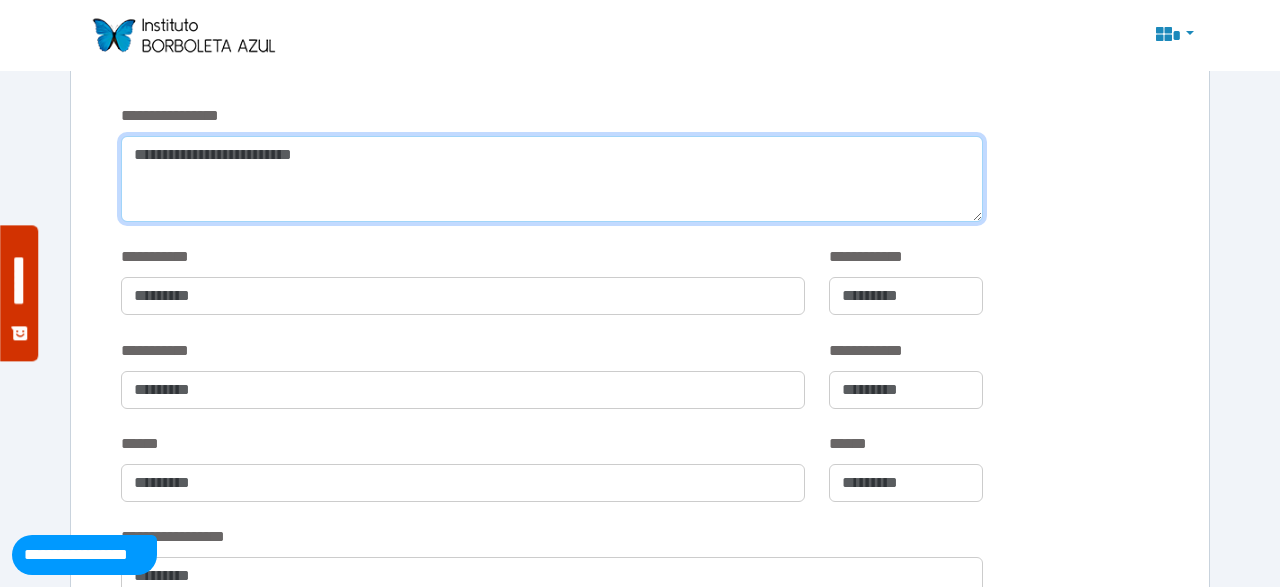 paste on "**********" 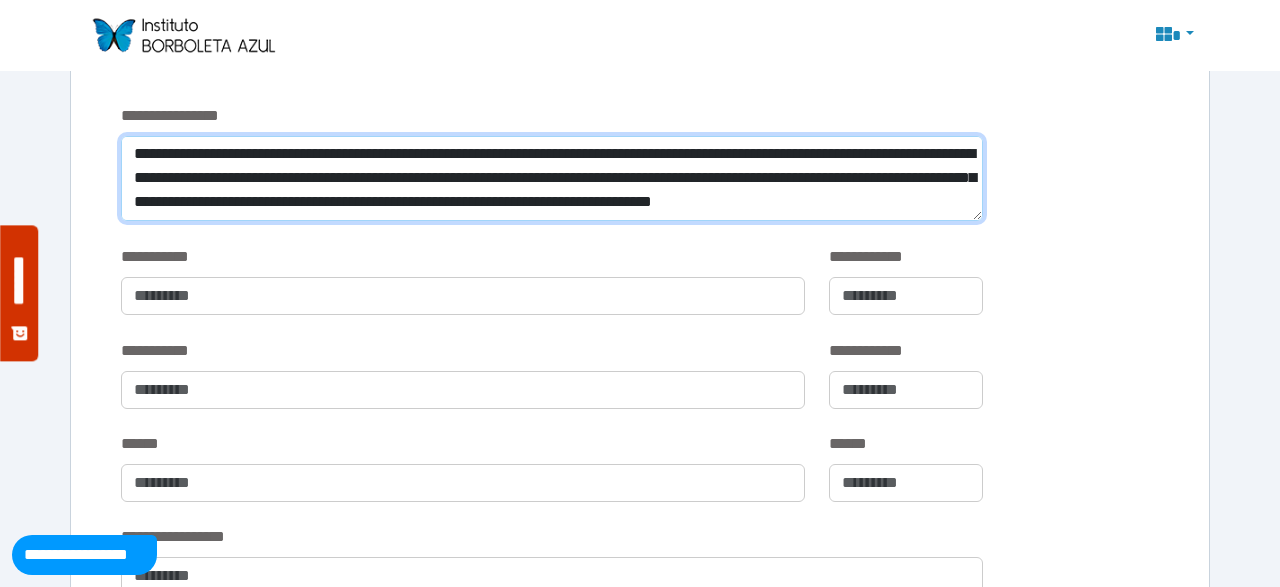scroll, scrollTop: 24, scrollLeft: 0, axis: vertical 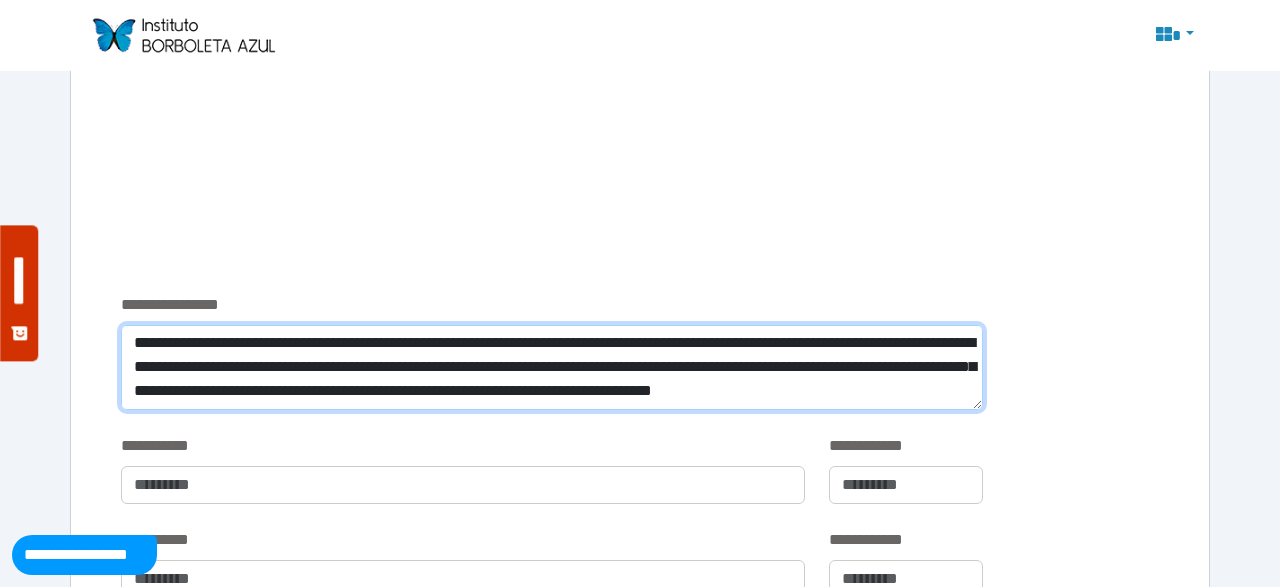 type on "**********" 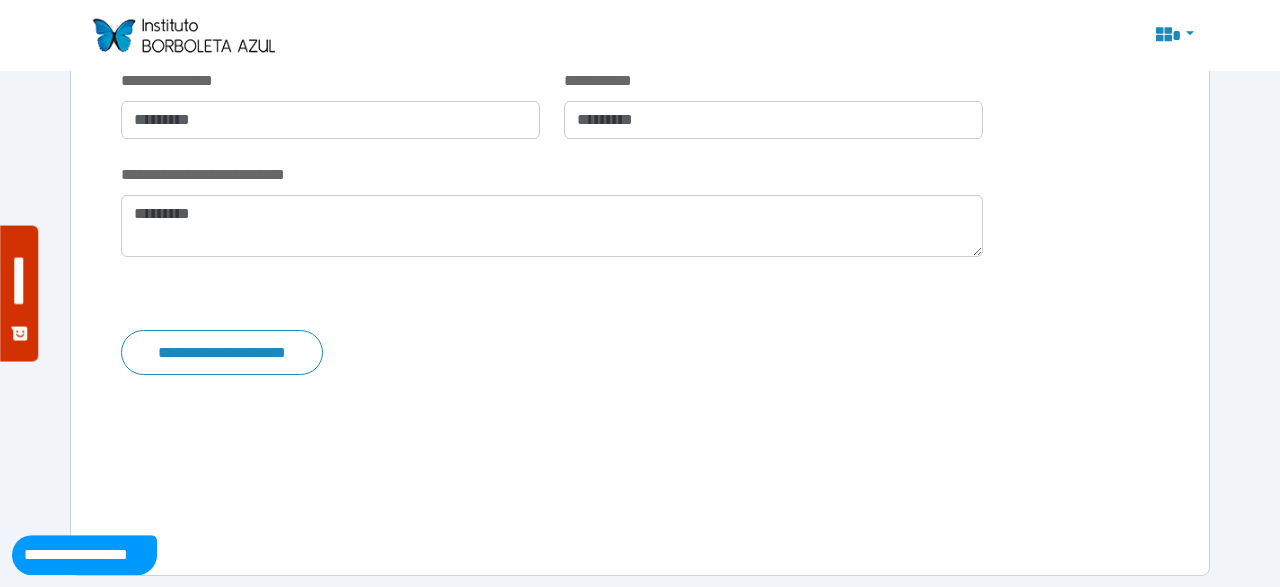 scroll, scrollTop: 3659, scrollLeft: 0, axis: vertical 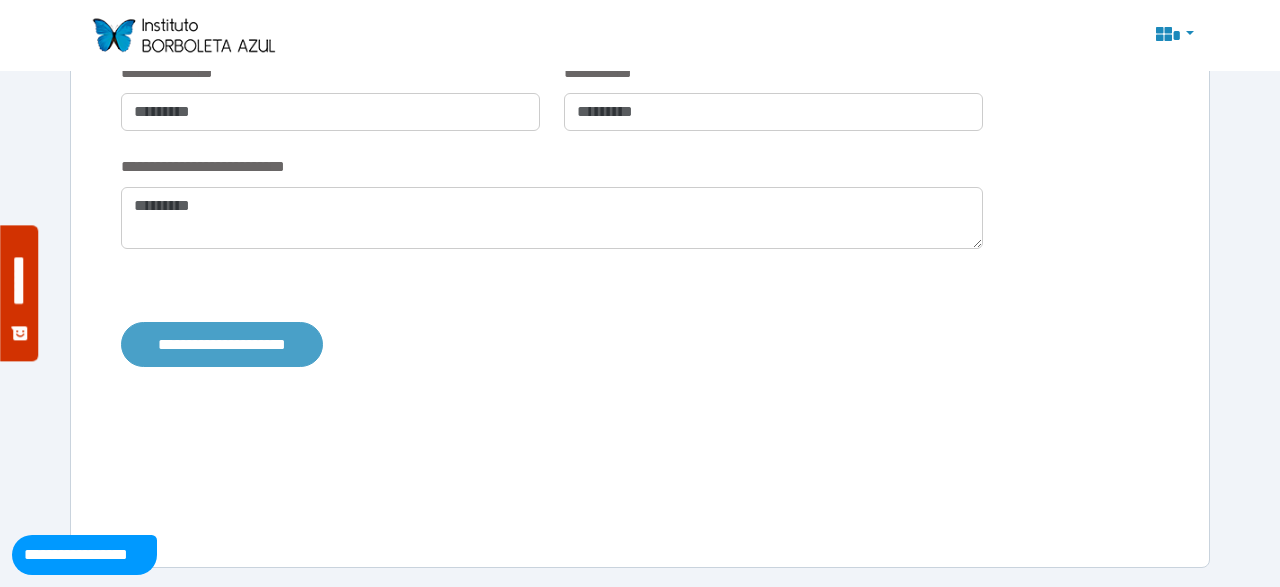 click on "**********" at bounding box center [222, 344] 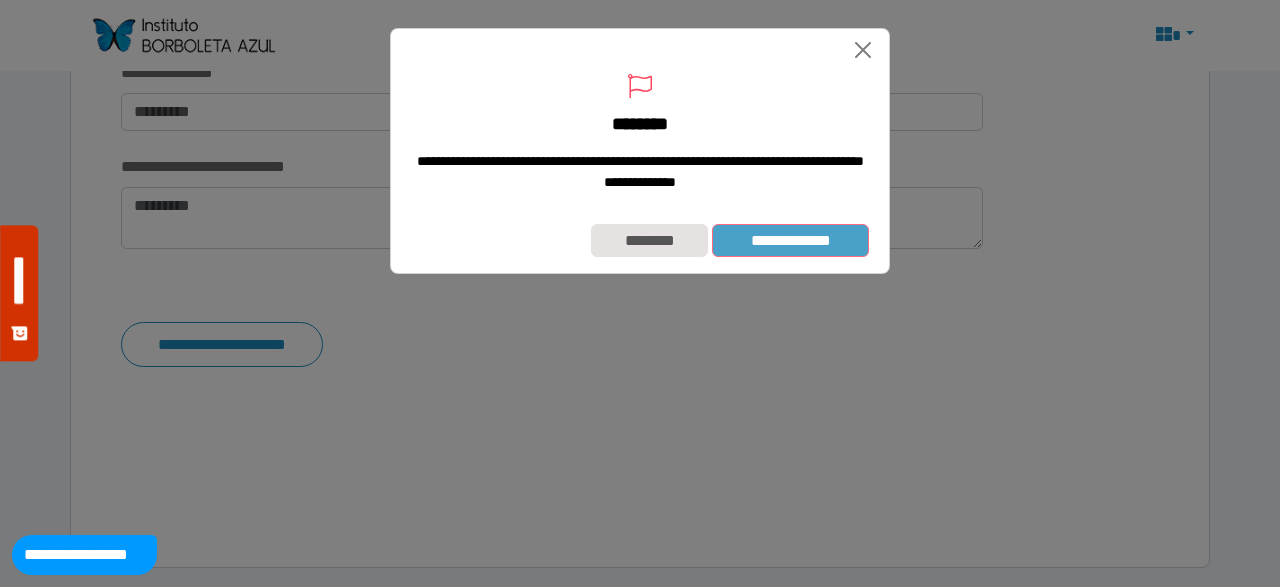click on "**********" at bounding box center [790, 240] 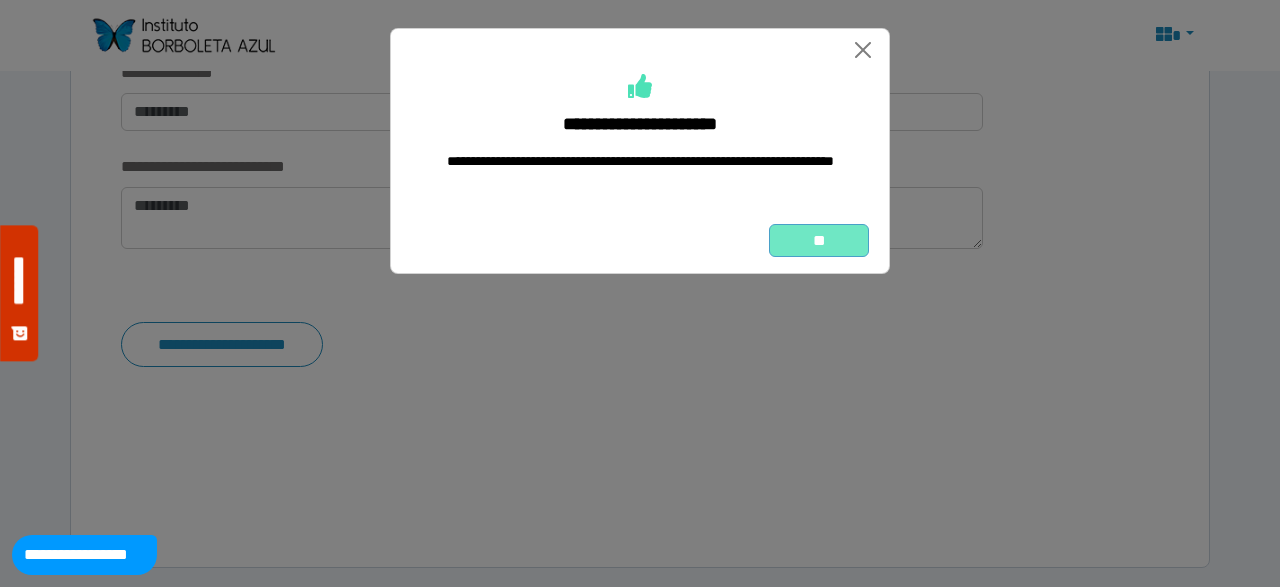 click on "**" at bounding box center [819, 240] 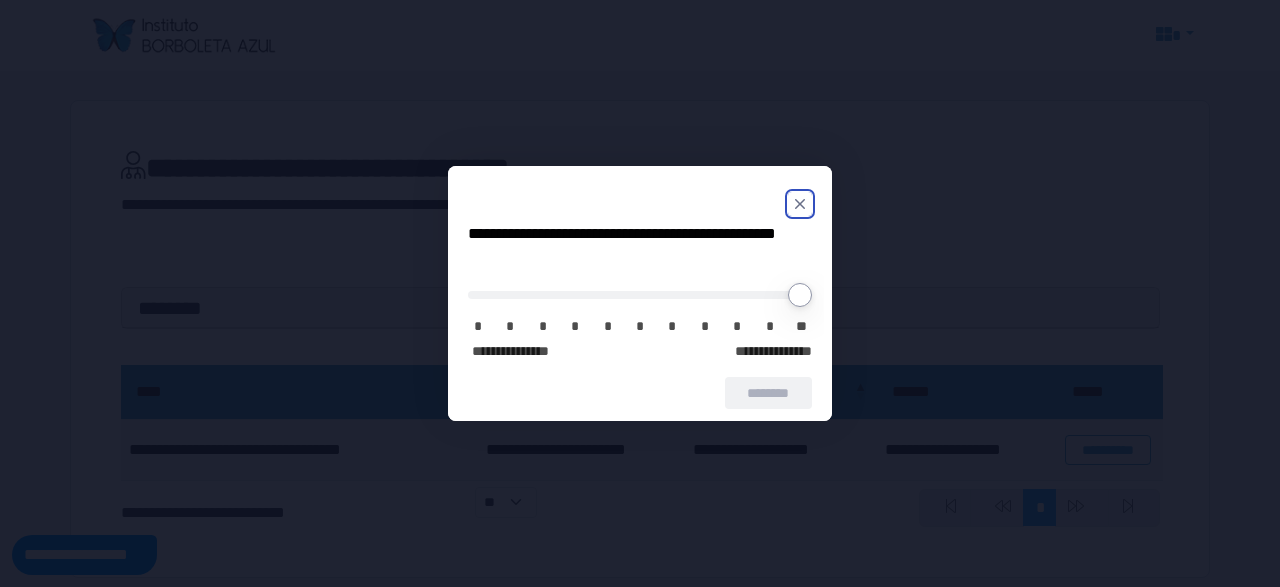 scroll, scrollTop: 0, scrollLeft: 0, axis: both 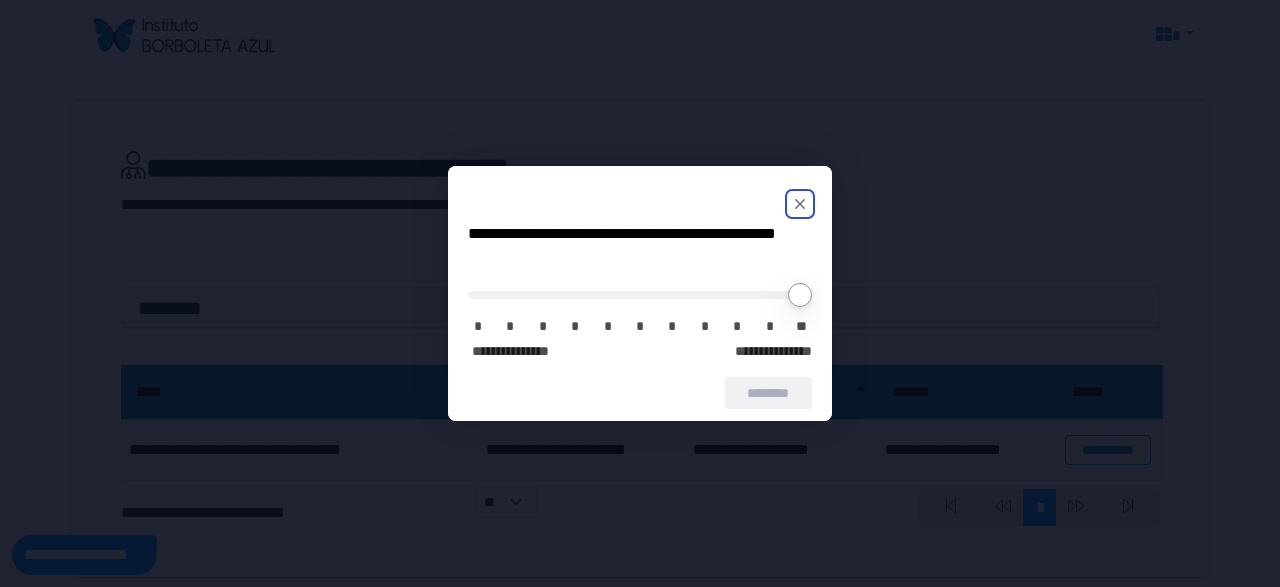 click 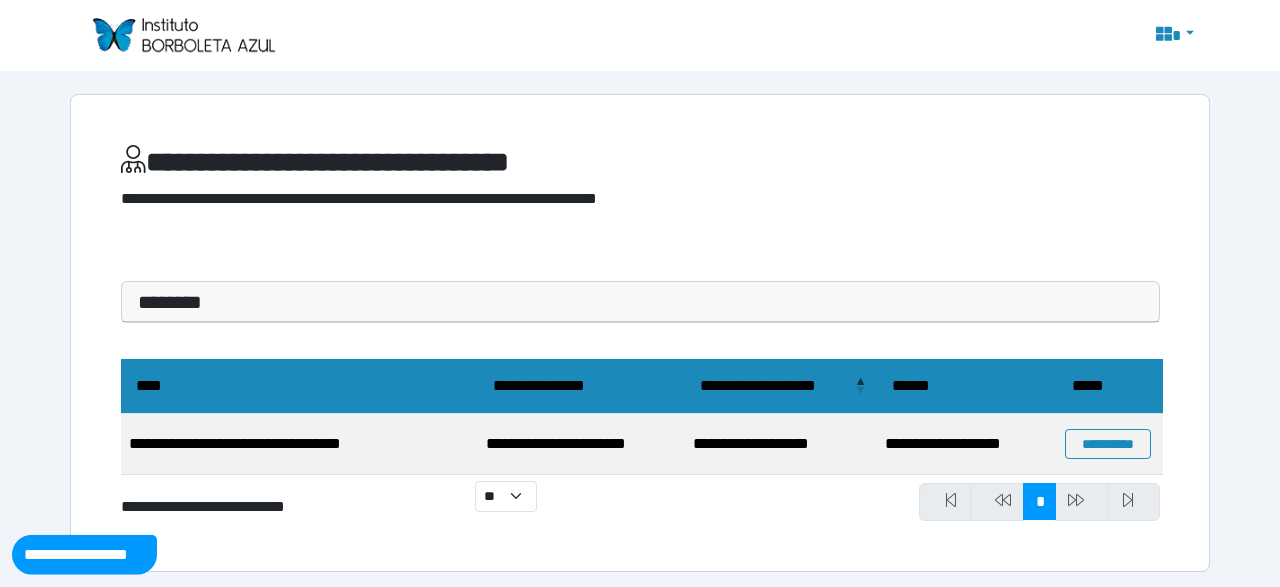 scroll, scrollTop: 10, scrollLeft: 0, axis: vertical 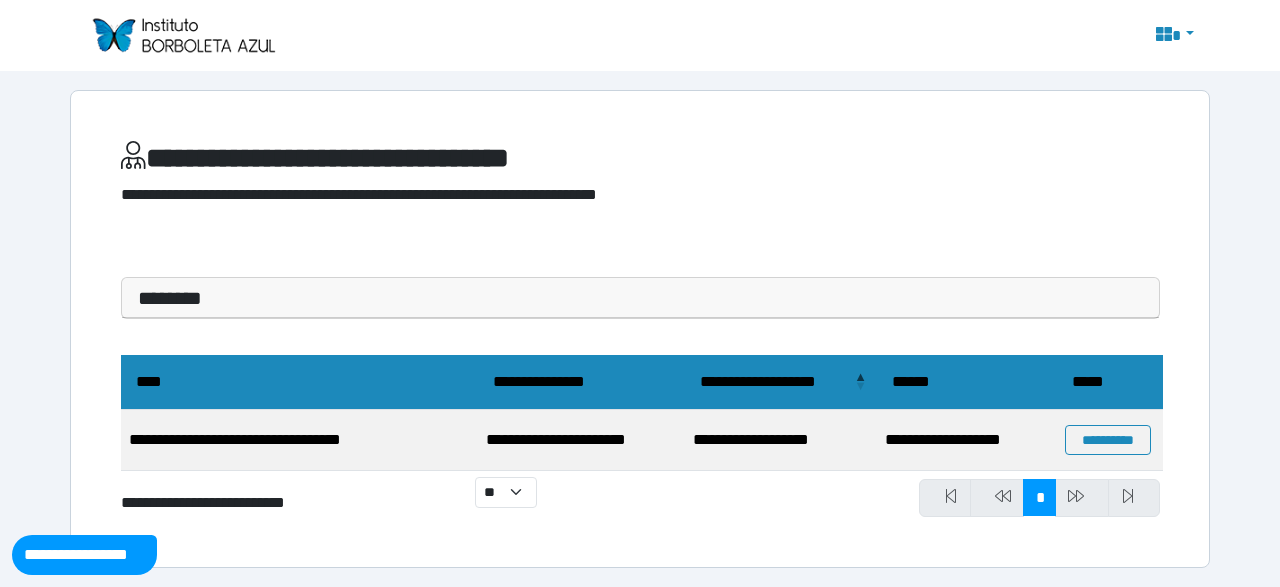 click on "********" at bounding box center [640, 298] 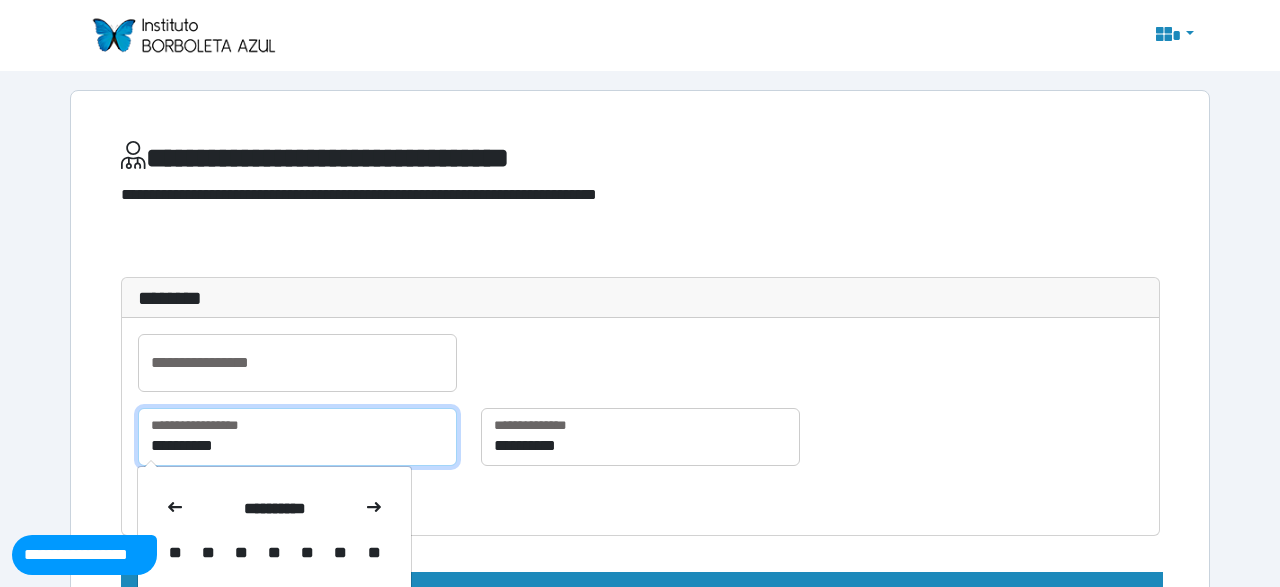 click on "**********" at bounding box center (297, 437) 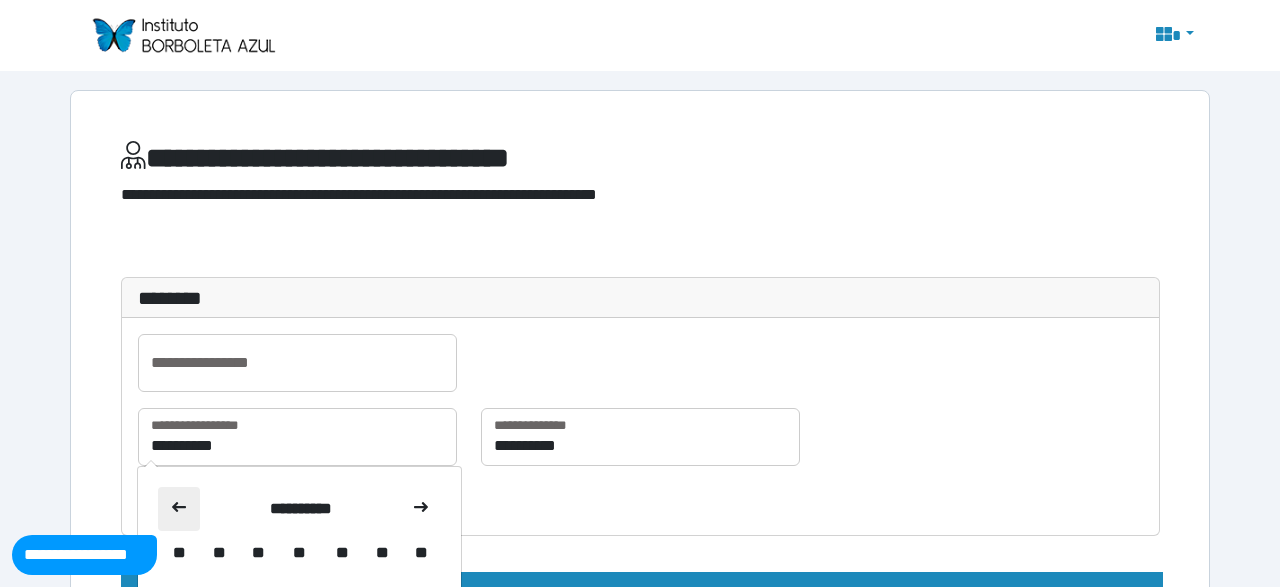 click 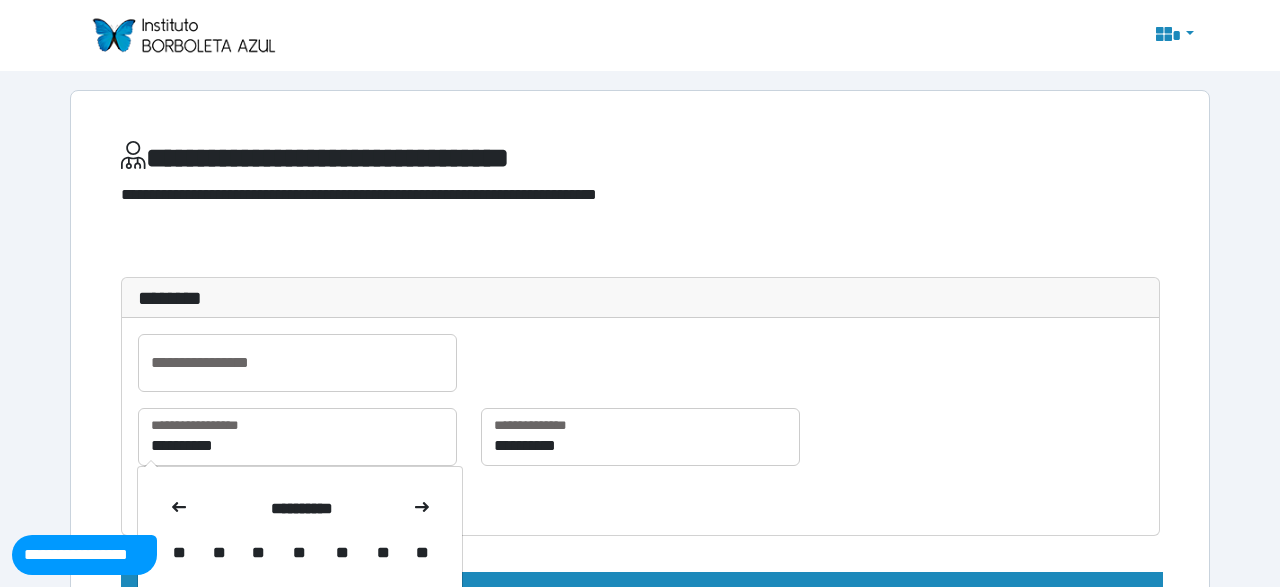 click 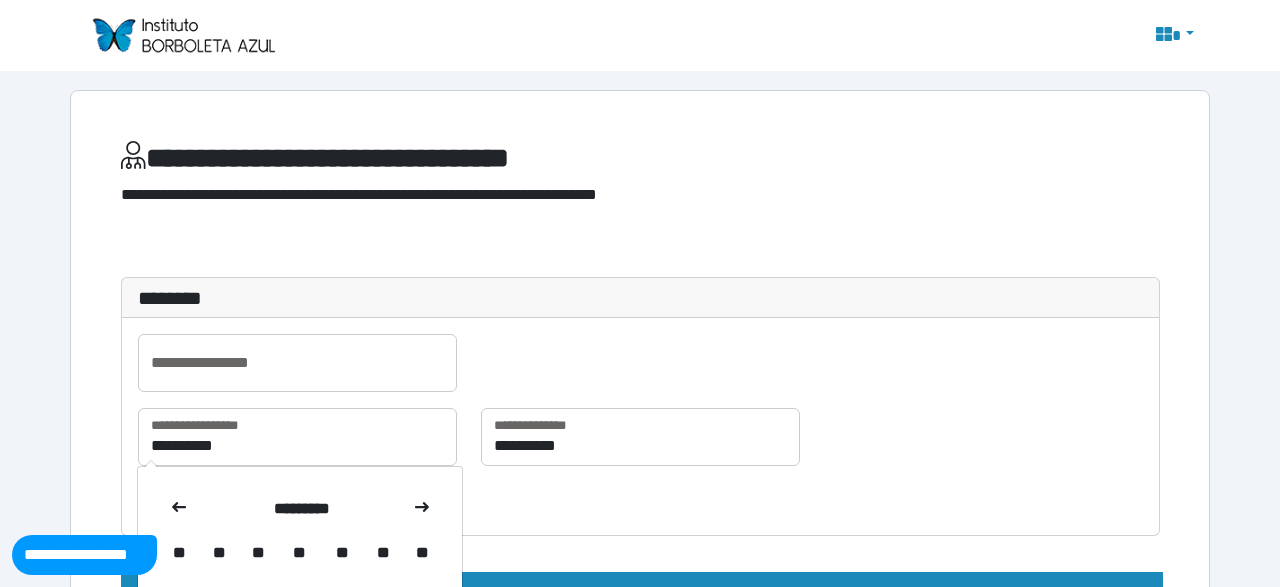 click 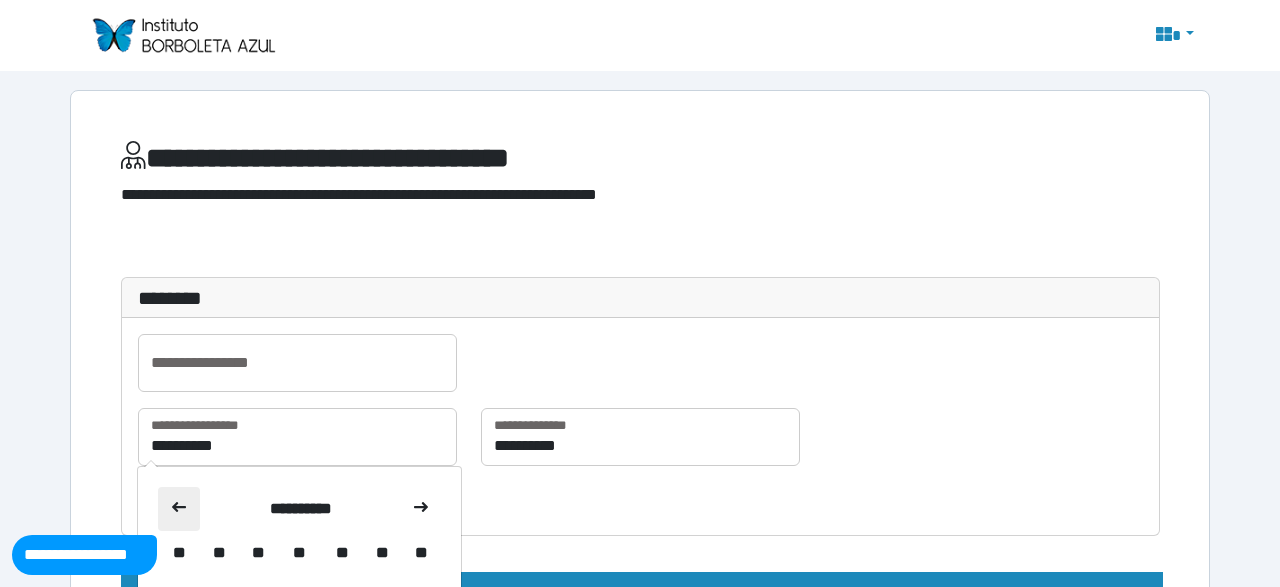 click 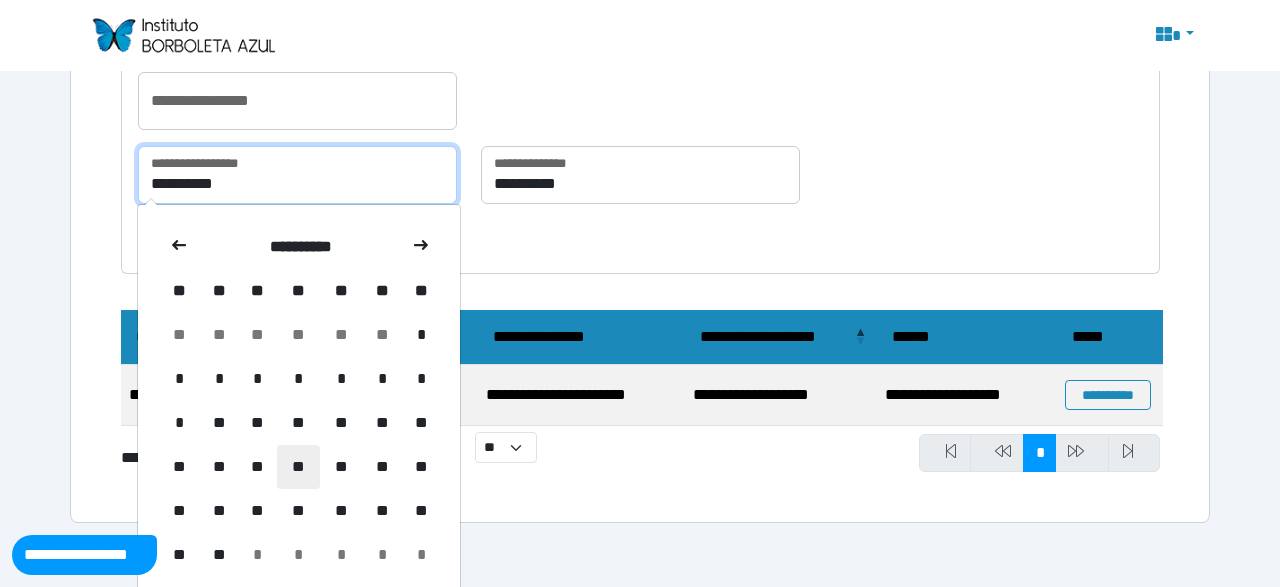 scroll, scrollTop: 281, scrollLeft: 0, axis: vertical 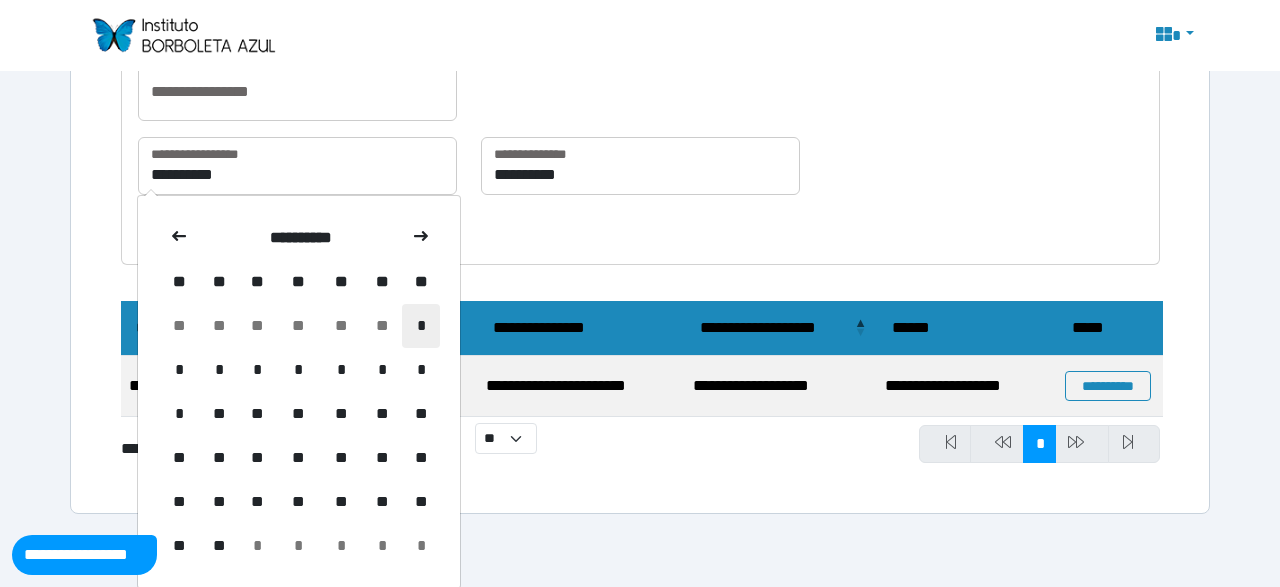 click on "*" at bounding box center [421, 326] 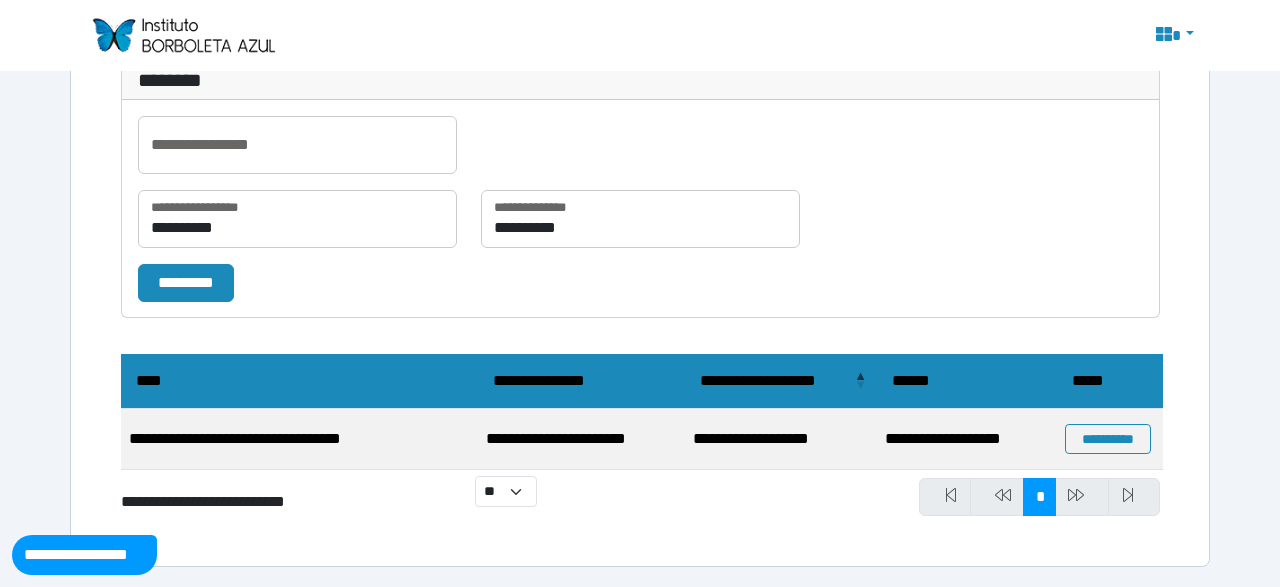 scroll, scrollTop: 228, scrollLeft: 0, axis: vertical 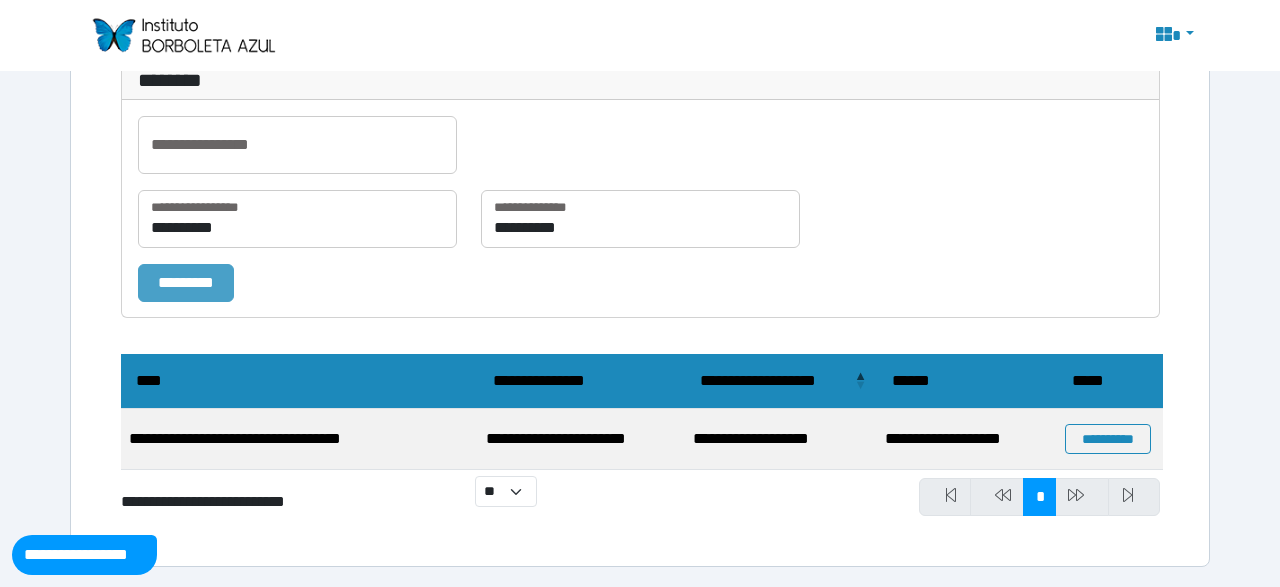 click on "*********" at bounding box center (186, 282) 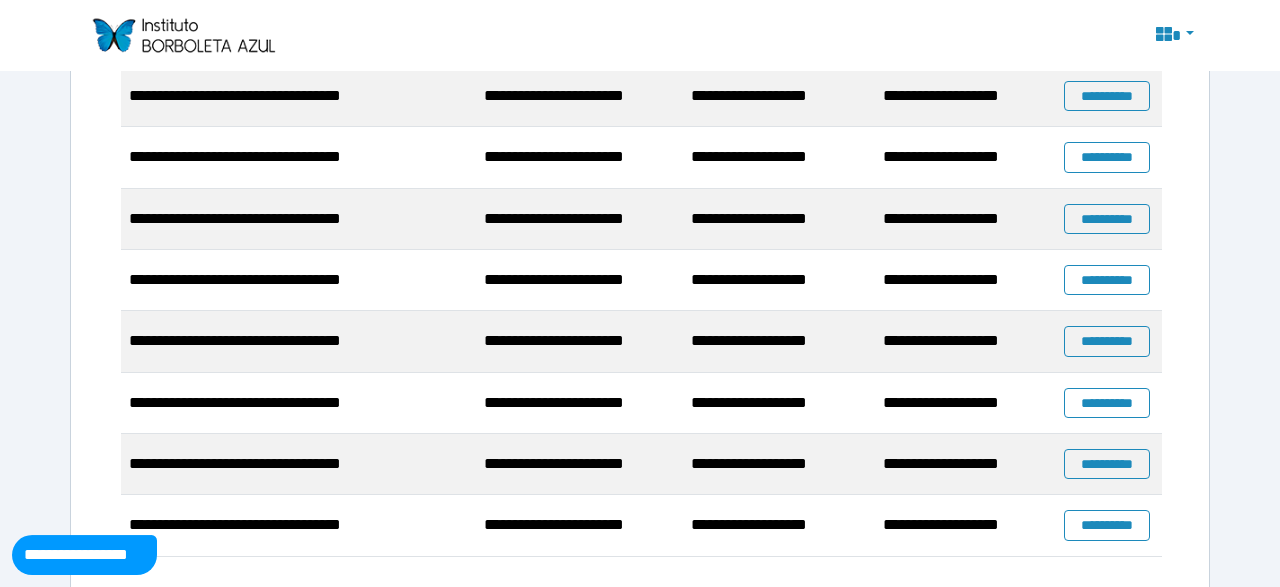scroll, scrollTop: 572, scrollLeft: 0, axis: vertical 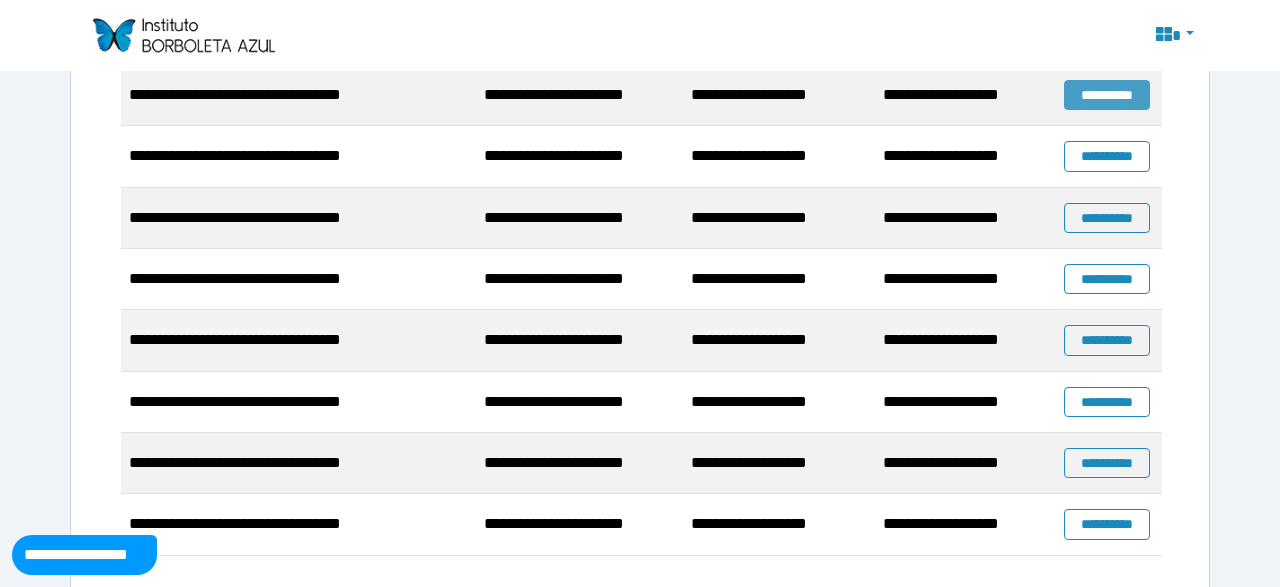 click on "**********" at bounding box center [1107, 95] 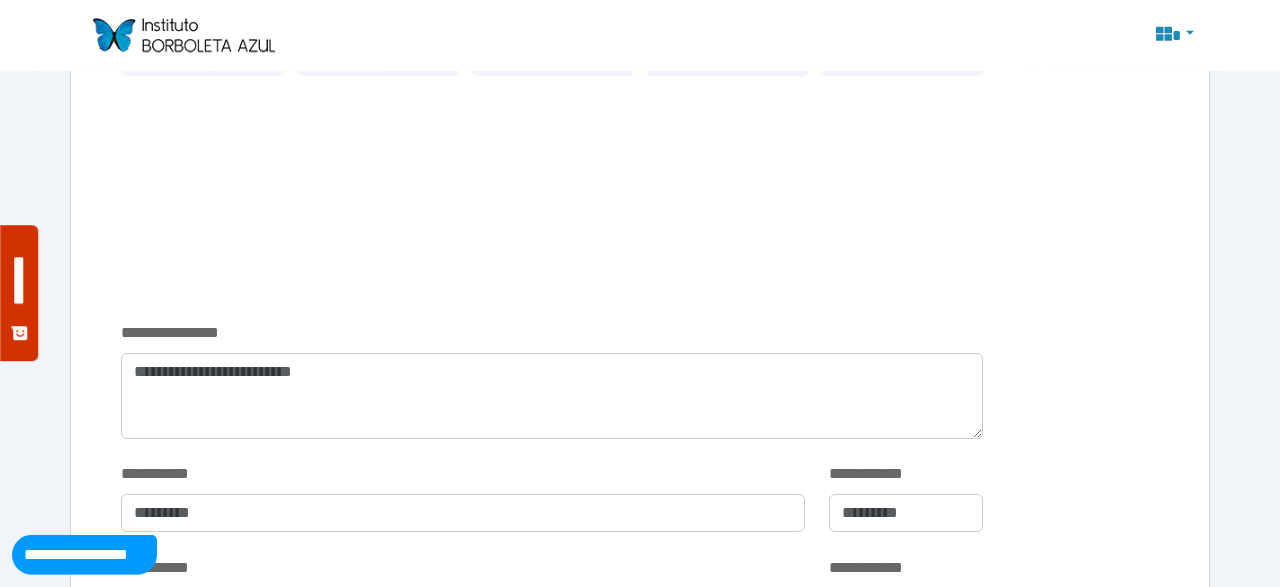 scroll, scrollTop: 728, scrollLeft: 0, axis: vertical 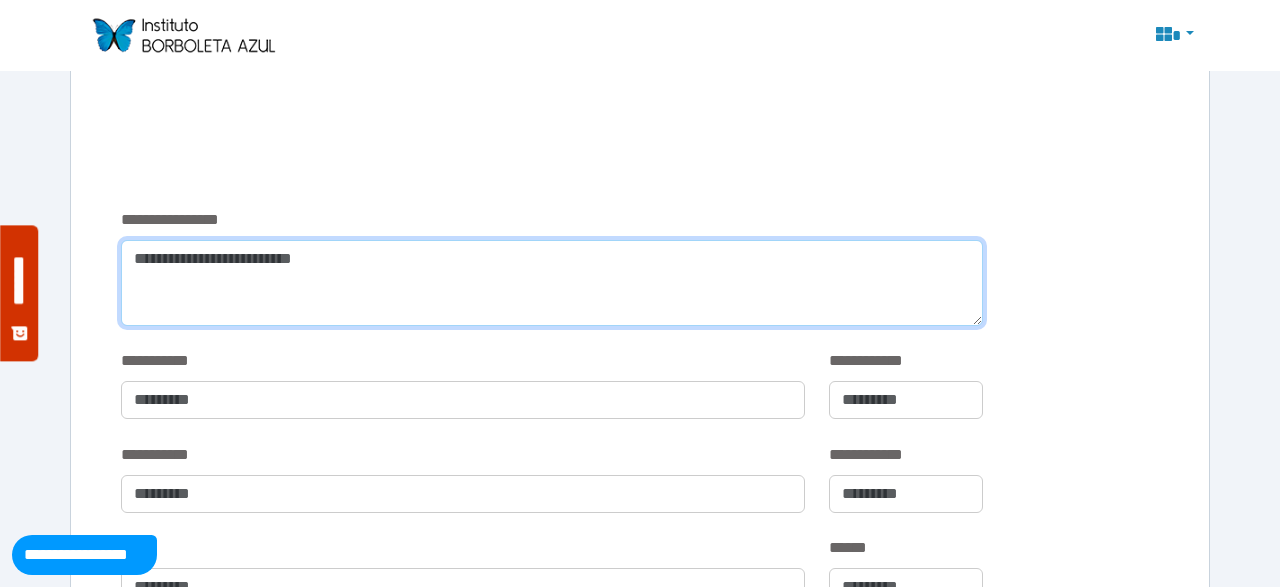 paste on "**********" 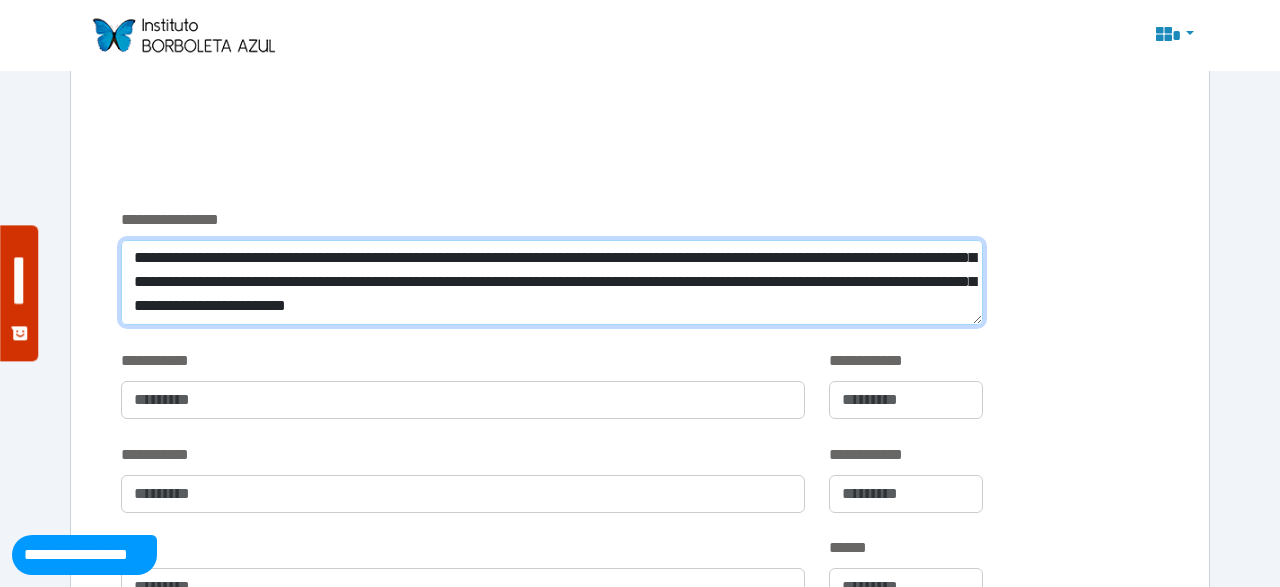 scroll, scrollTop: 192, scrollLeft: 0, axis: vertical 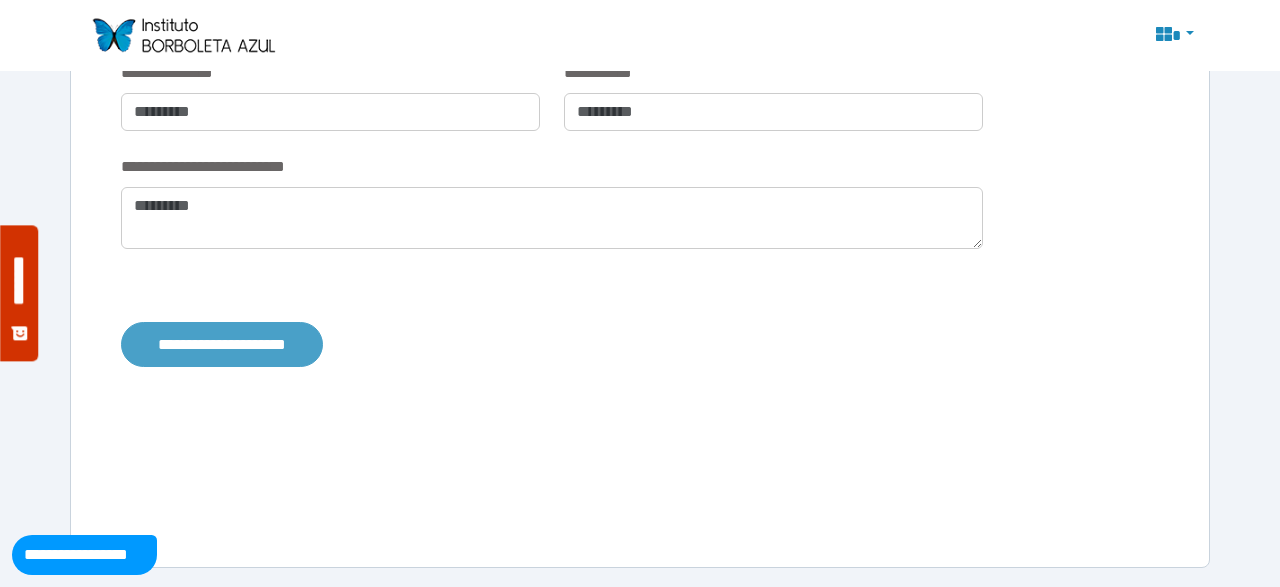 type on "**********" 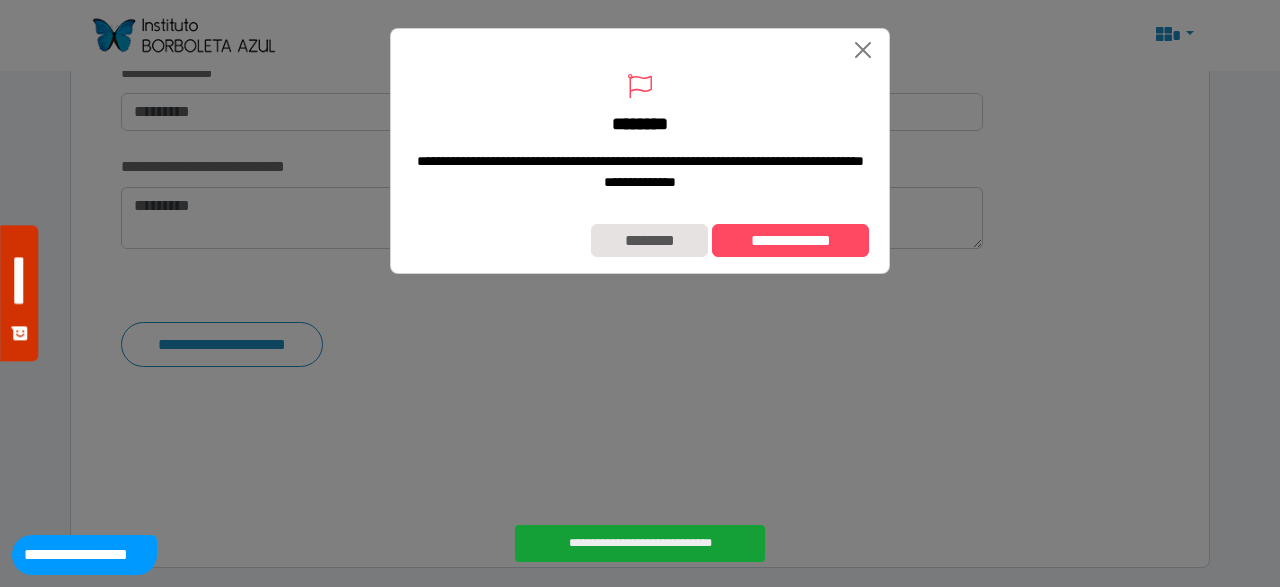 click on "**********" at bounding box center [640, 240] 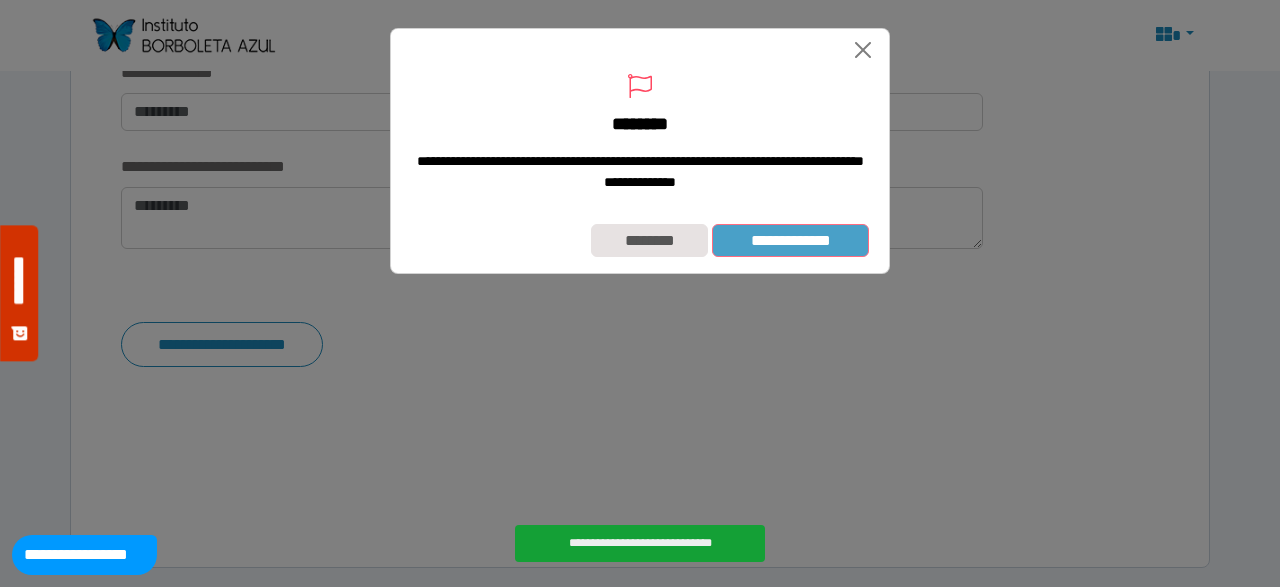 click on "**********" at bounding box center (790, 240) 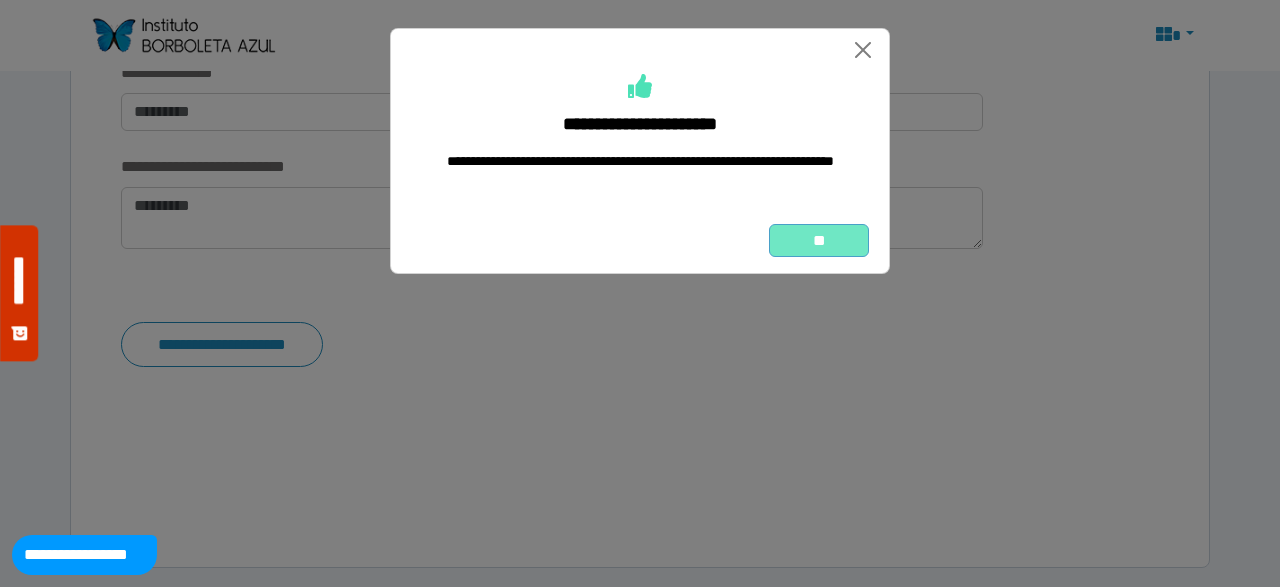 click on "**" at bounding box center [819, 240] 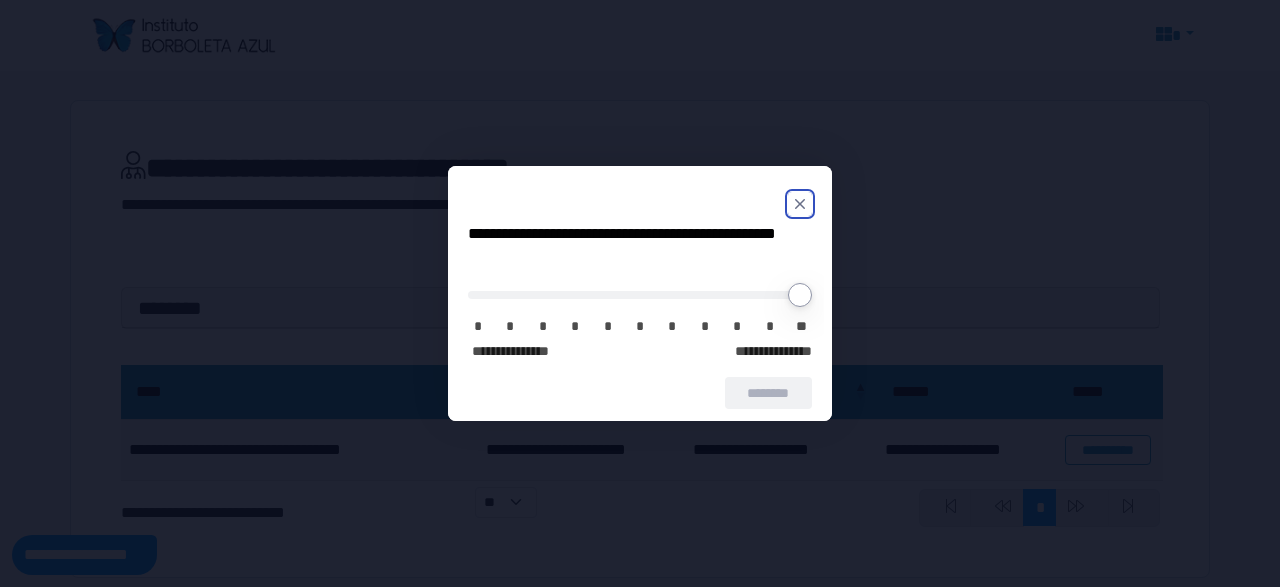 scroll, scrollTop: 0, scrollLeft: 0, axis: both 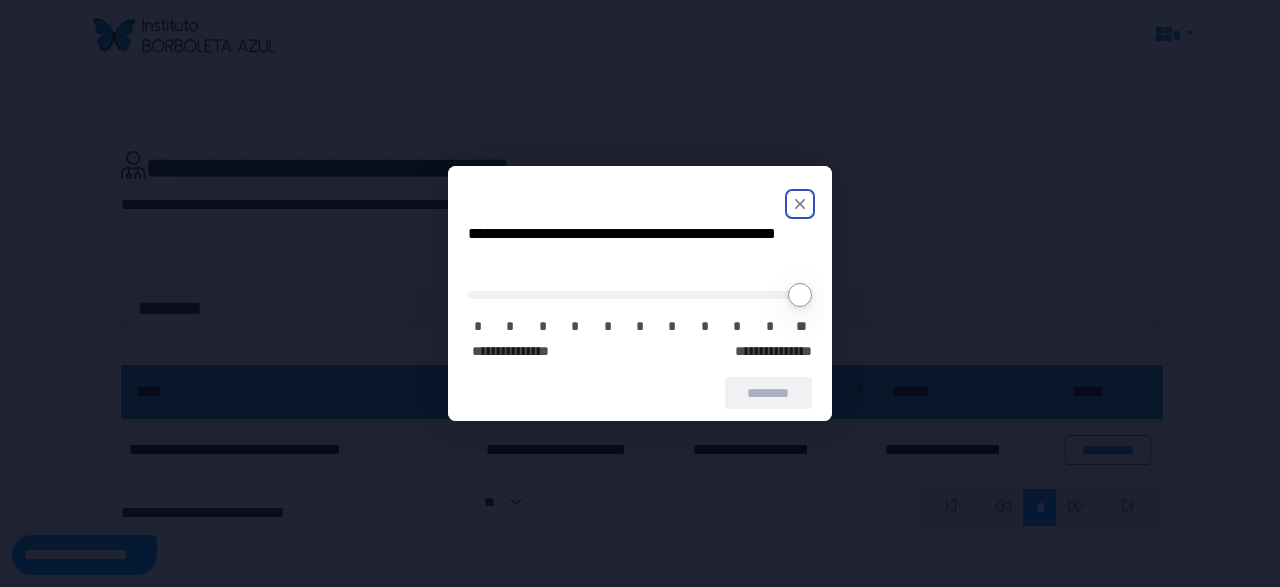 click 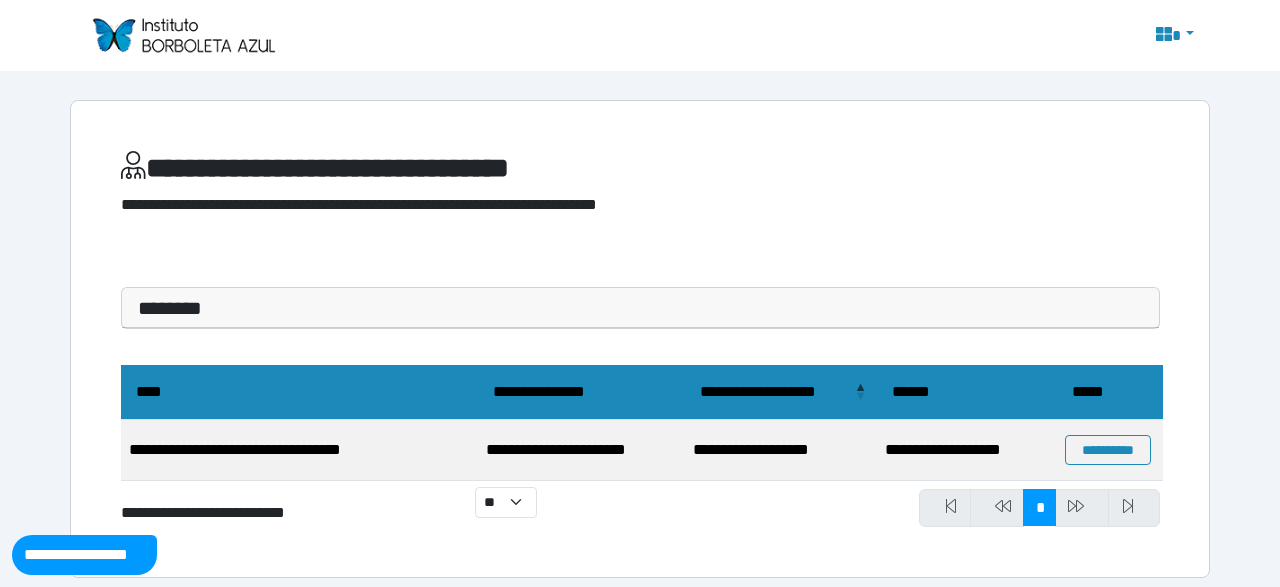 click on "********" at bounding box center (640, 308) 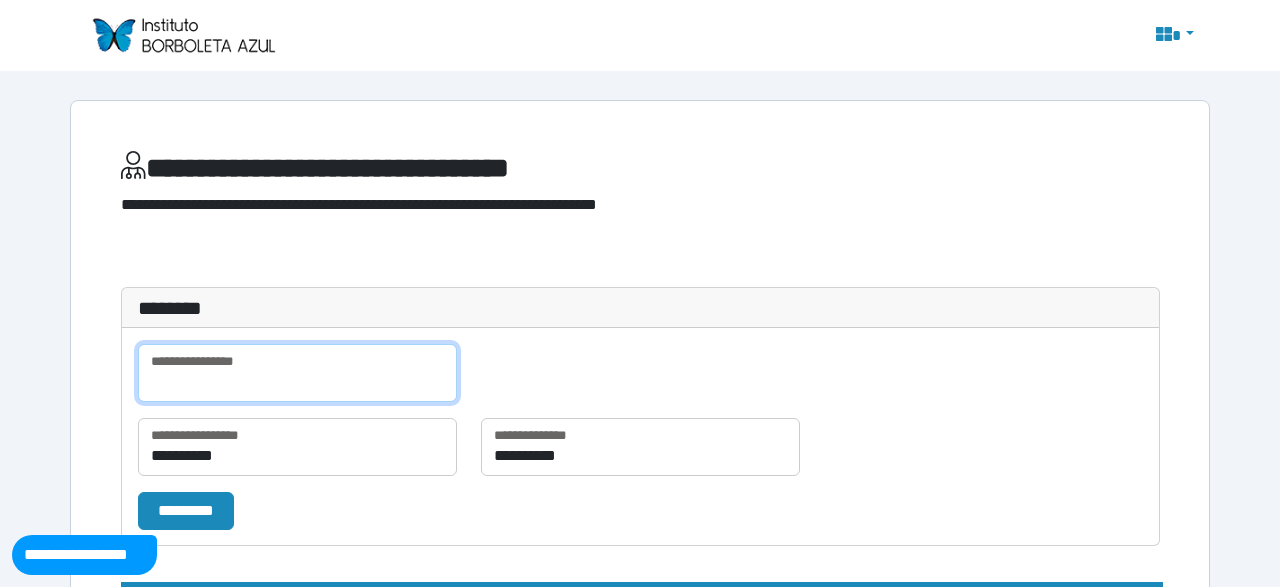 click at bounding box center [297, 373] 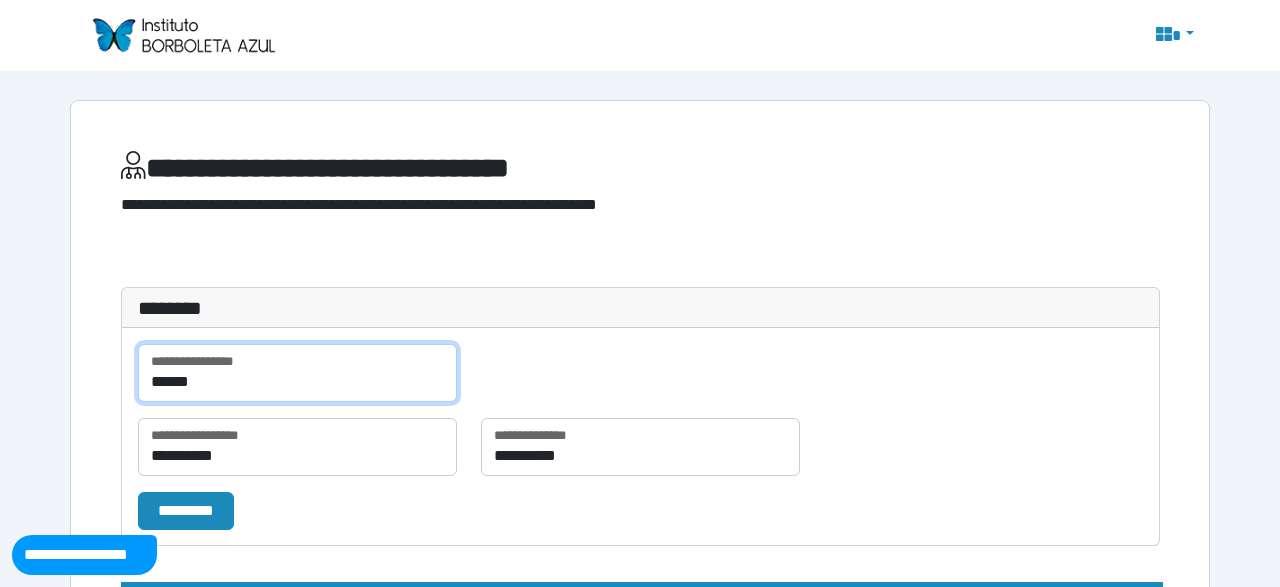 type on "******" 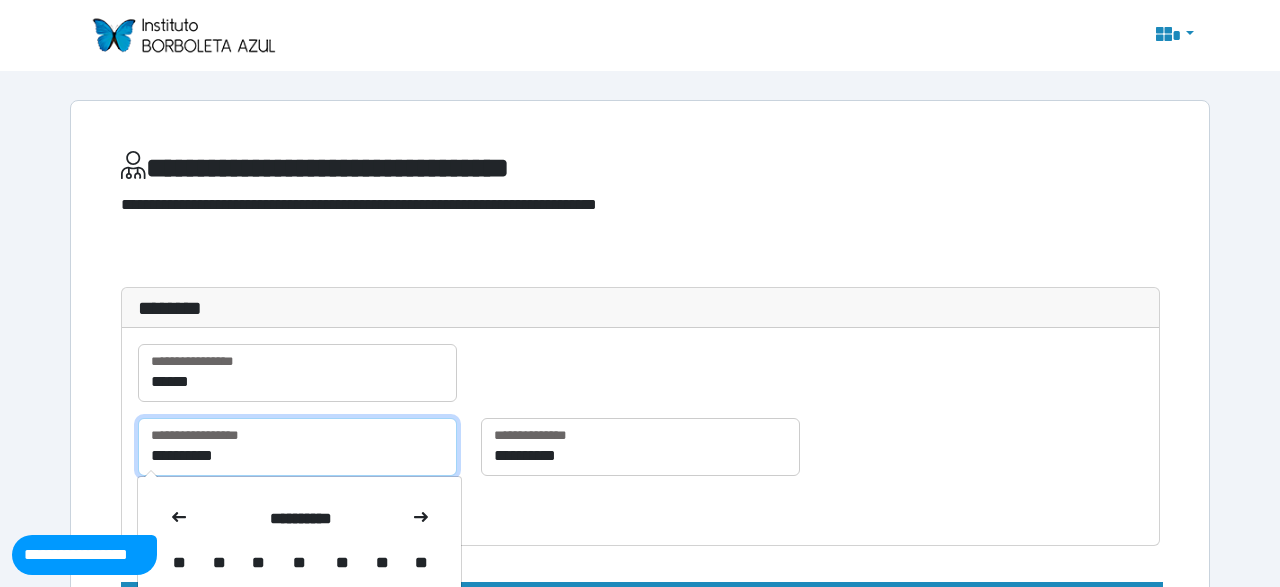 click on "**********" at bounding box center [297, 447] 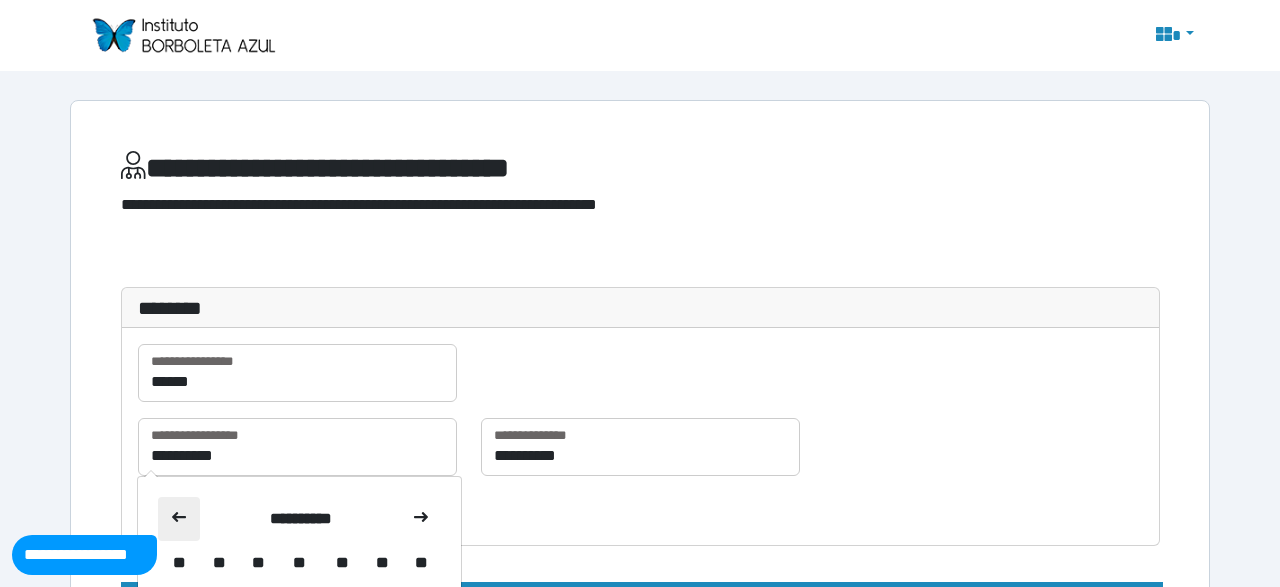 click 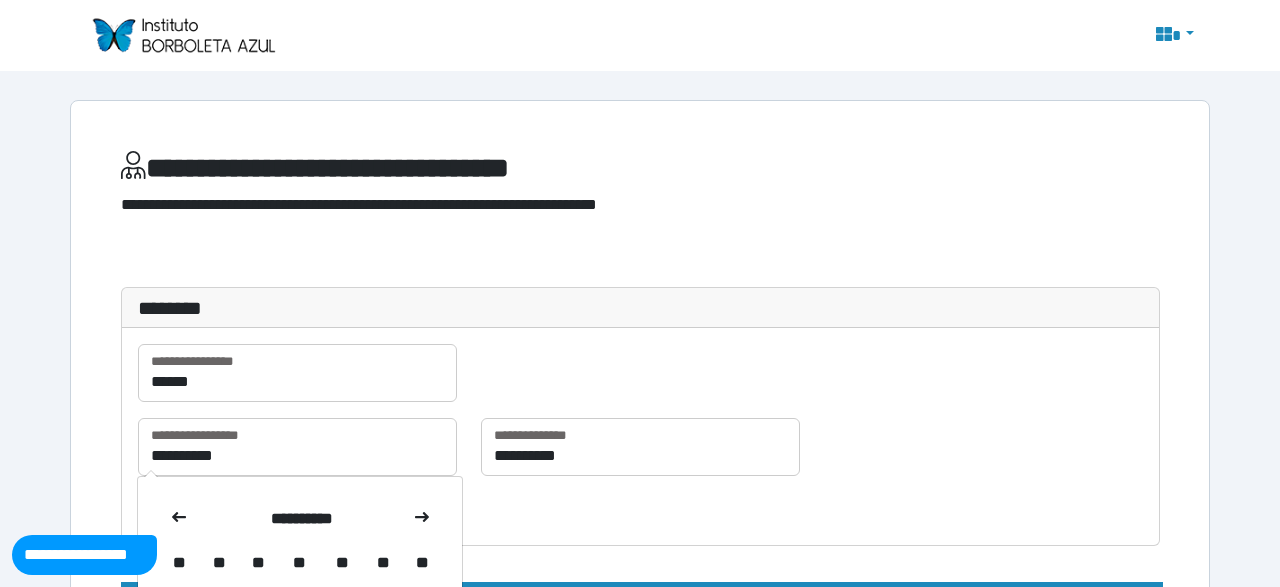click 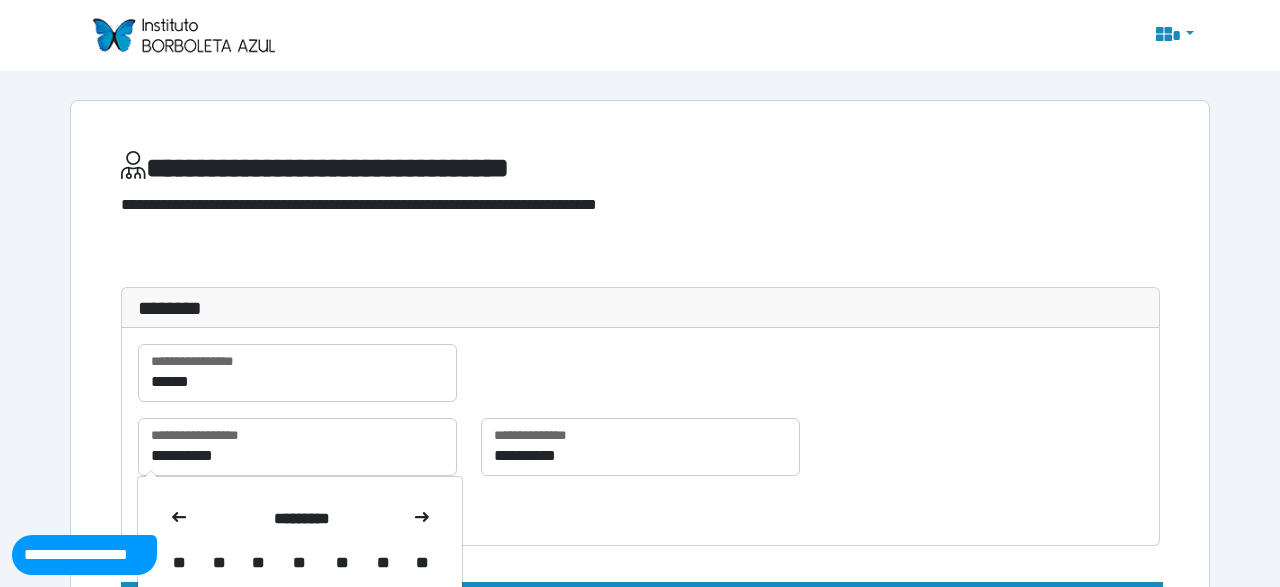 click 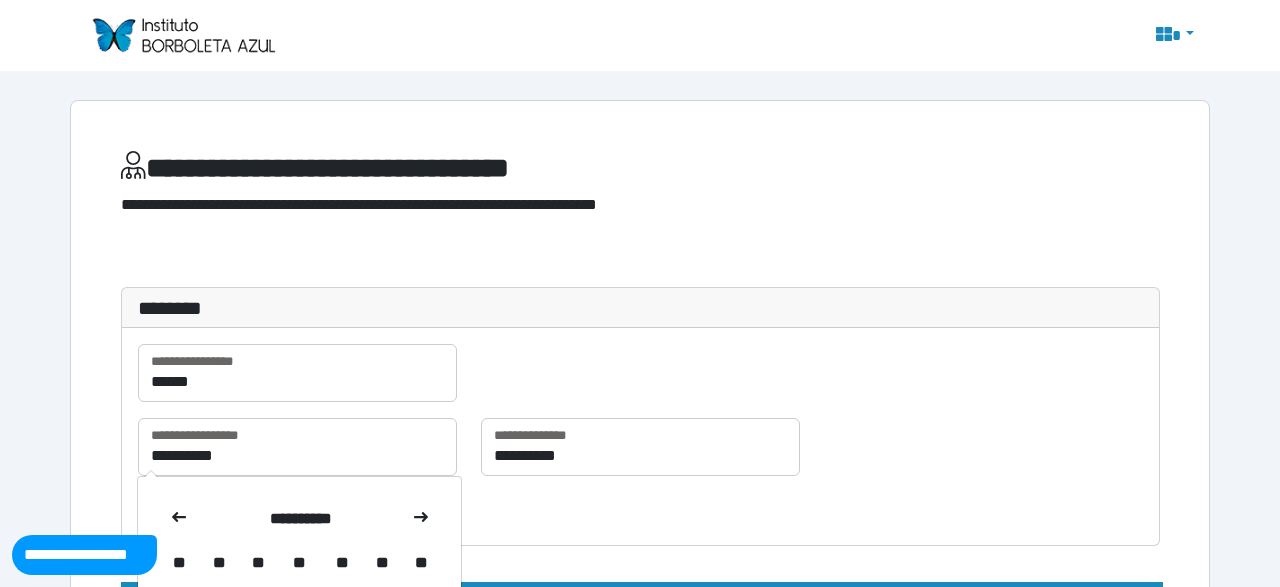 click 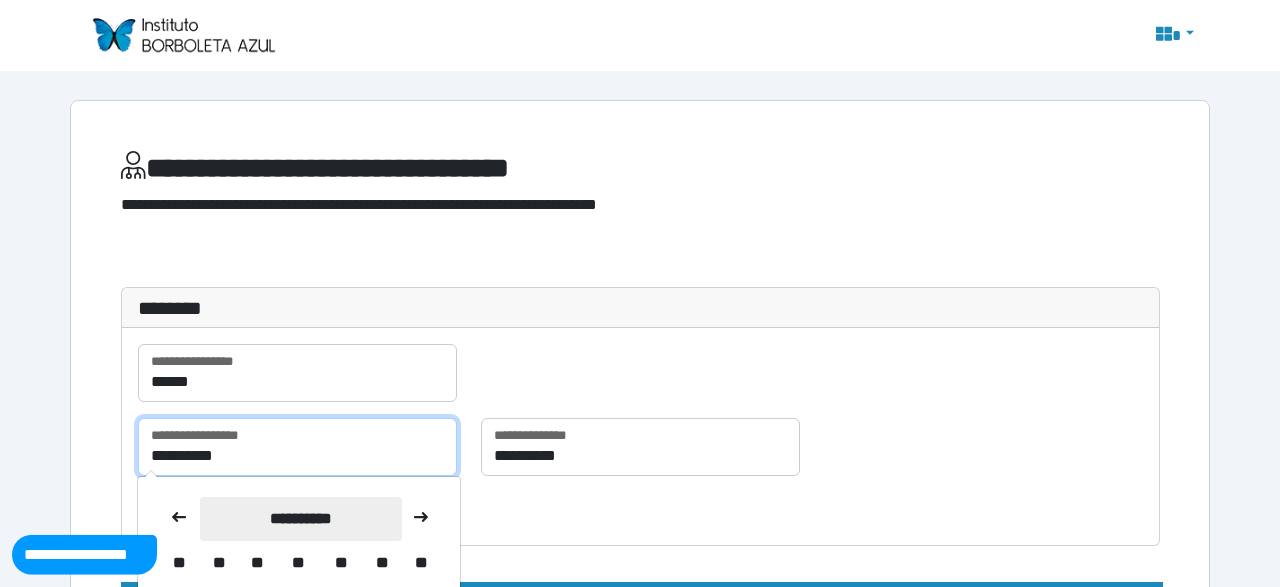 scroll, scrollTop: 281, scrollLeft: 0, axis: vertical 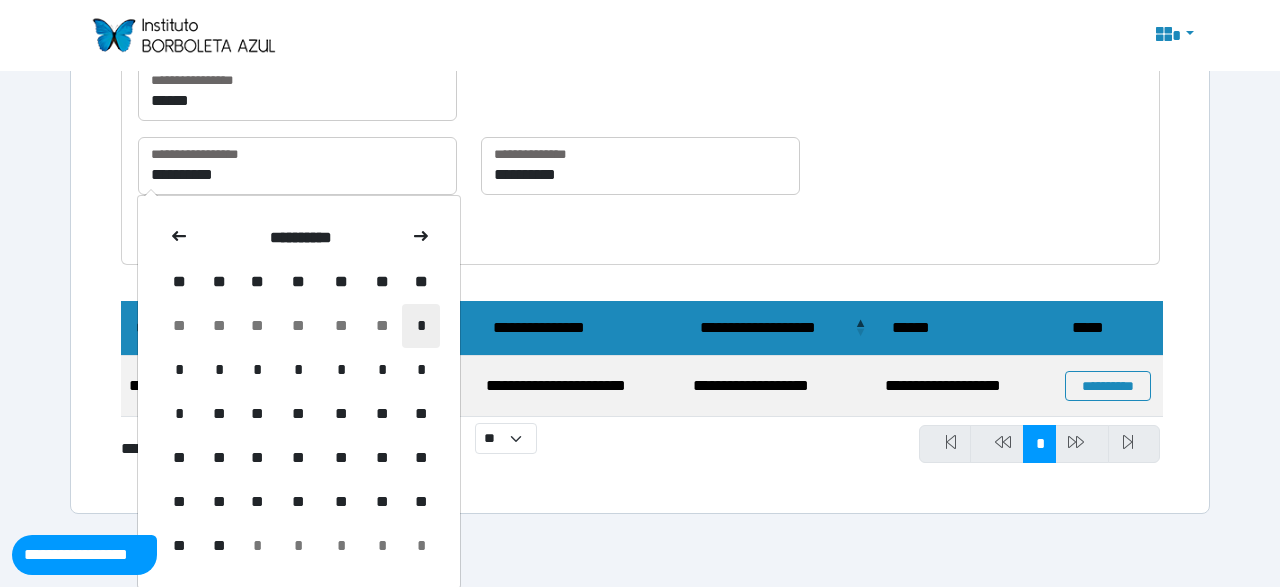 click on "*" at bounding box center [421, 326] 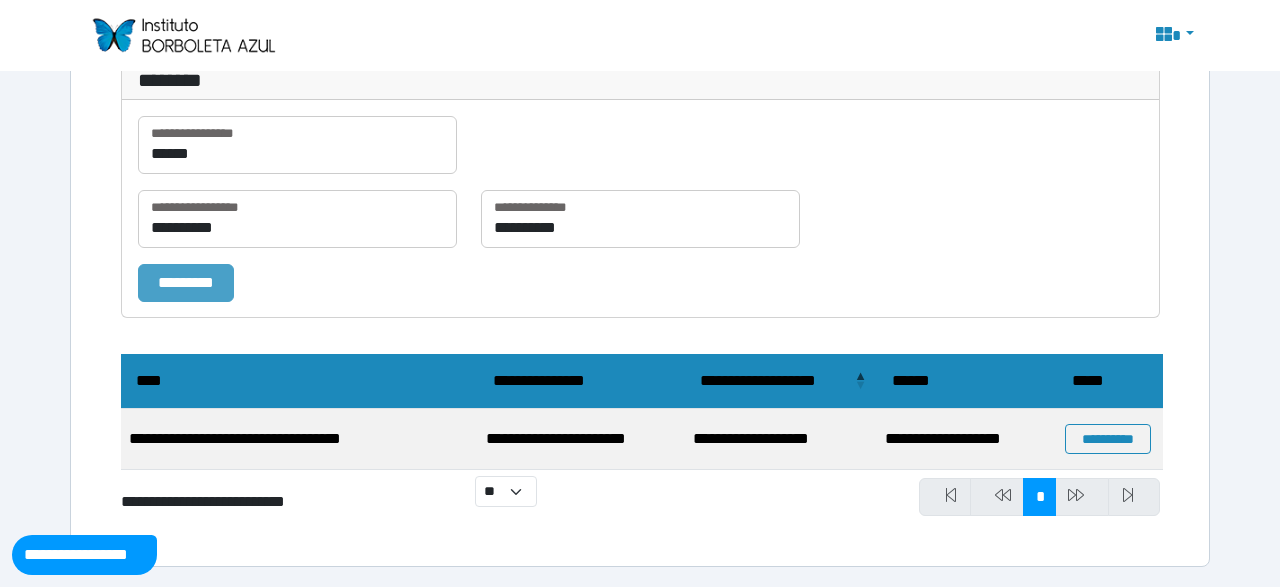 click on "*********" at bounding box center [186, 282] 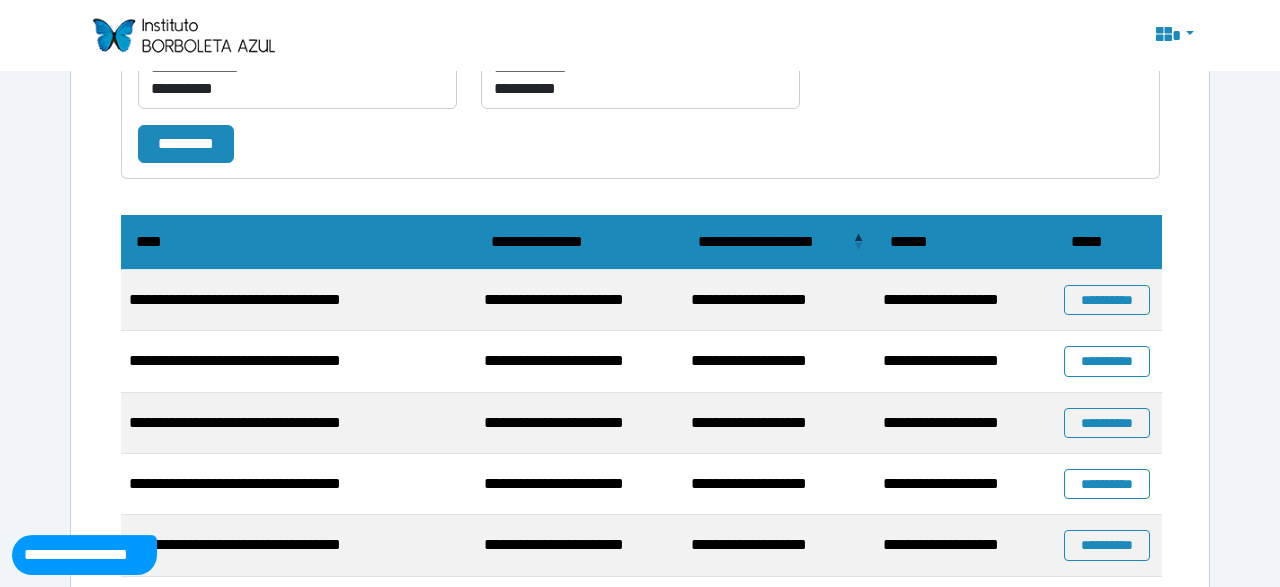 scroll, scrollTop: 552, scrollLeft: 0, axis: vertical 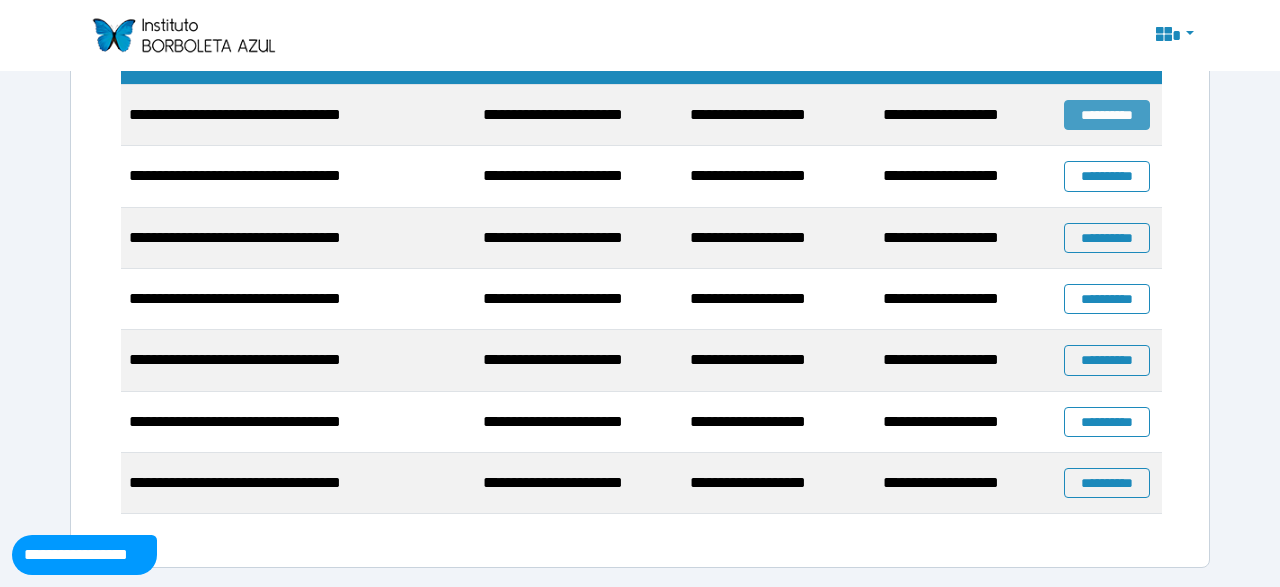 click on "**********" at bounding box center [1107, 115] 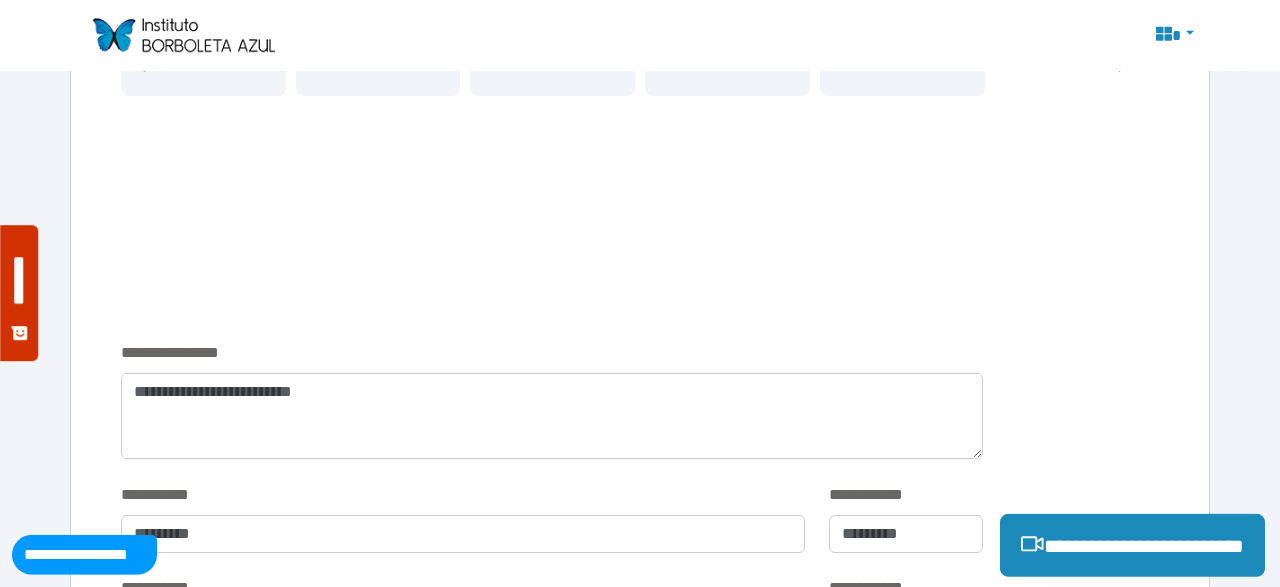 scroll, scrollTop: 728, scrollLeft: 0, axis: vertical 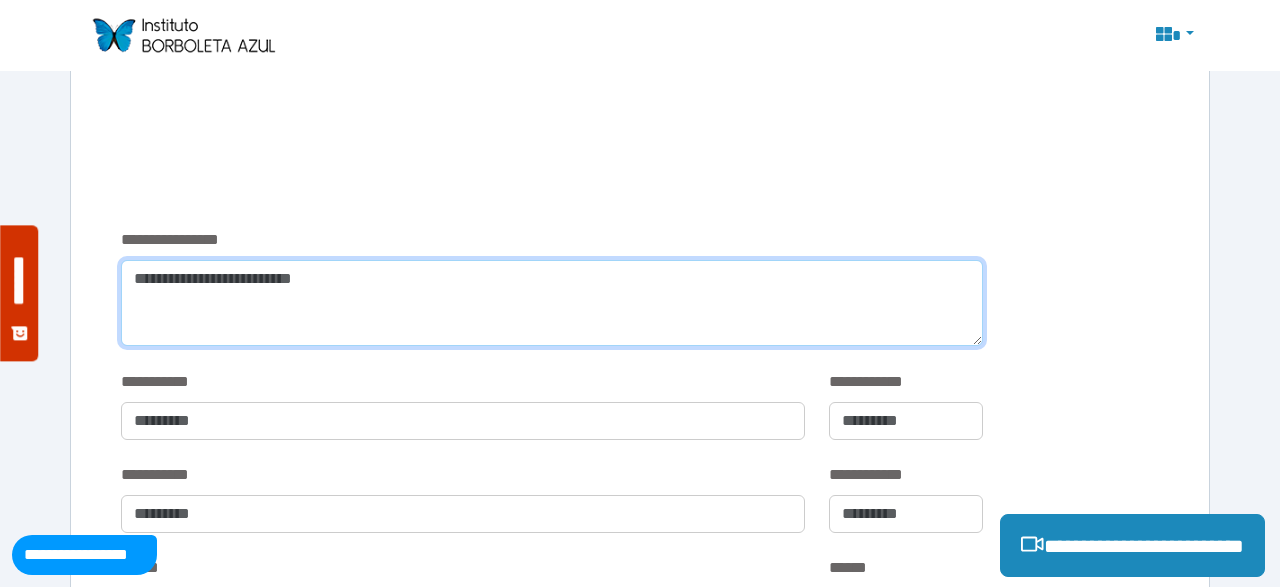 paste on "**********" 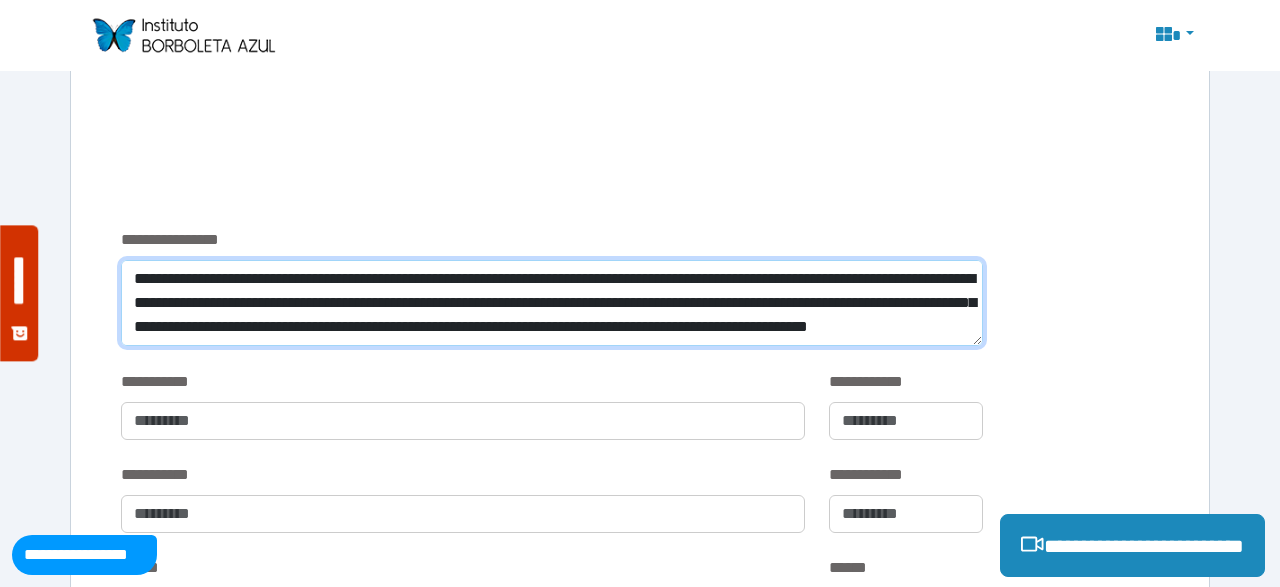 scroll, scrollTop: 256, scrollLeft: 0, axis: vertical 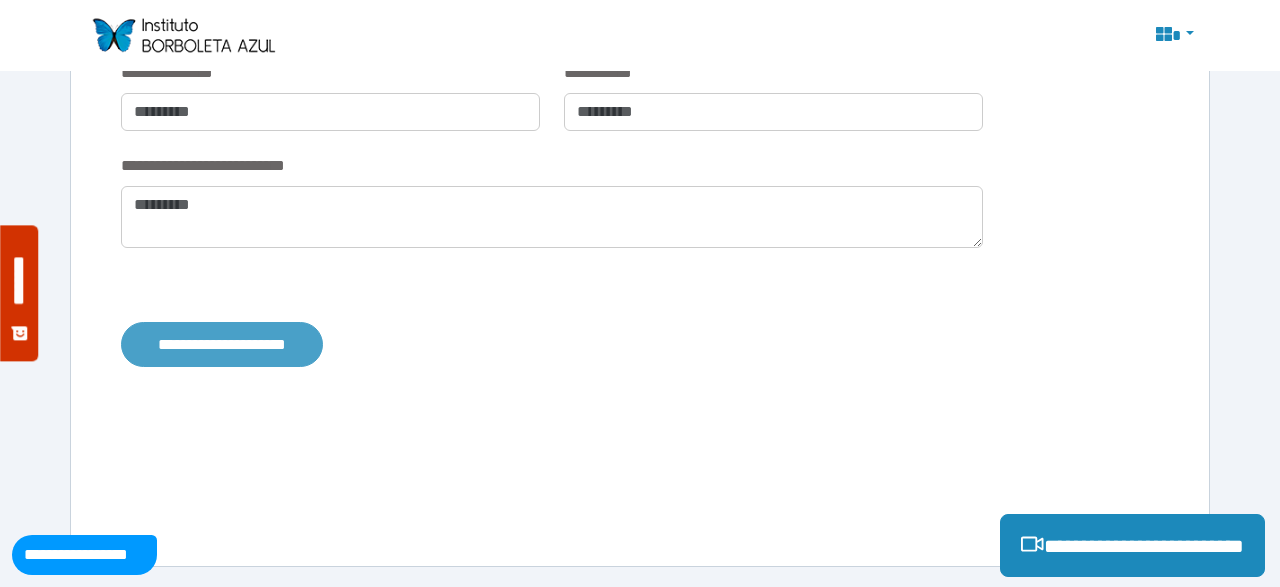 type on "**********" 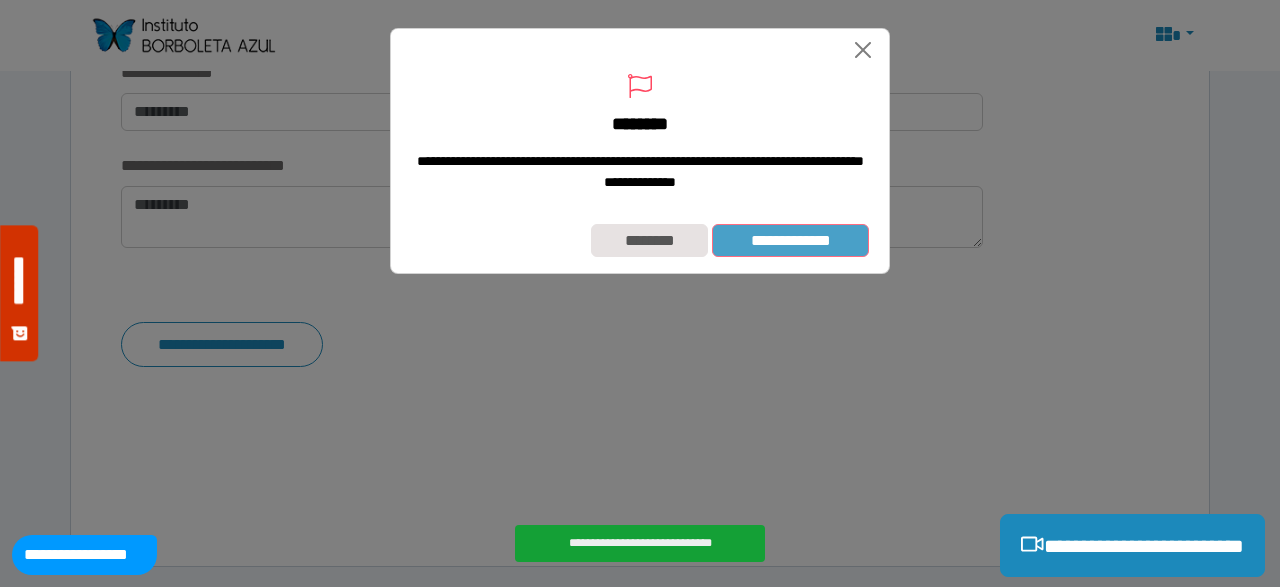 click on "**********" at bounding box center [790, 240] 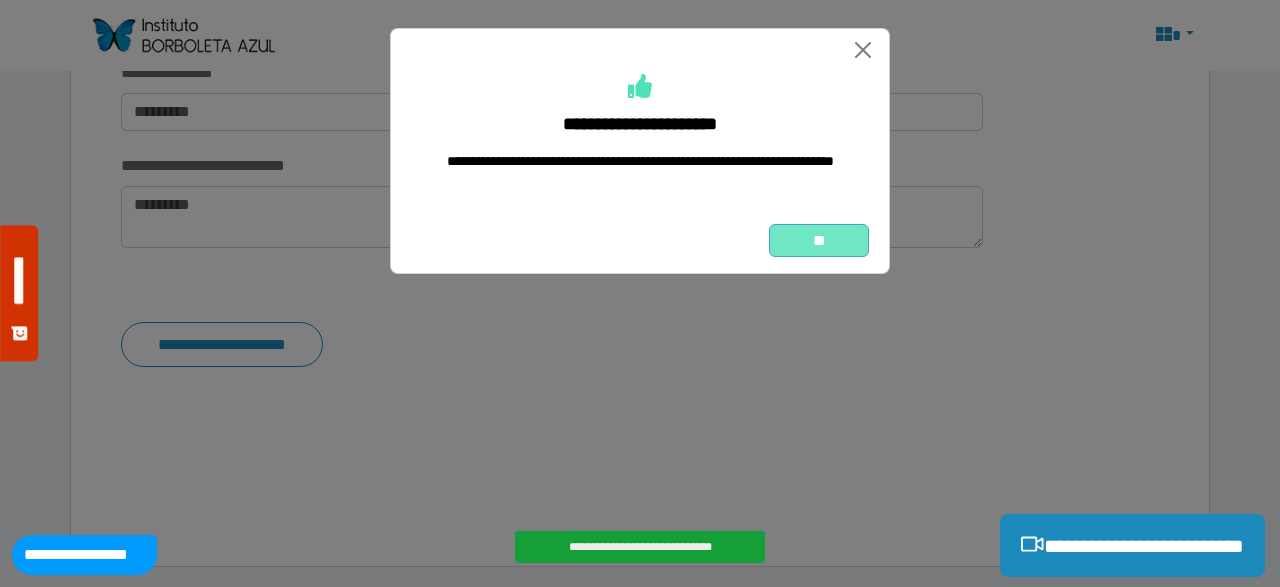click on "**" at bounding box center [819, 240] 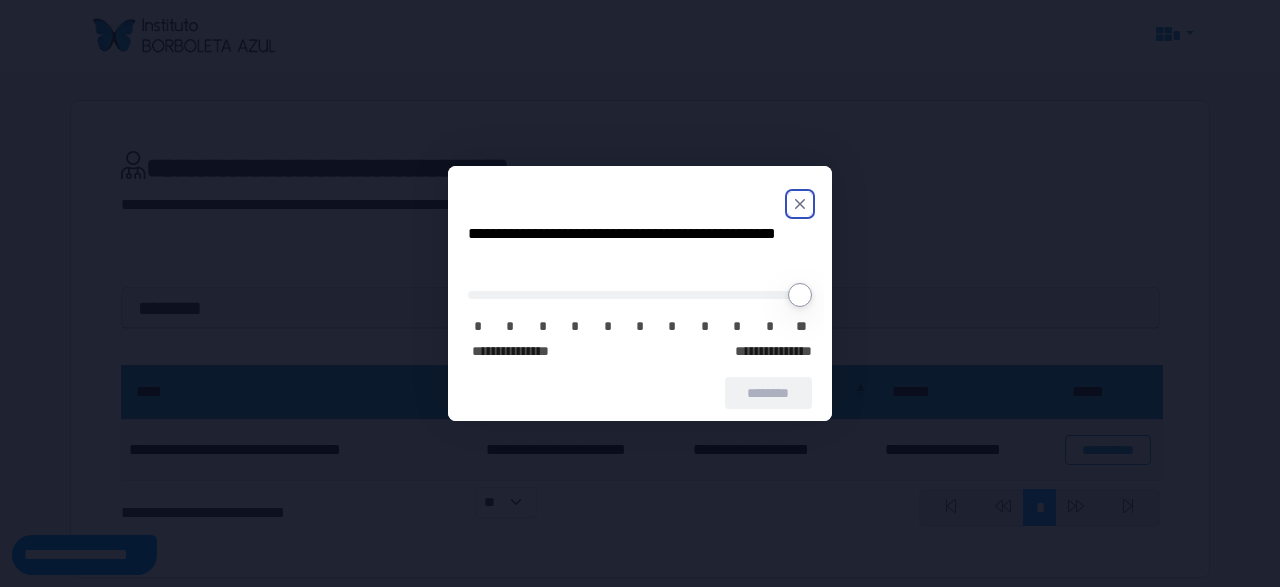 scroll, scrollTop: 0, scrollLeft: 0, axis: both 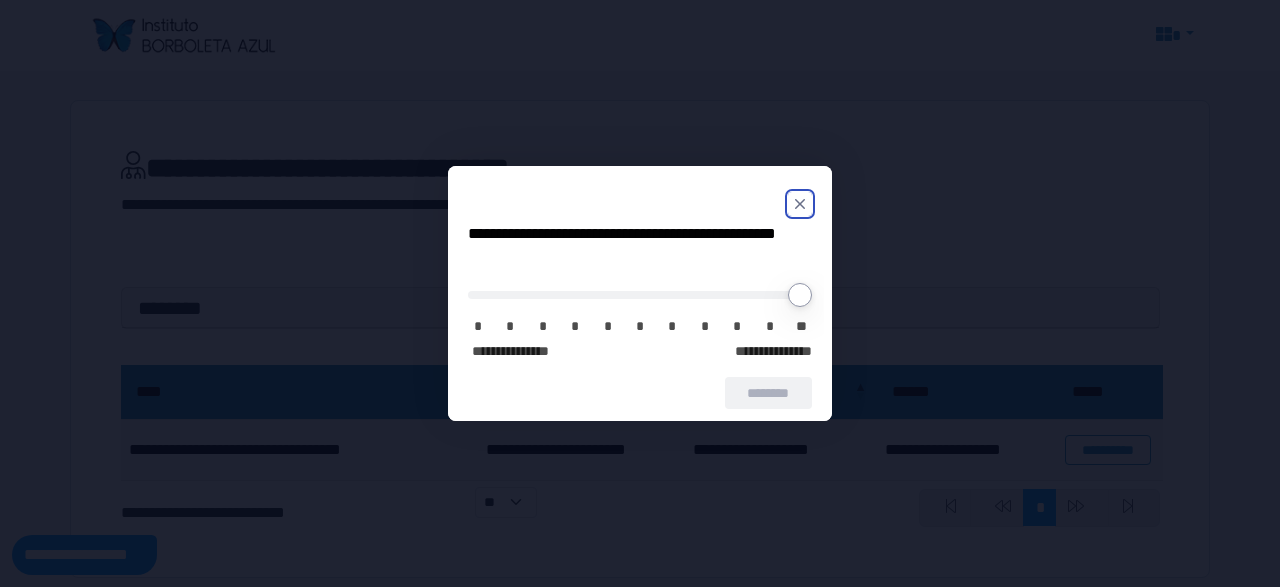 click 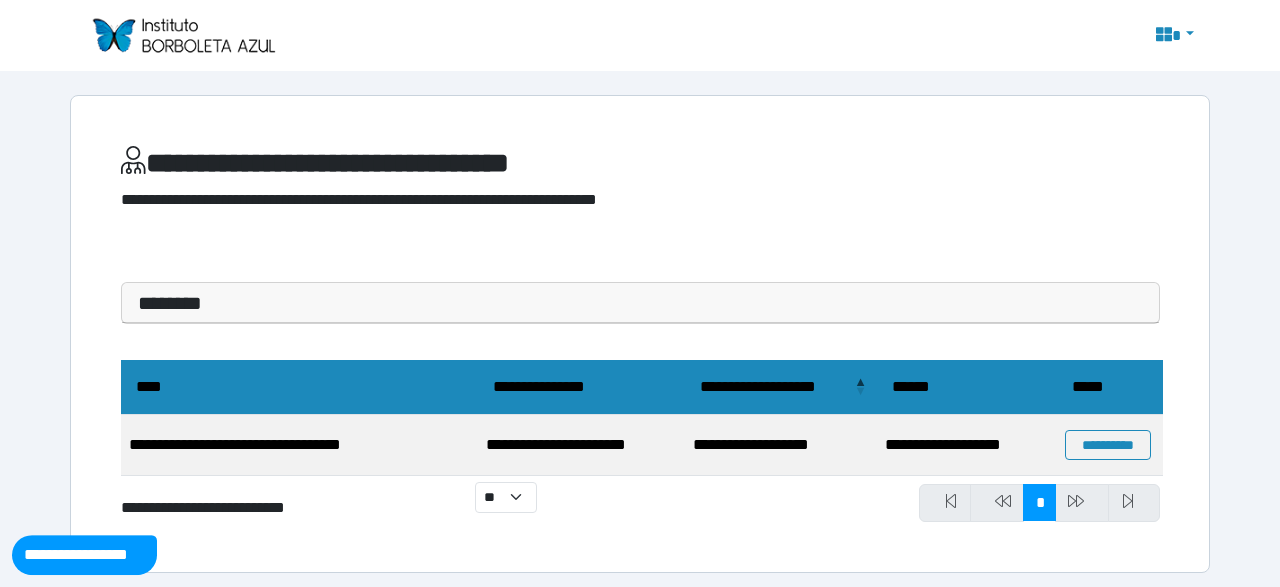scroll, scrollTop: 10, scrollLeft: 0, axis: vertical 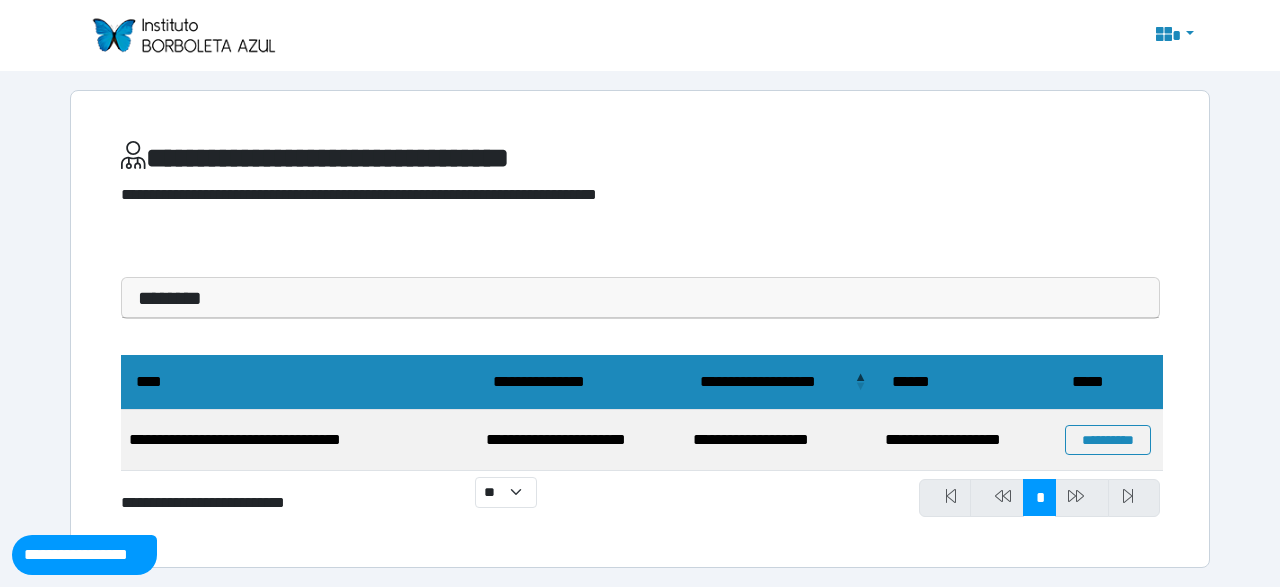 click on "********" at bounding box center [640, 298] 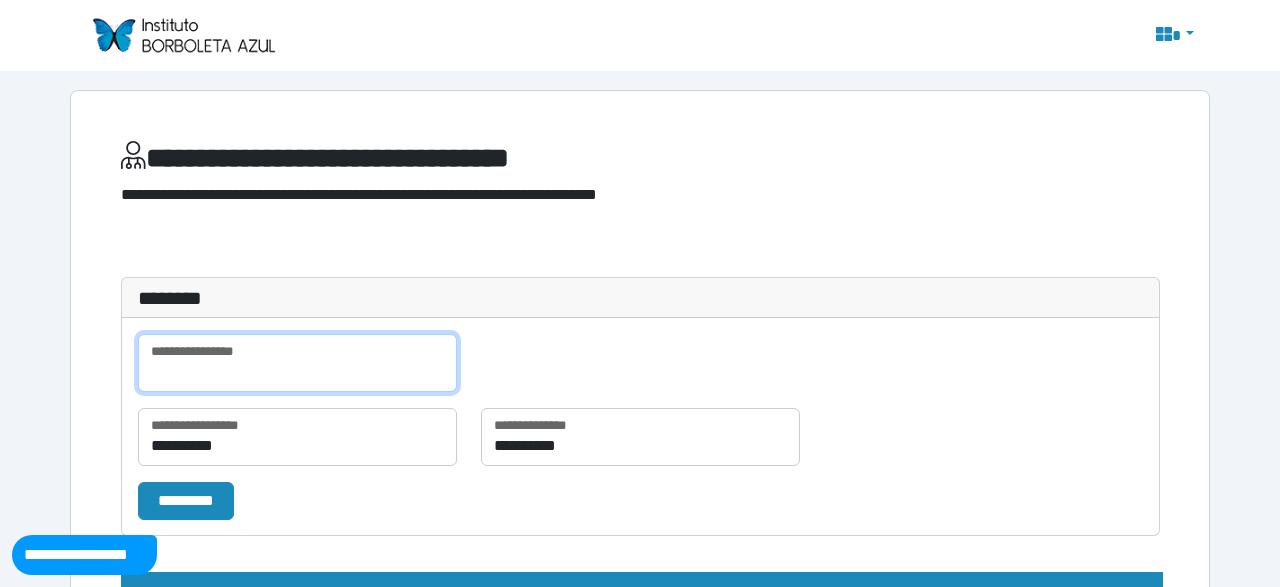 click at bounding box center (297, 363) 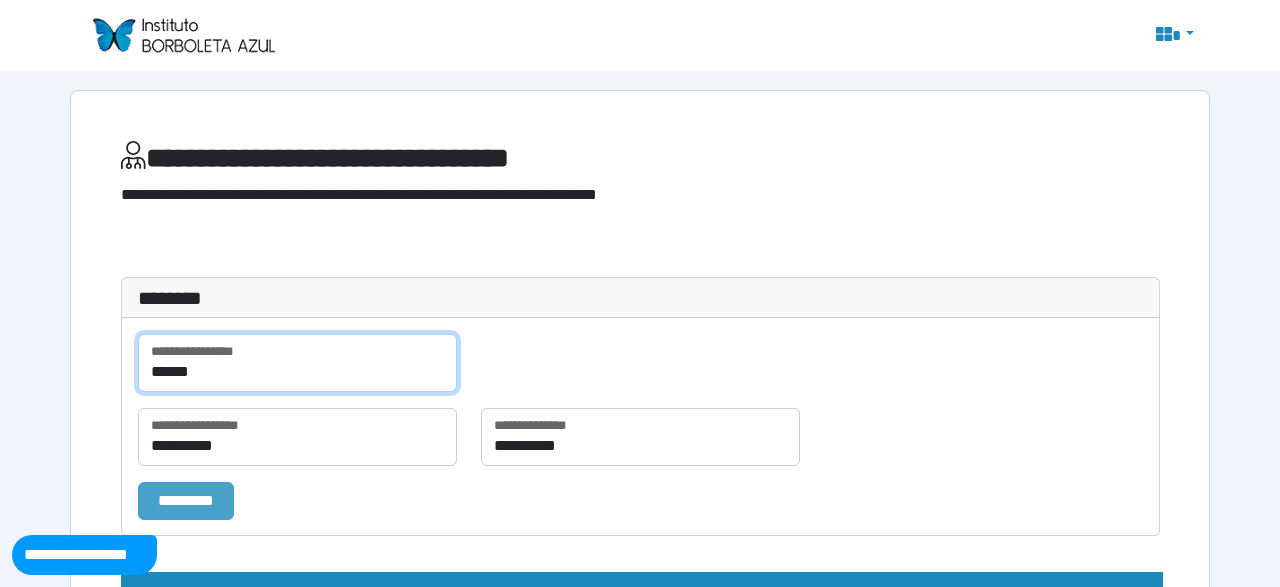 type on "******" 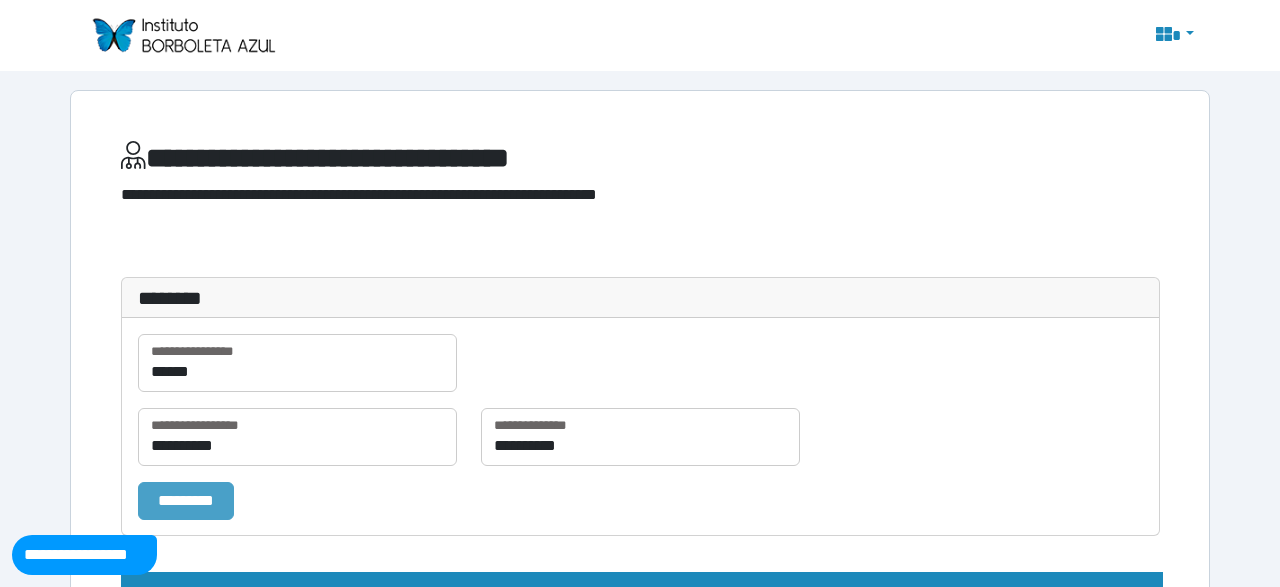 click on "*********" at bounding box center [186, 500] 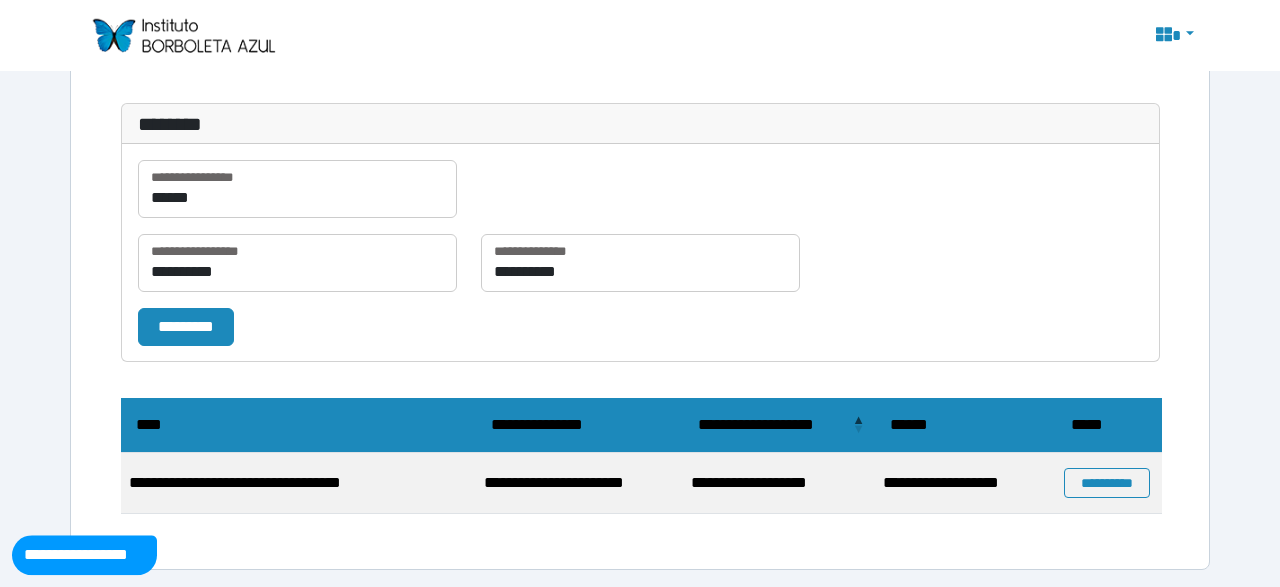 scroll, scrollTop: 186, scrollLeft: 0, axis: vertical 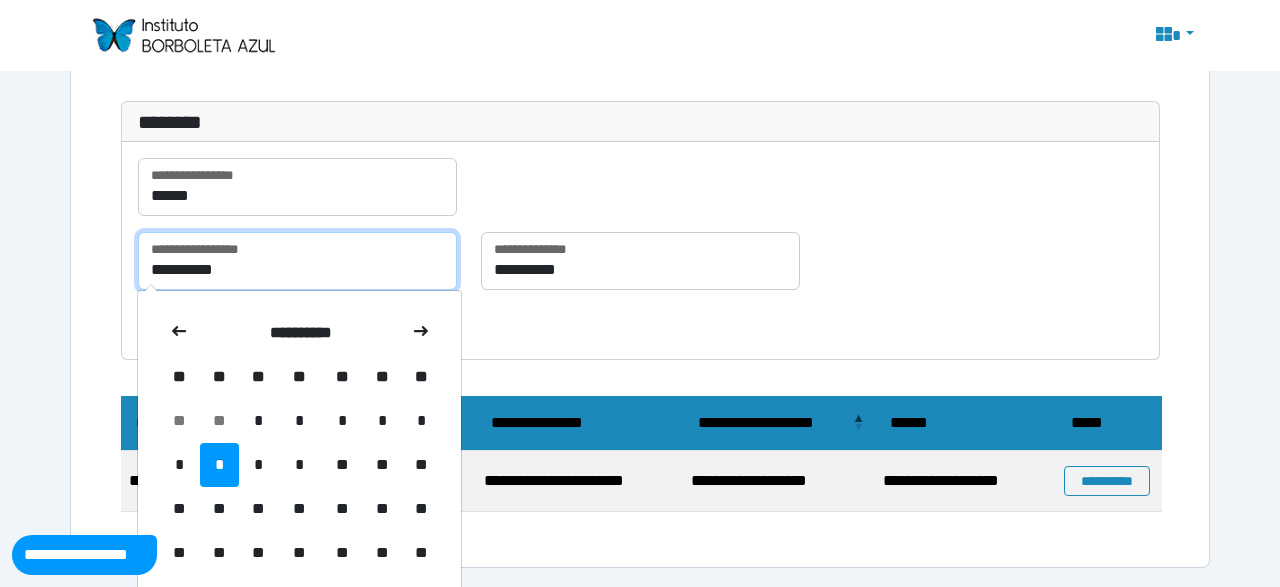 click on "**********" at bounding box center (297, 261) 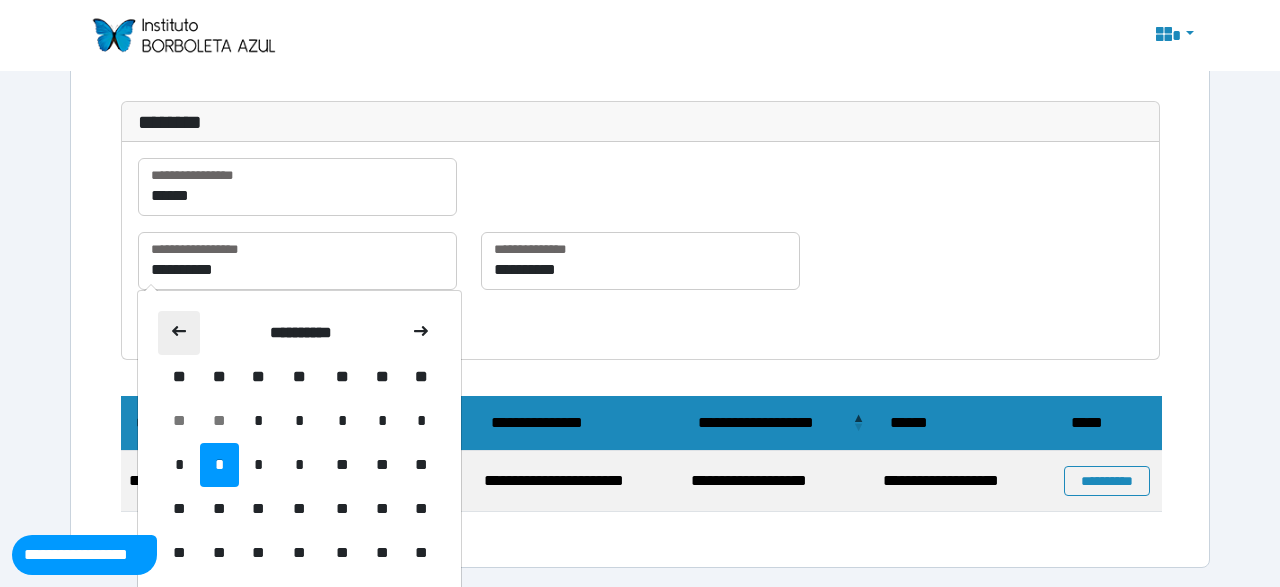 click 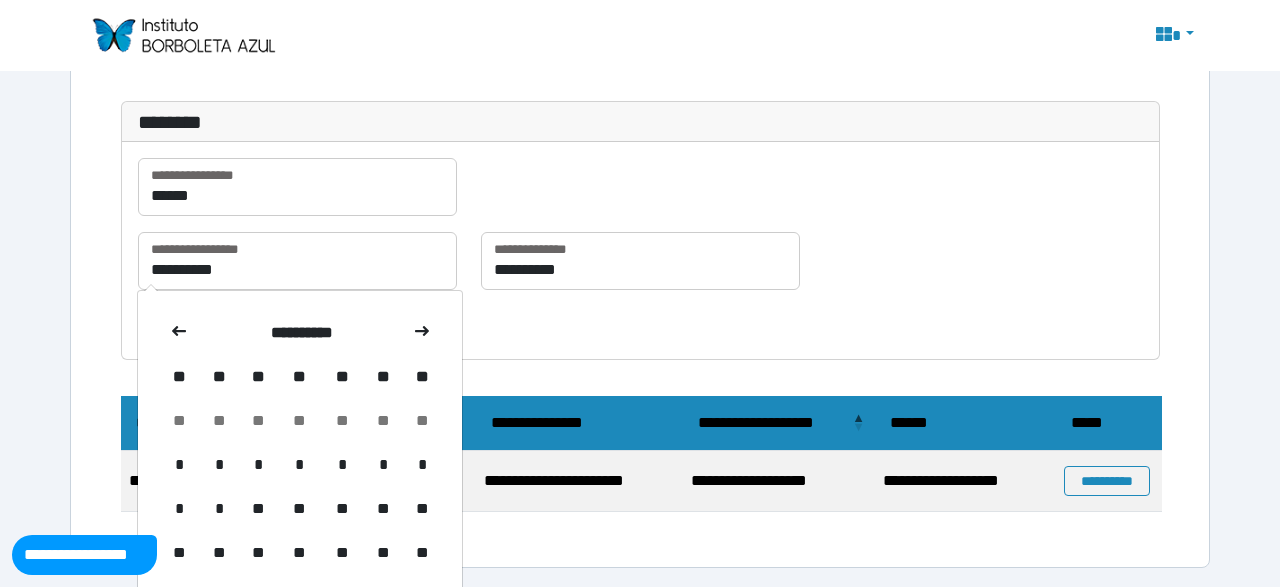 click 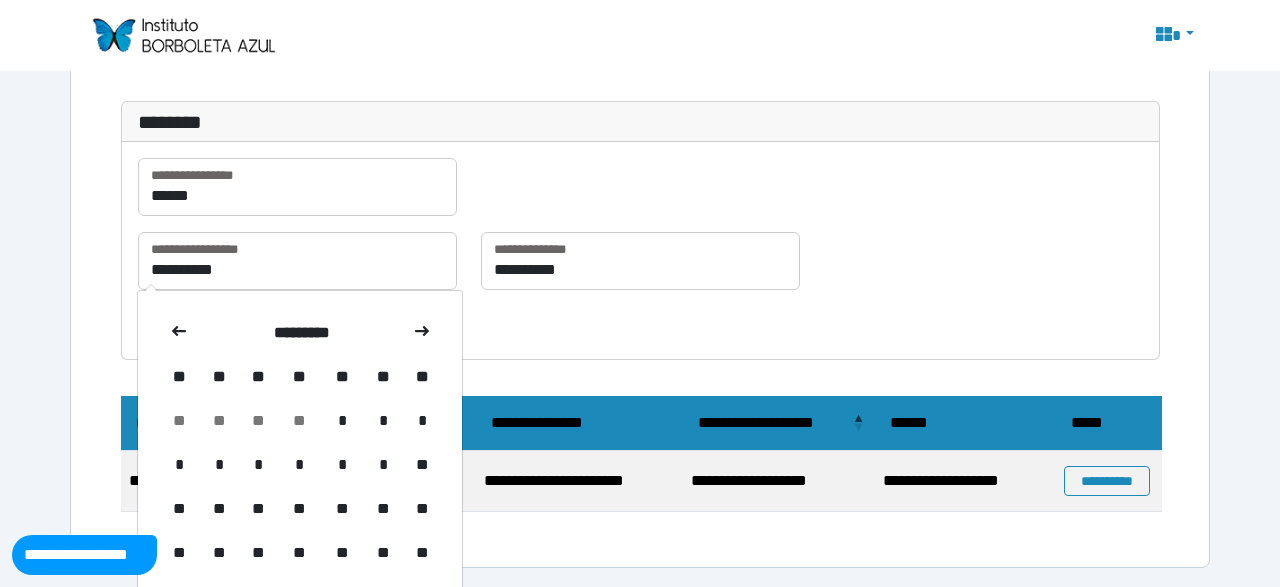click 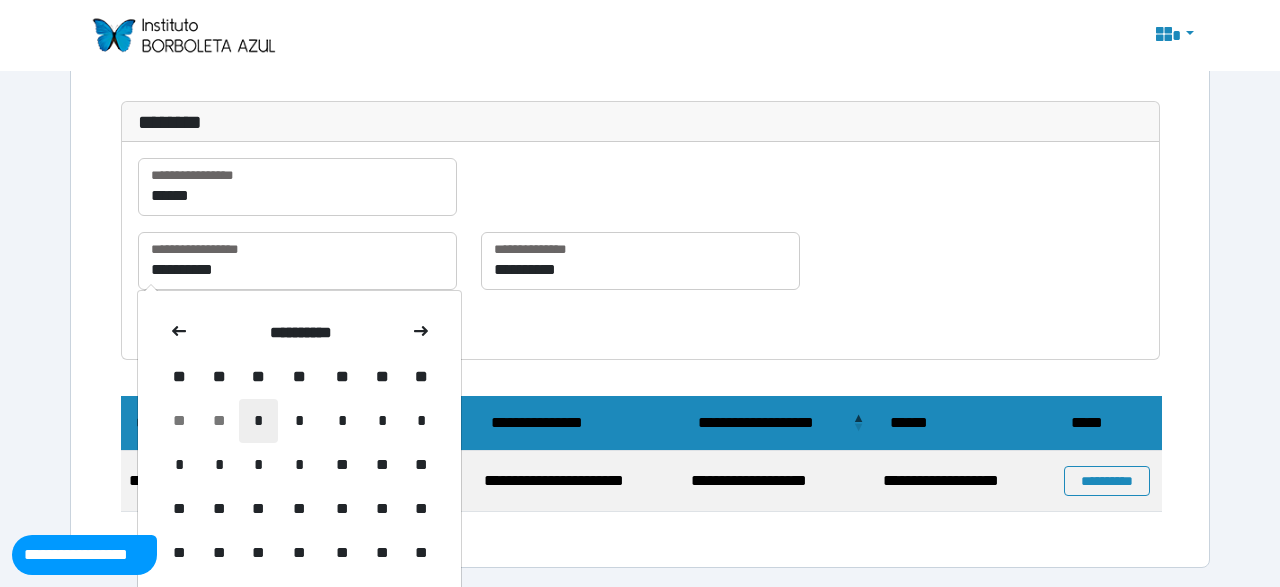 click on "*" at bounding box center (258, 421) 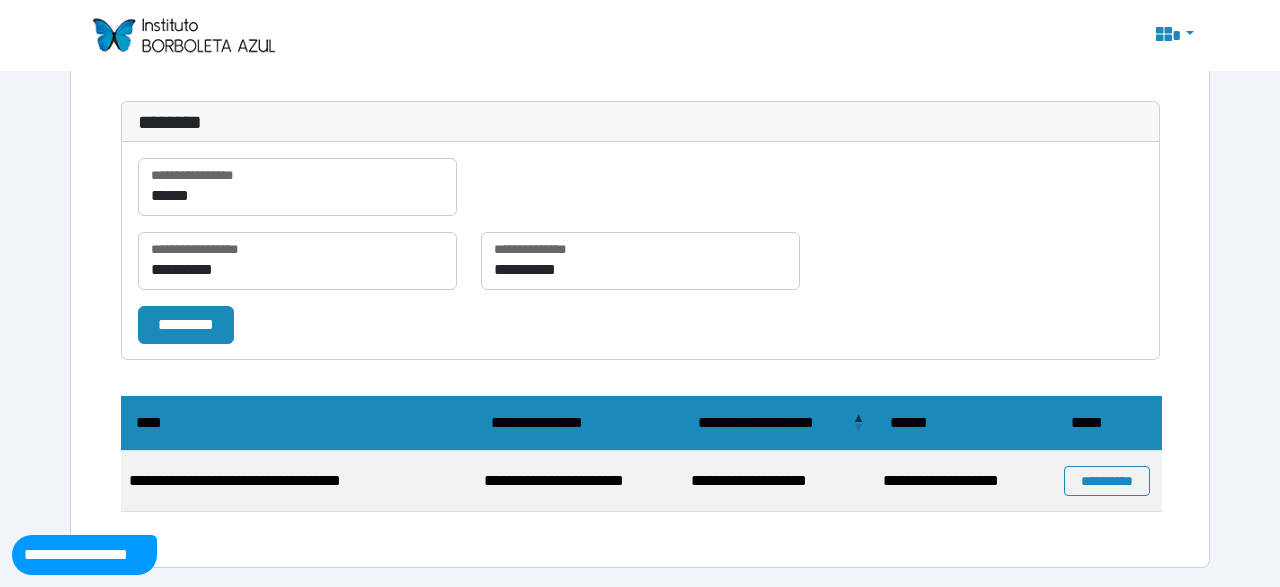 type on "**********" 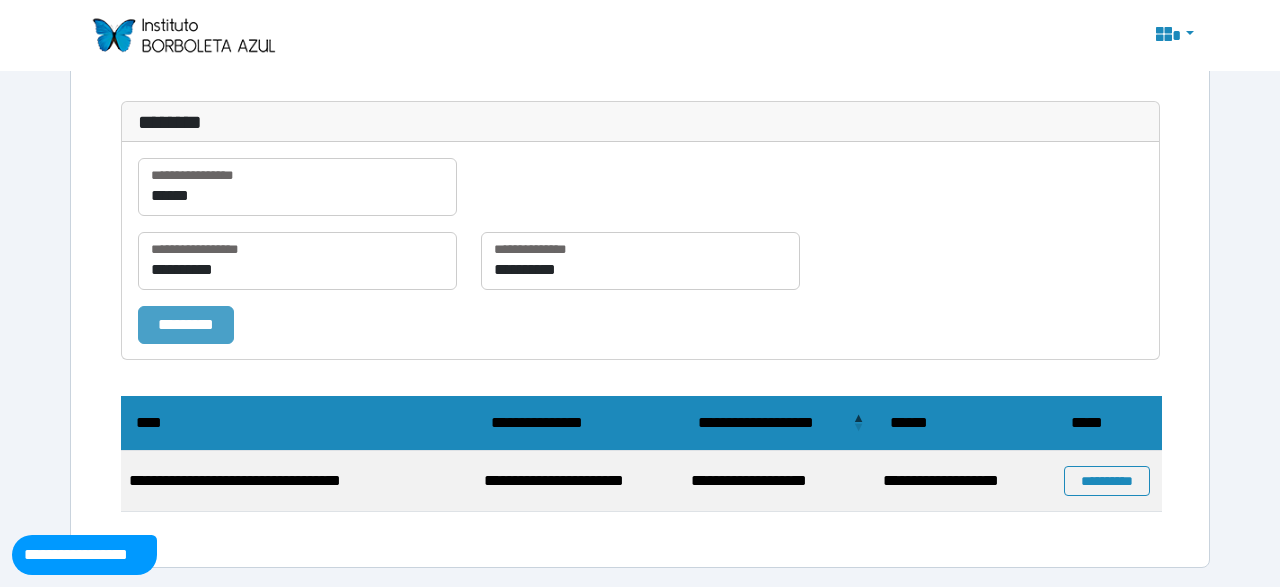 click on "*********" at bounding box center (186, 324) 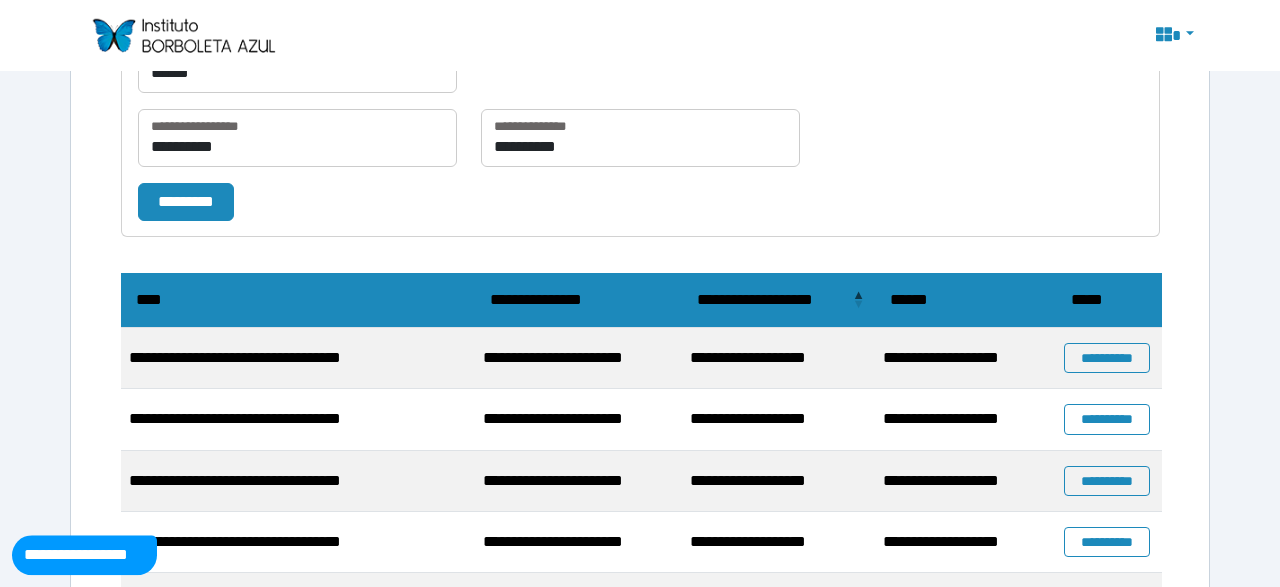 scroll, scrollTop: 468, scrollLeft: 0, axis: vertical 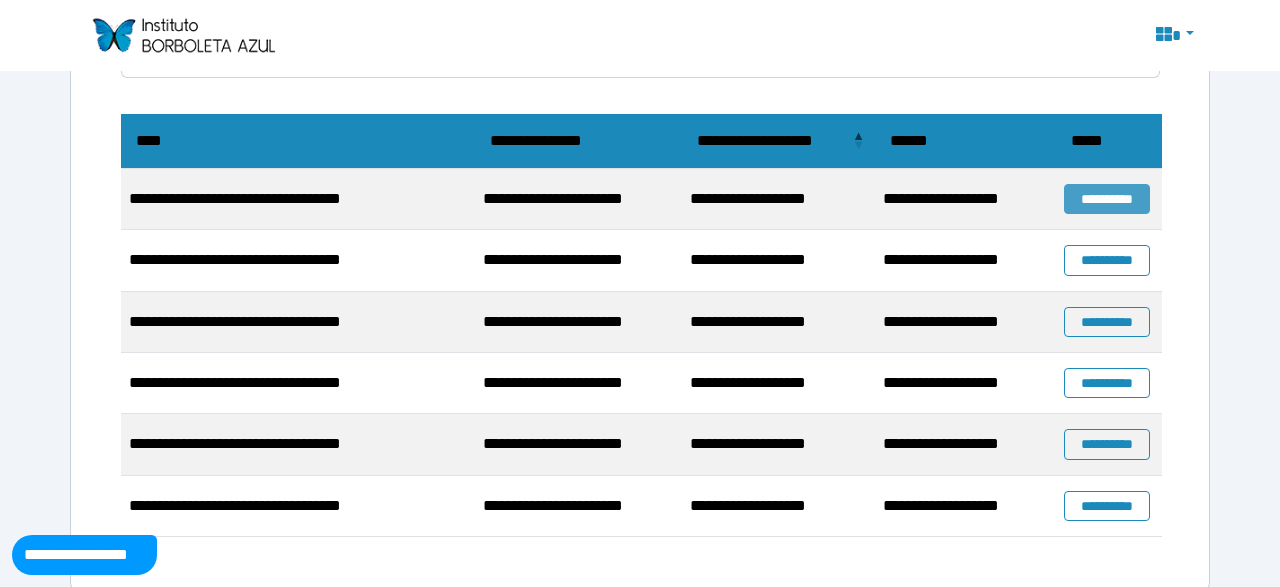 click on "**********" at bounding box center [1107, 199] 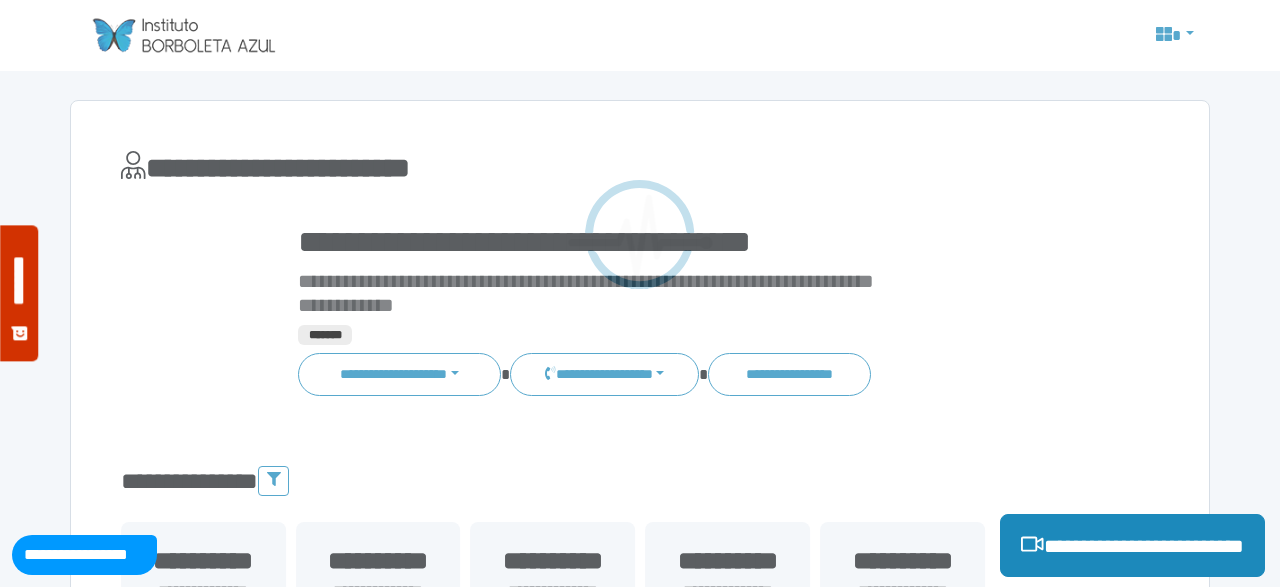 scroll, scrollTop: 0, scrollLeft: 0, axis: both 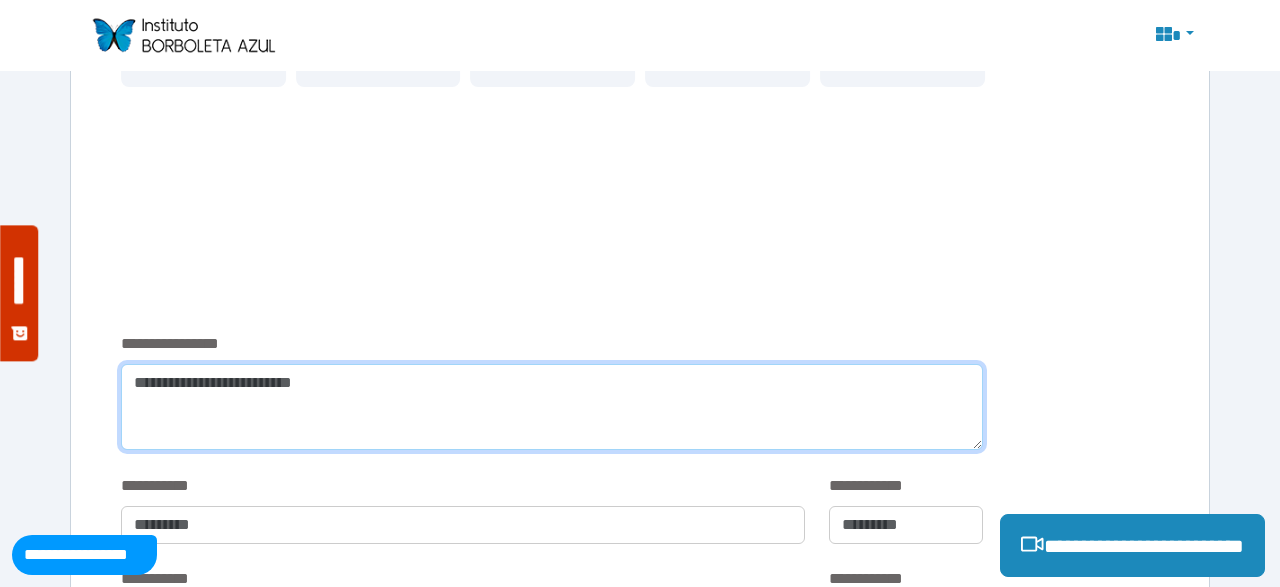 paste on "**********" 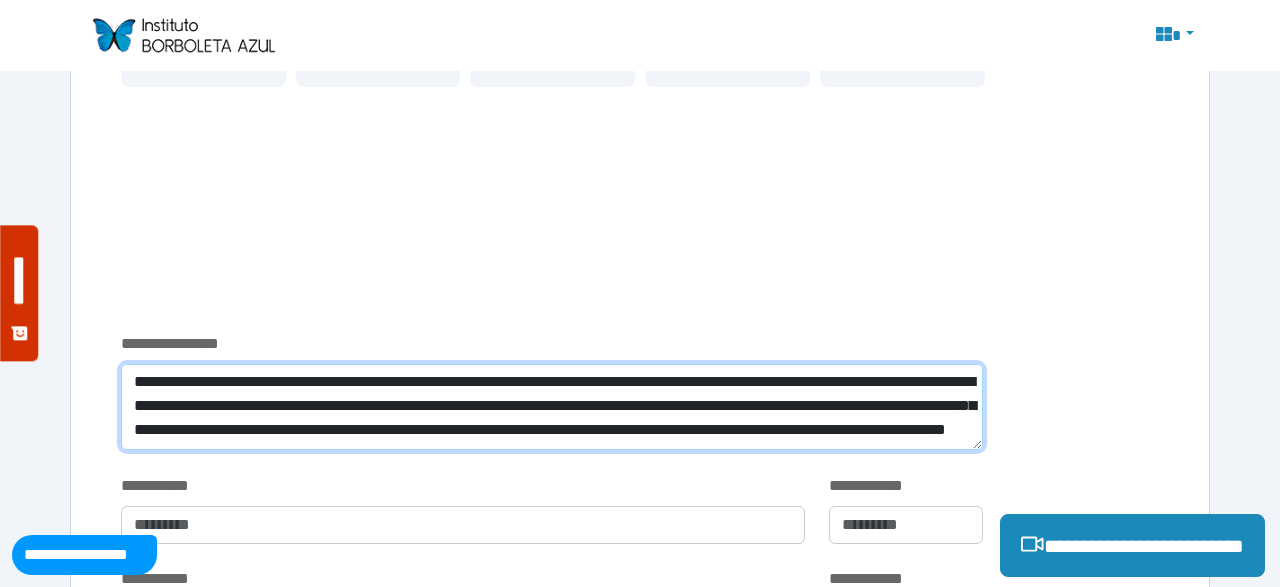 scroll, scrollTop: 48, scrollLeft: 0, axis: vertical 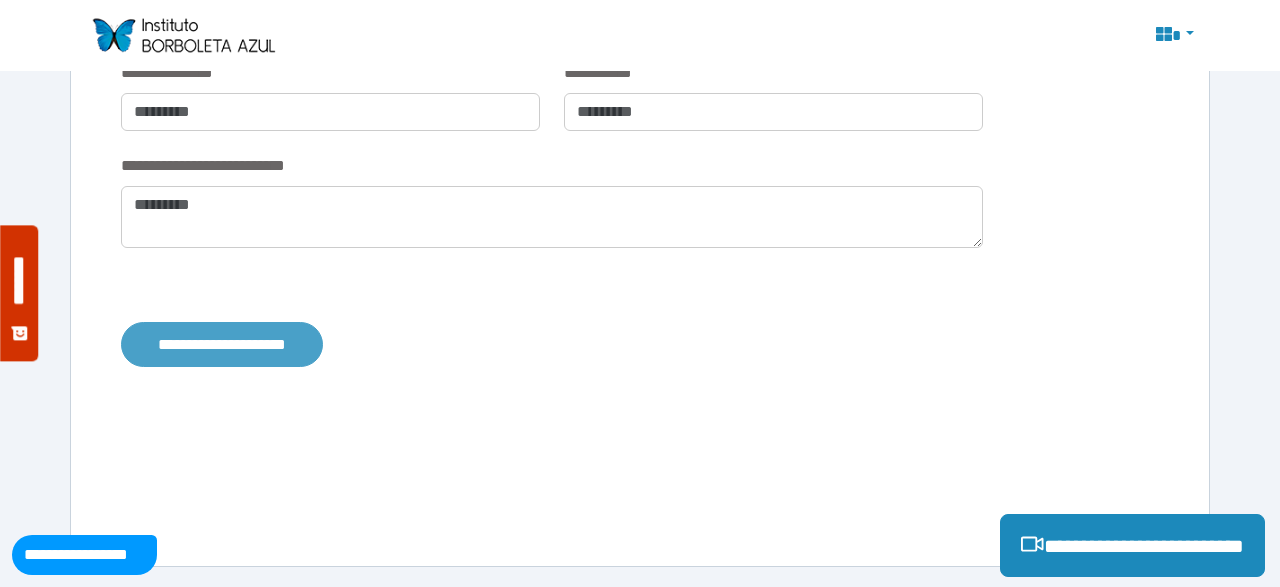 type on "**********" 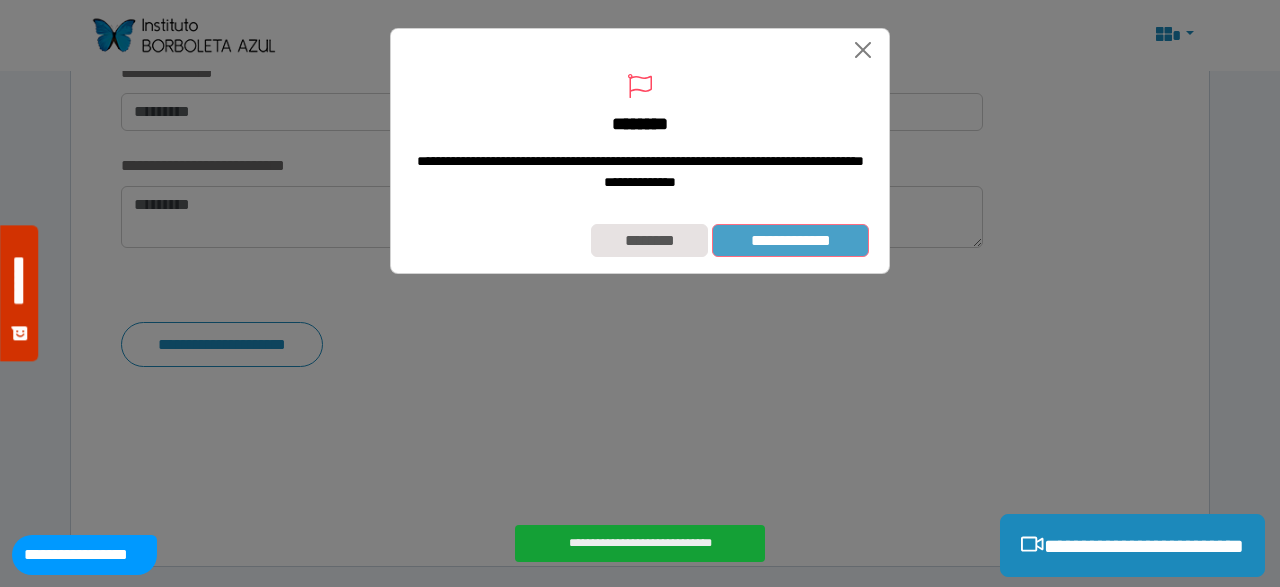 click on "**********" at bounding box center (790, 240) 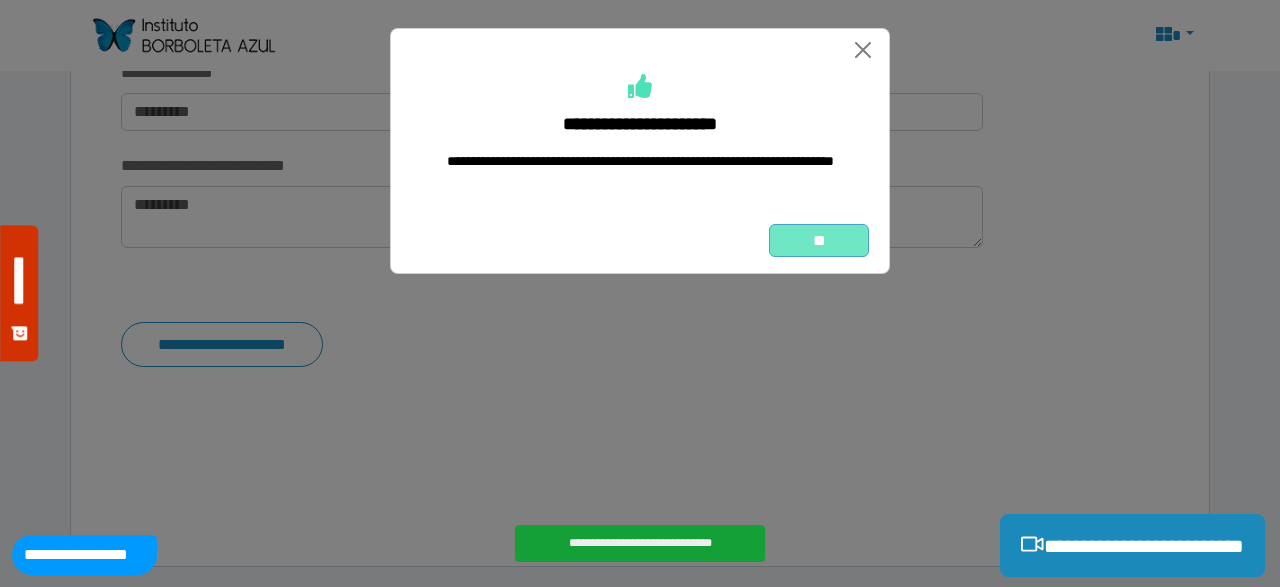 click on "**" at bounding box center (819, 240) 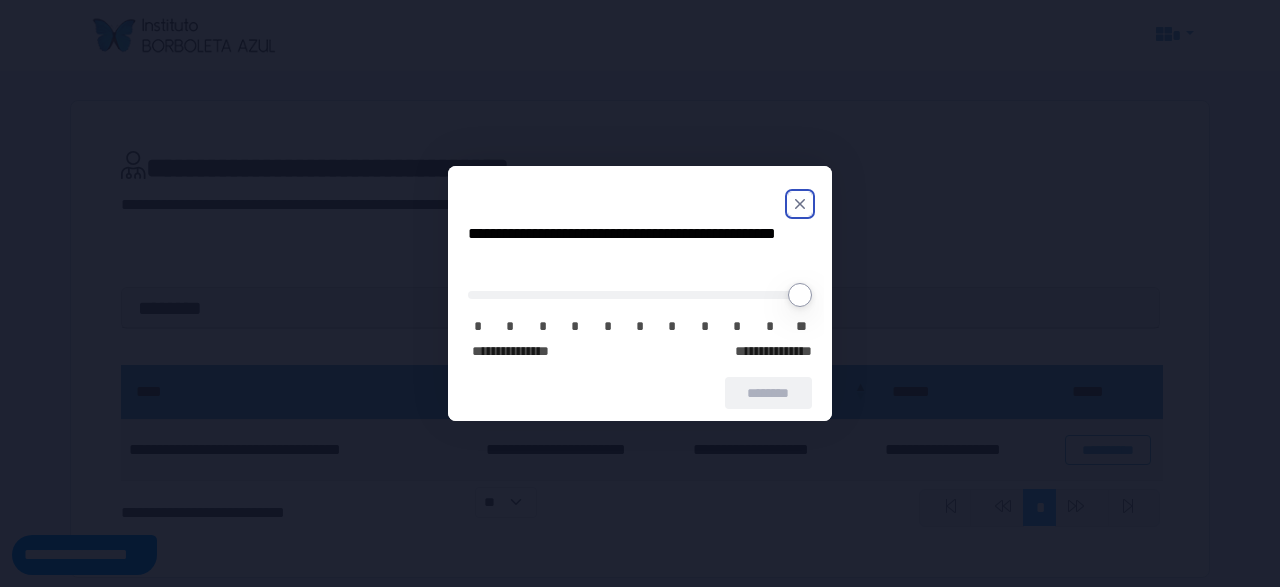 scroll, scrollTop: 0, scrollLeft: 0, axis: both 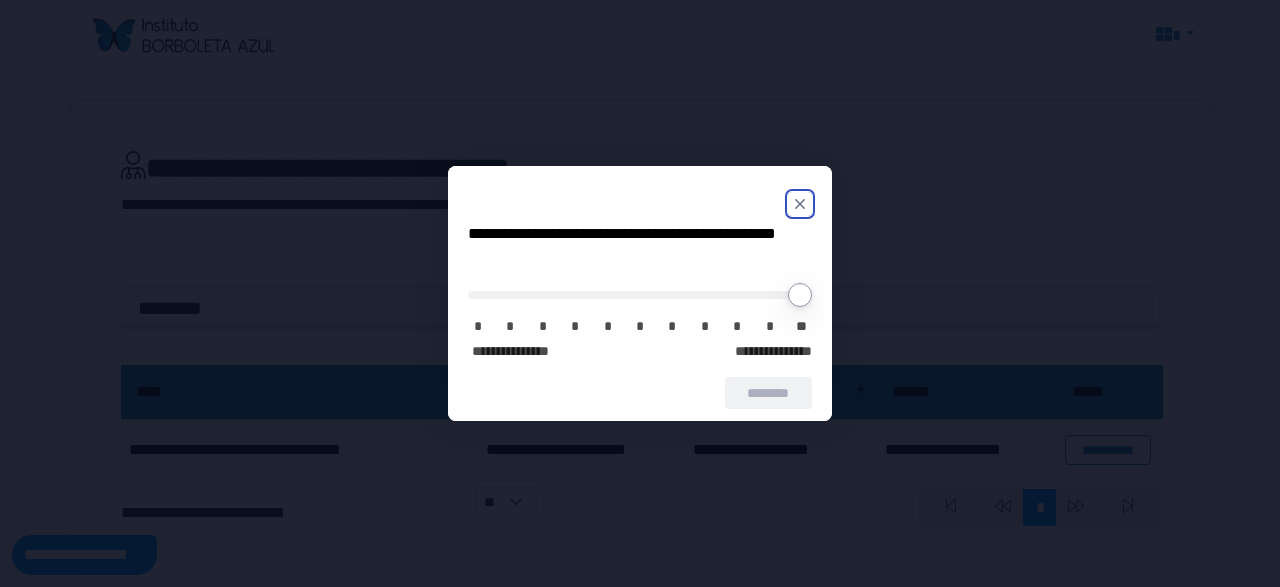 click 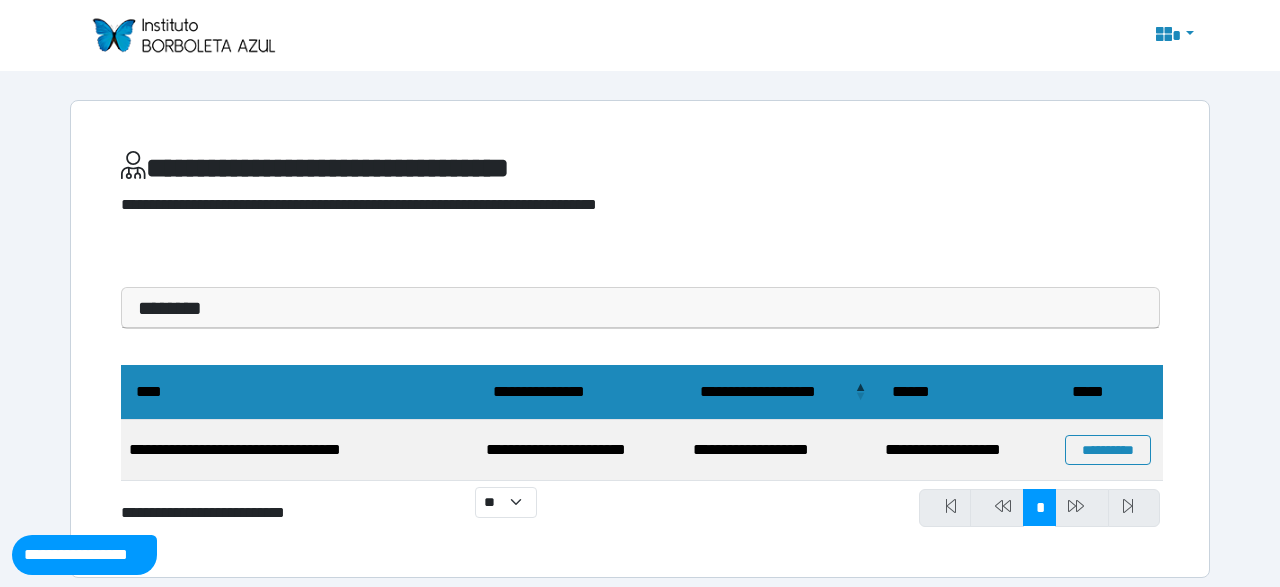 click on "********" at bounding box center [640, 308] 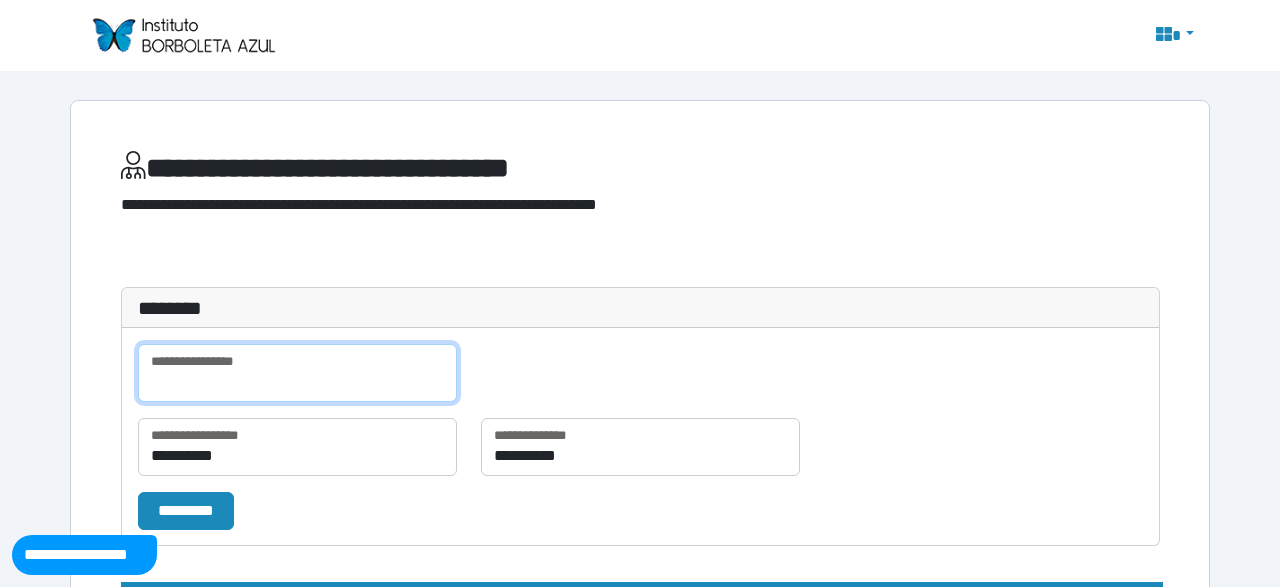 click at bounding box center [297, 373] 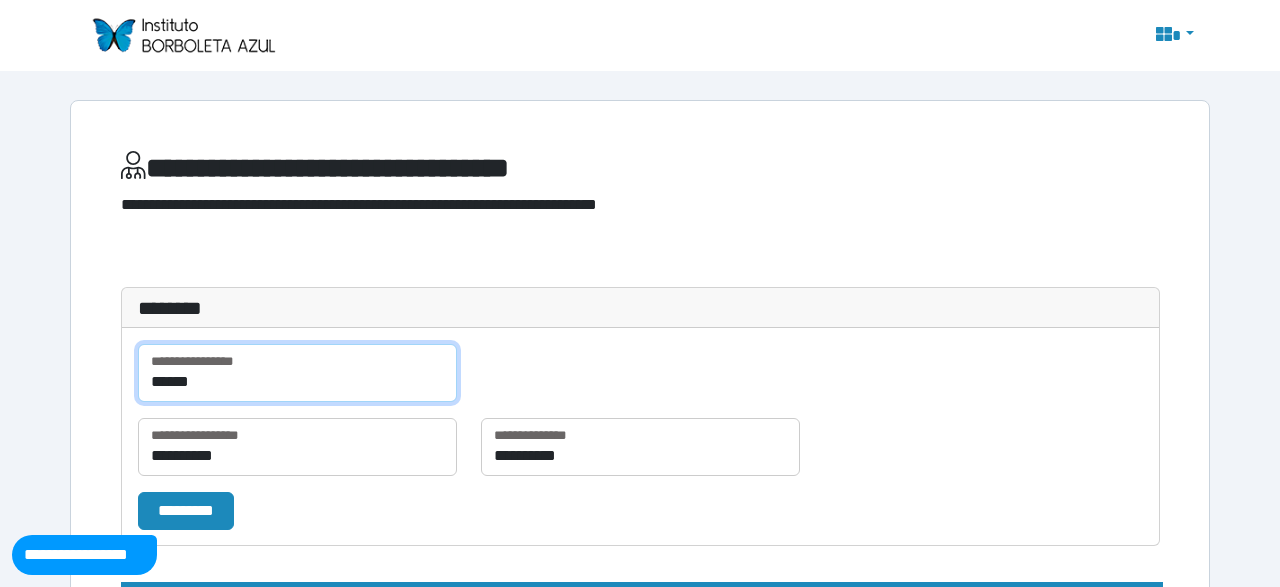 type on "******" 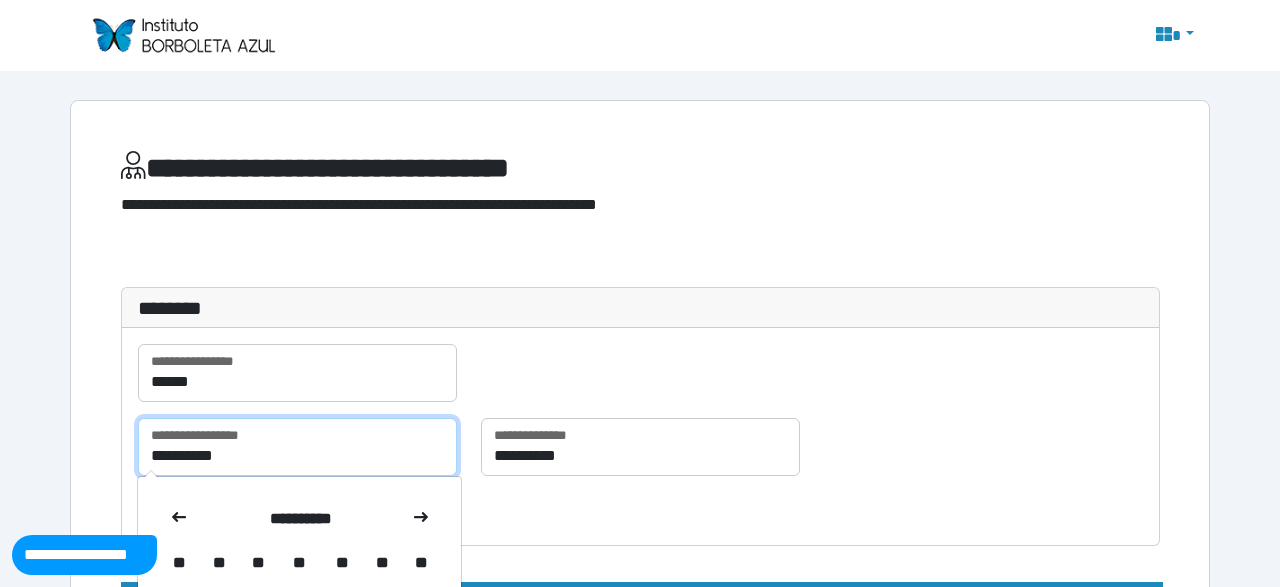 click on "**********" at bounding box center [297, 447] 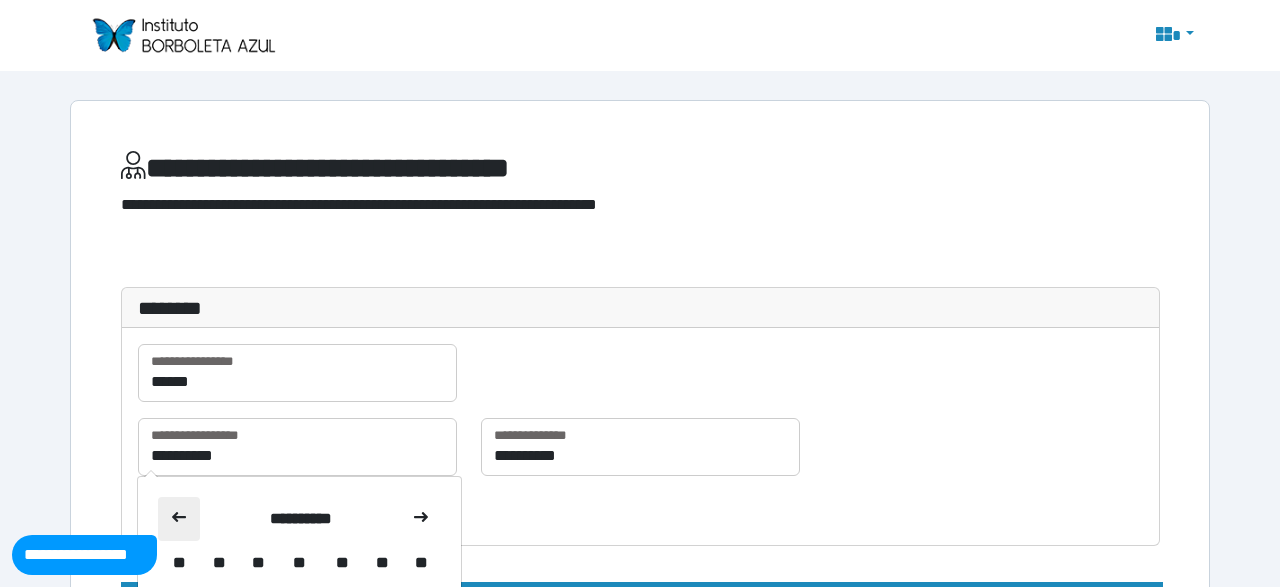 click 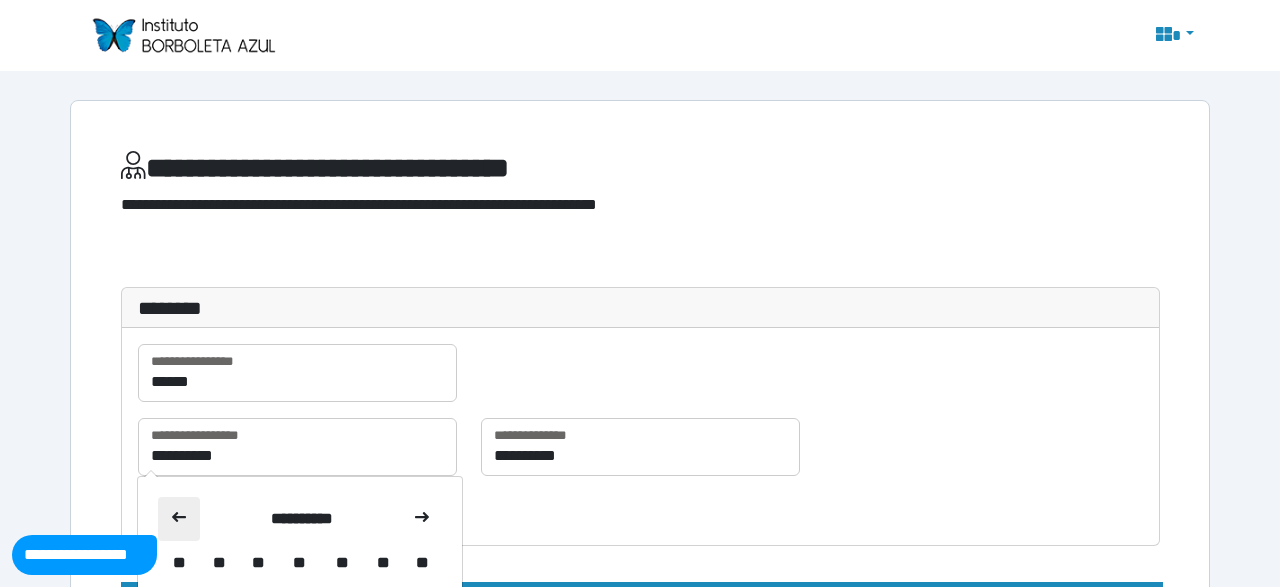 click 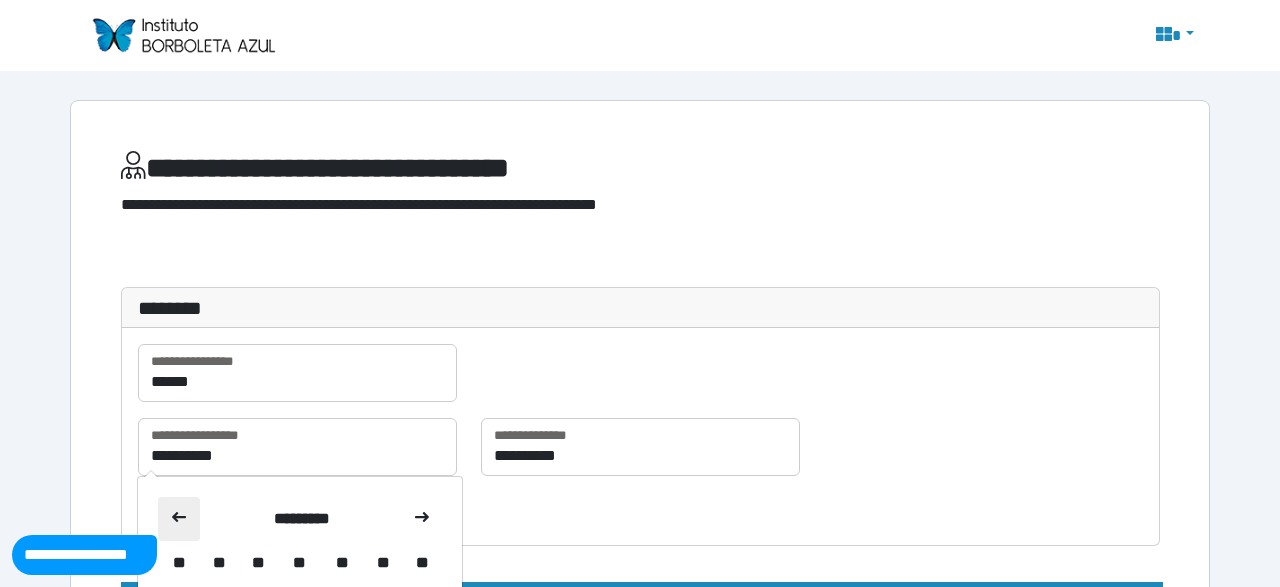 click 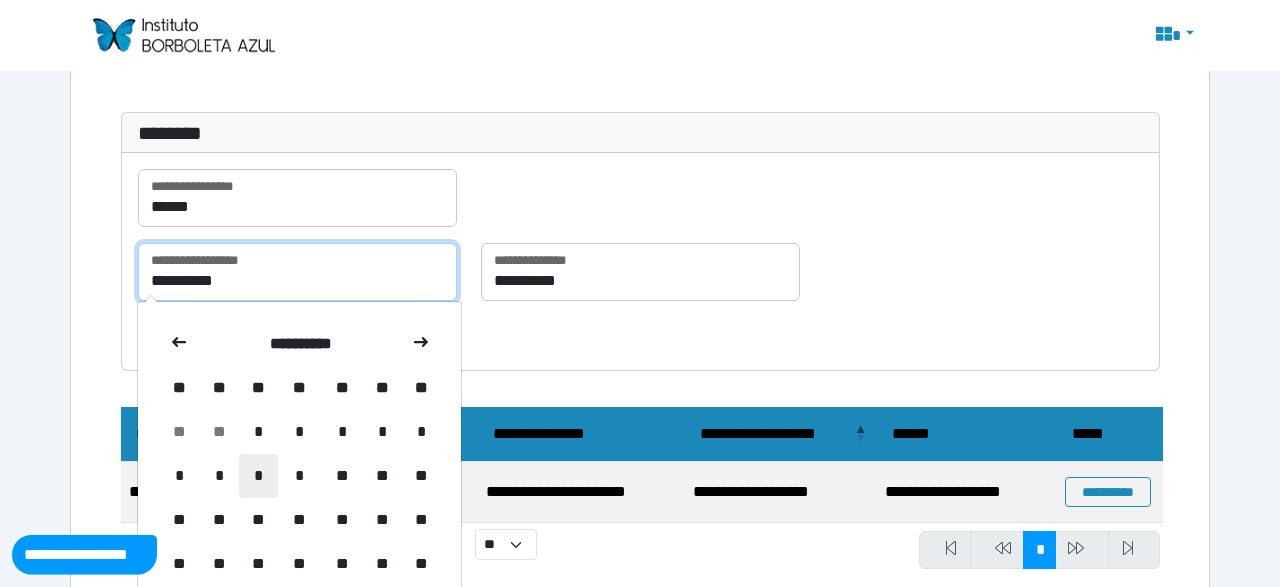 scroll, scrollTop: 208, scrollLeft: 0, axis: vertical 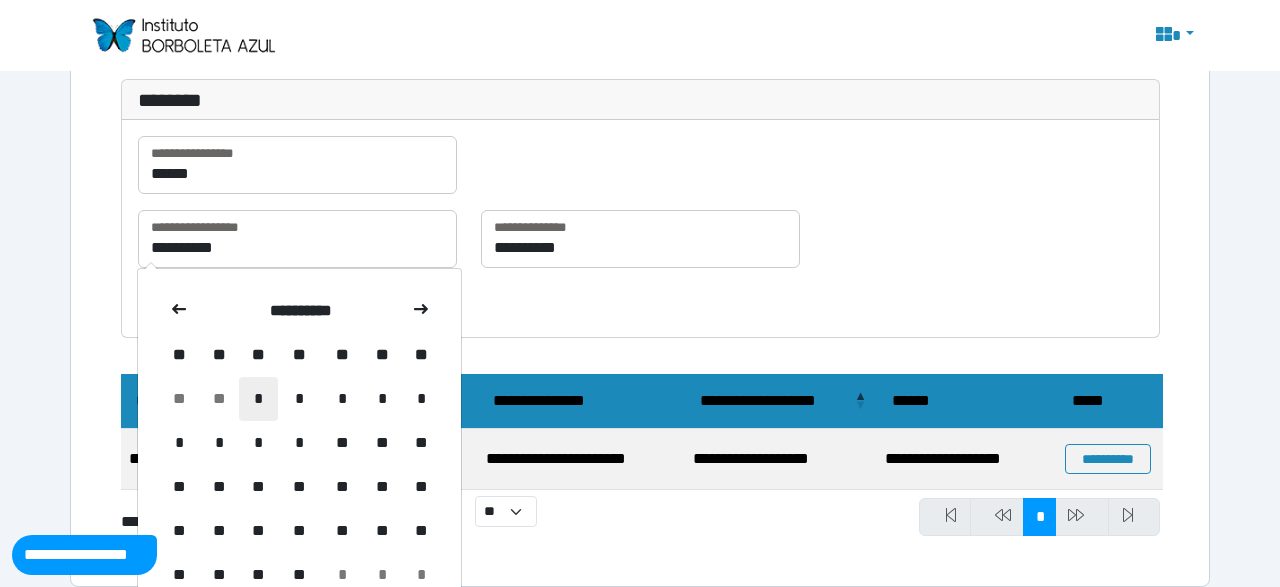 click on "*" at bounding box center [258, 399] 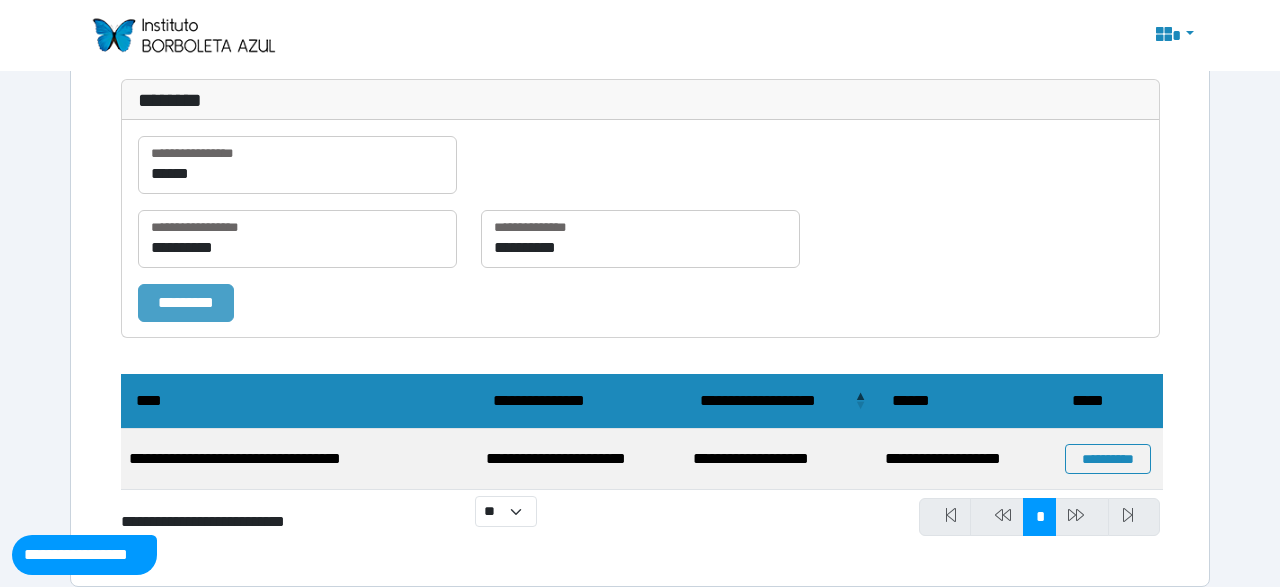 click on "*********" at bounding box center [186, 302] 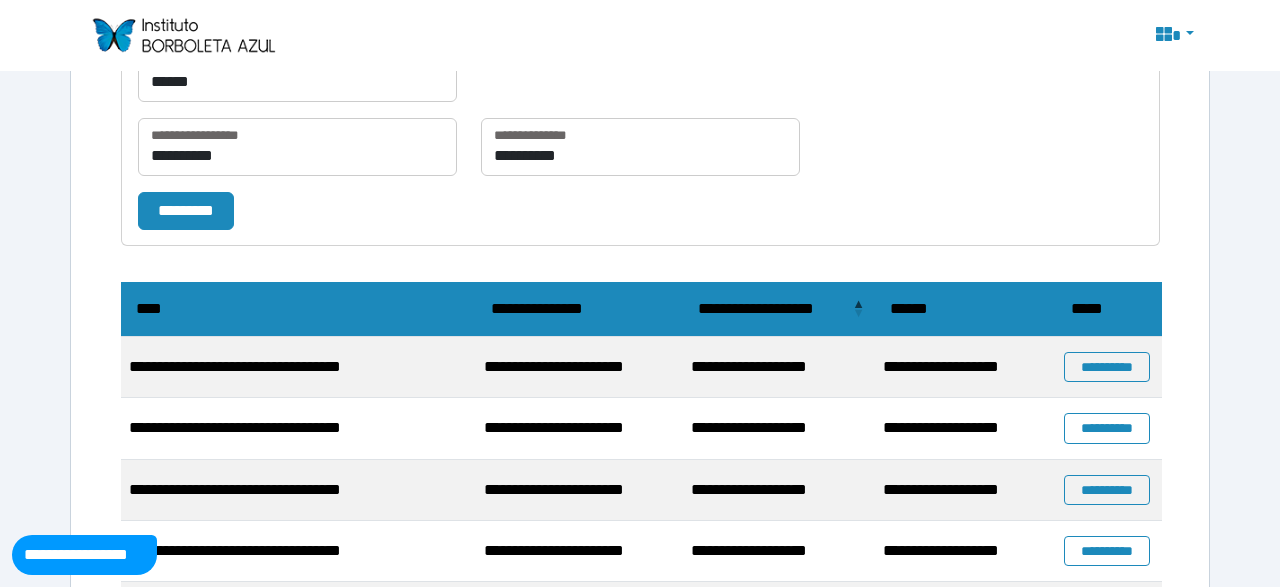 scroll, scrollTop: 416, scrollLeft: 0, axis: vertical 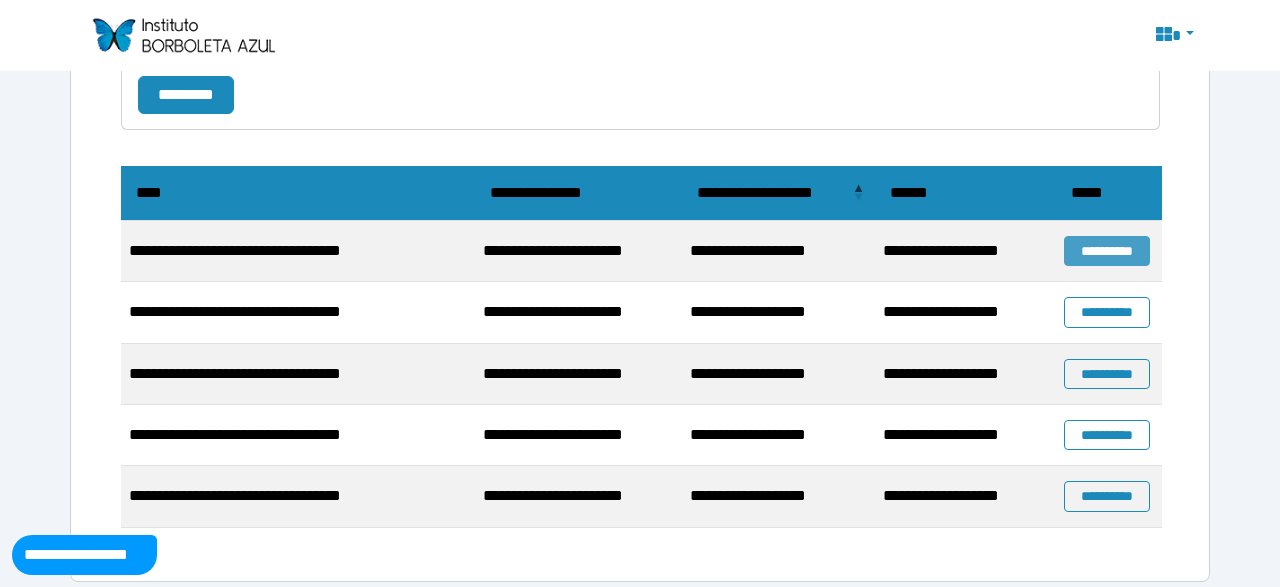 click on "**********" at bounding box center [1107, 251] 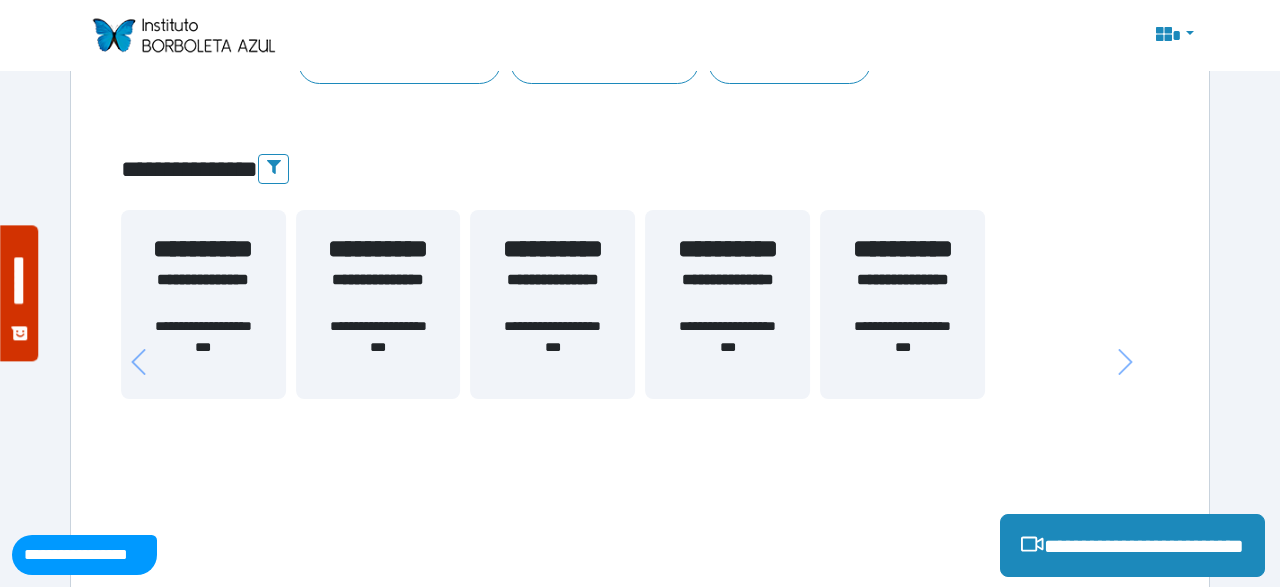 scroll, scrollTop: 624, scrollLeft: 0, axis: vertical 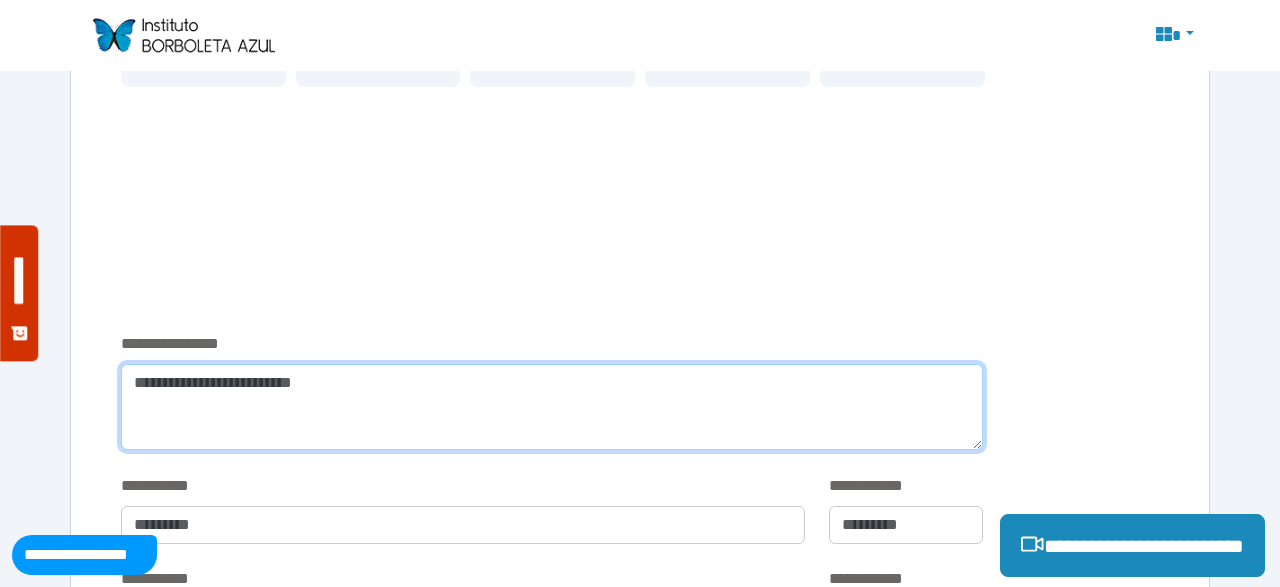 paste on "**********" 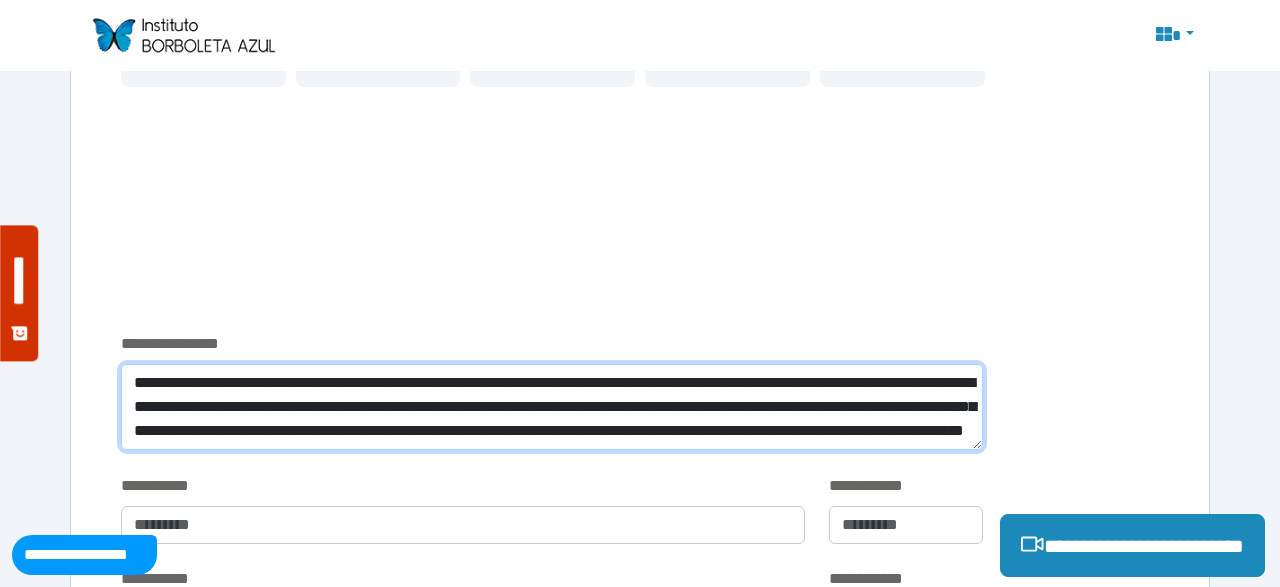 scroll, scrollTop: 136, scrollLeft: 0, axis: vertical 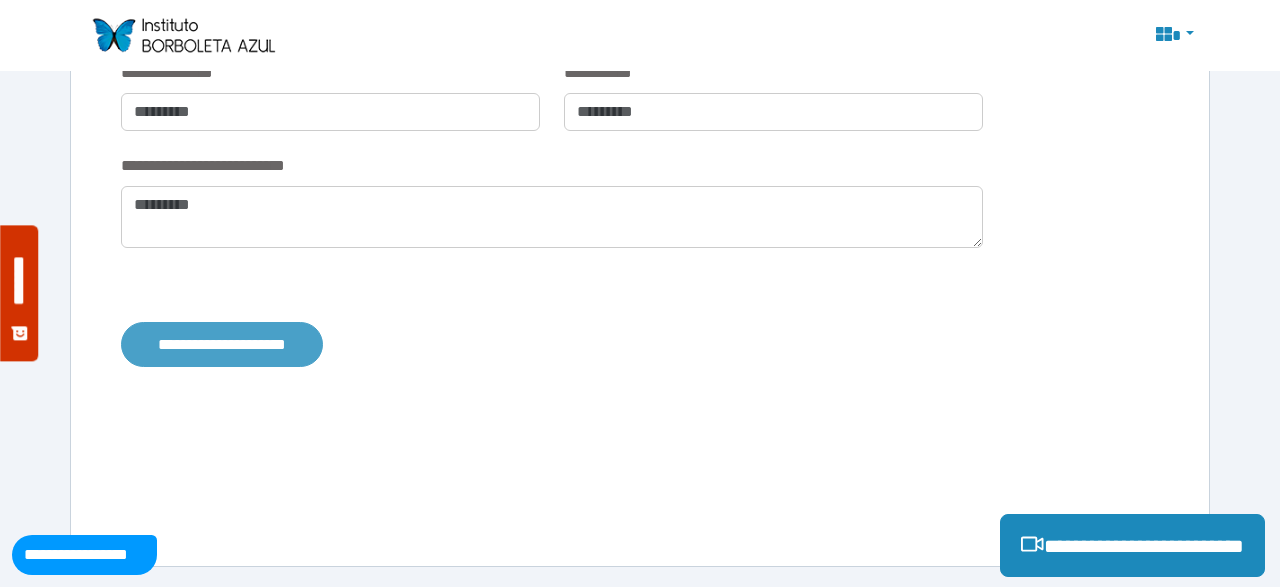 type on "**********" 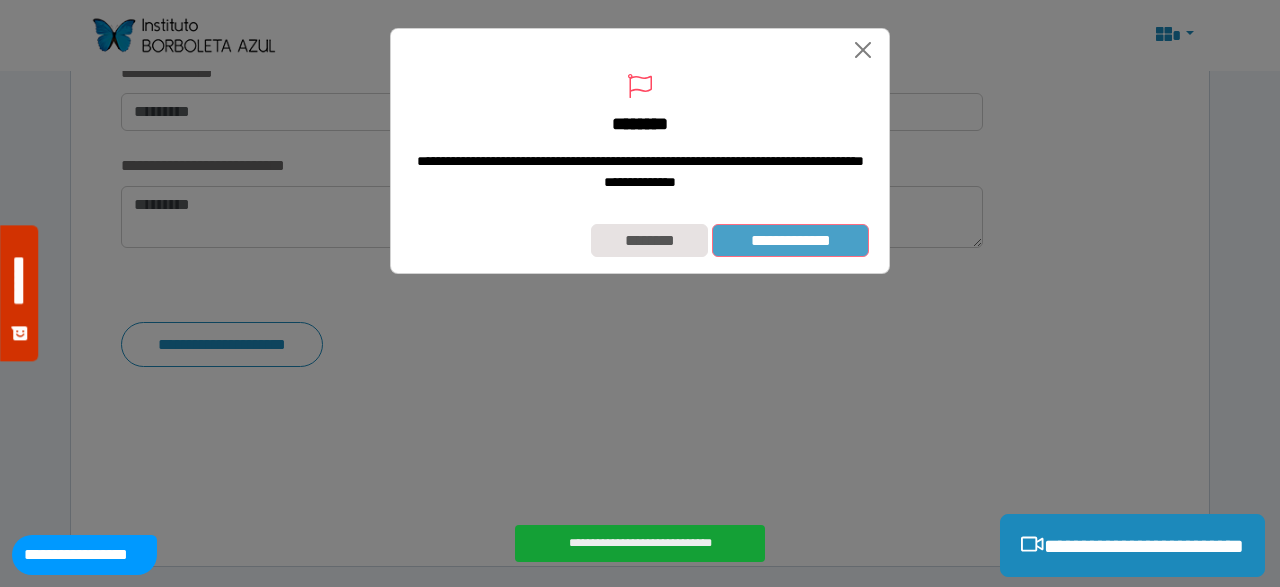click on "**********" at bounding box center [790, 240] 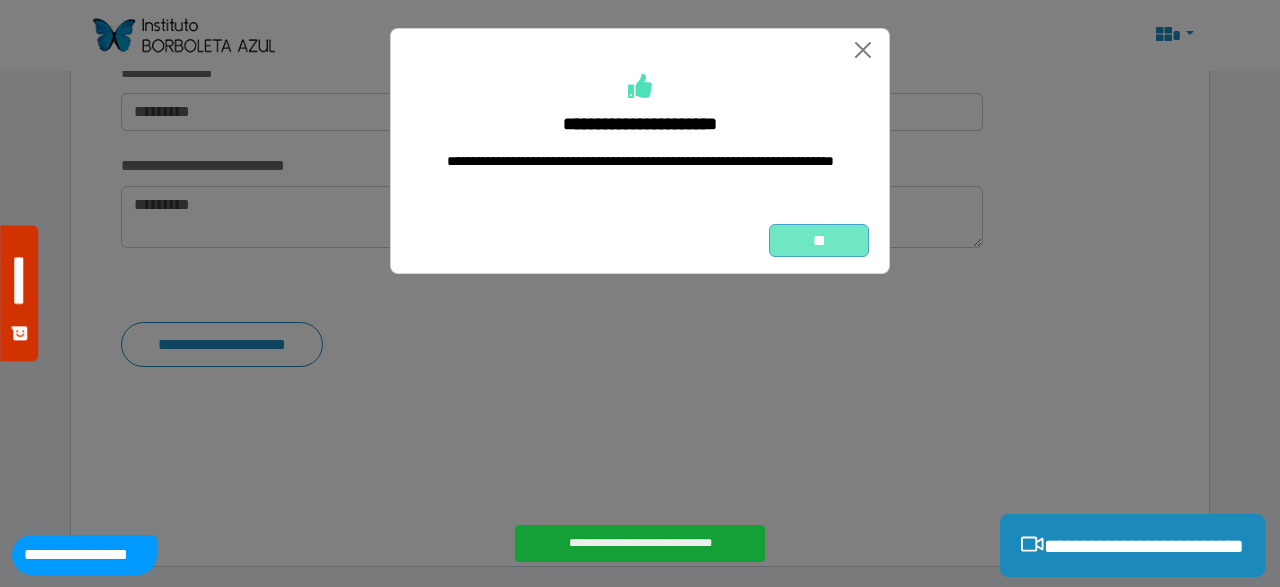 click on "**" at bounding box center [819, 240] 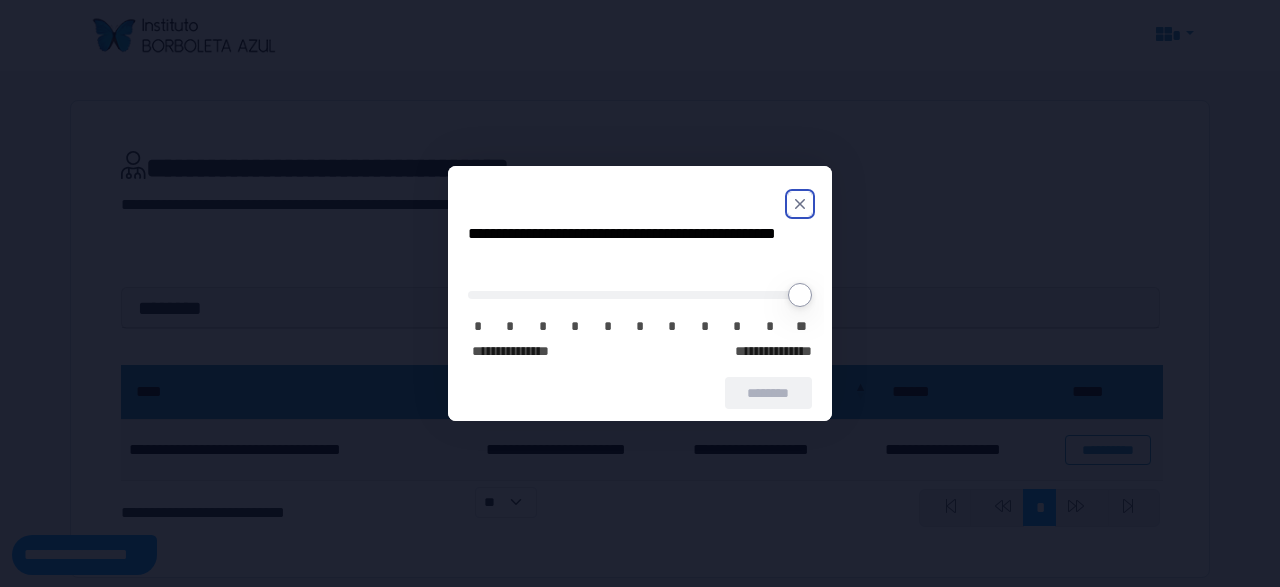 scroll, scrollTop: 0, scrollLeft: 0, axis: both 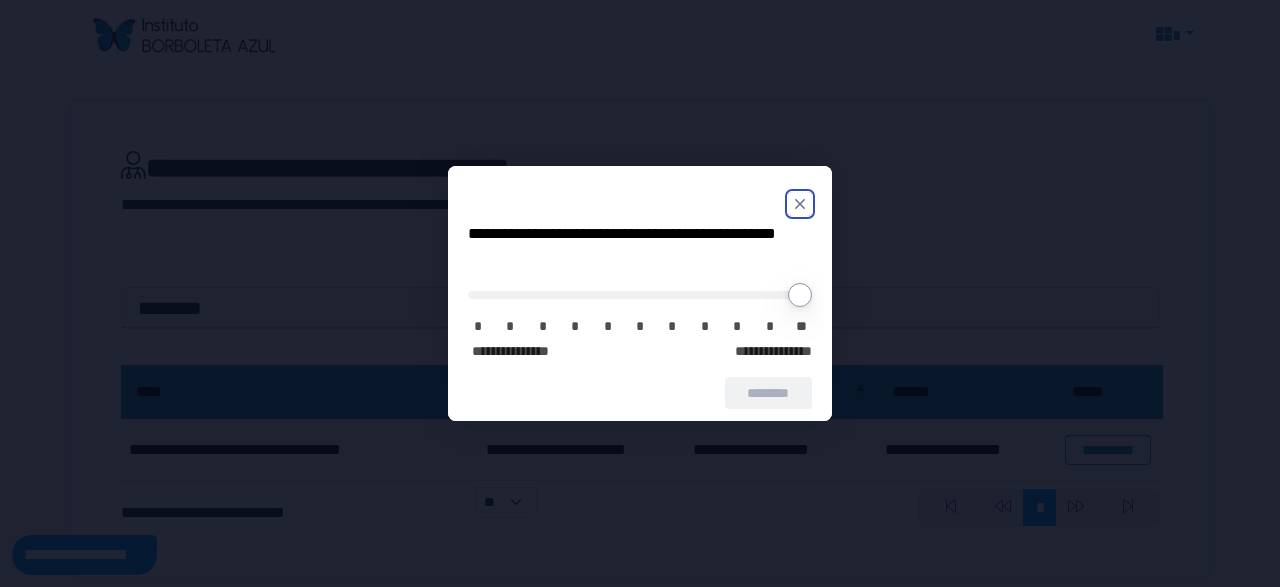 click 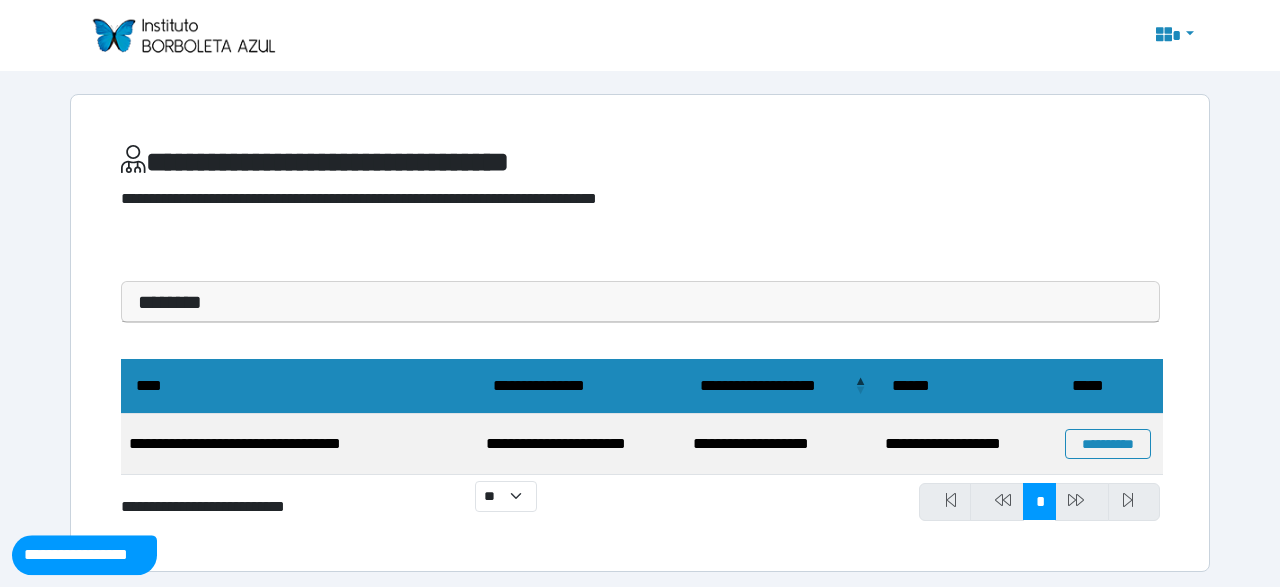 scroll, scrollTop: 10, scrollLeft: 0, axis: vertical 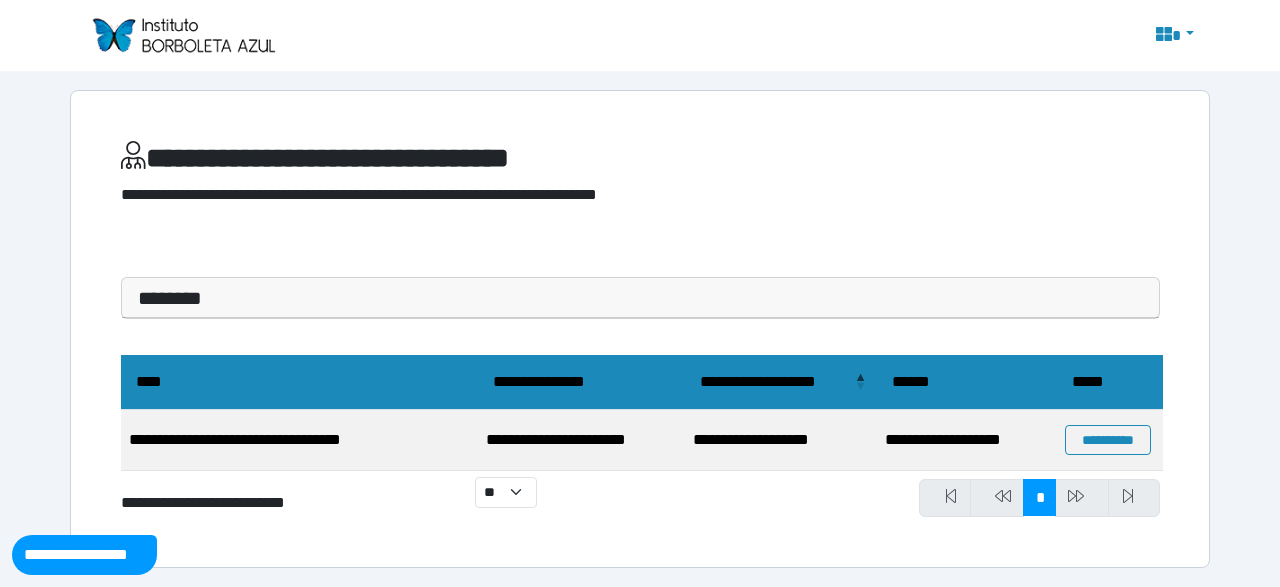 click on "********" at bounding box center (640, 298) 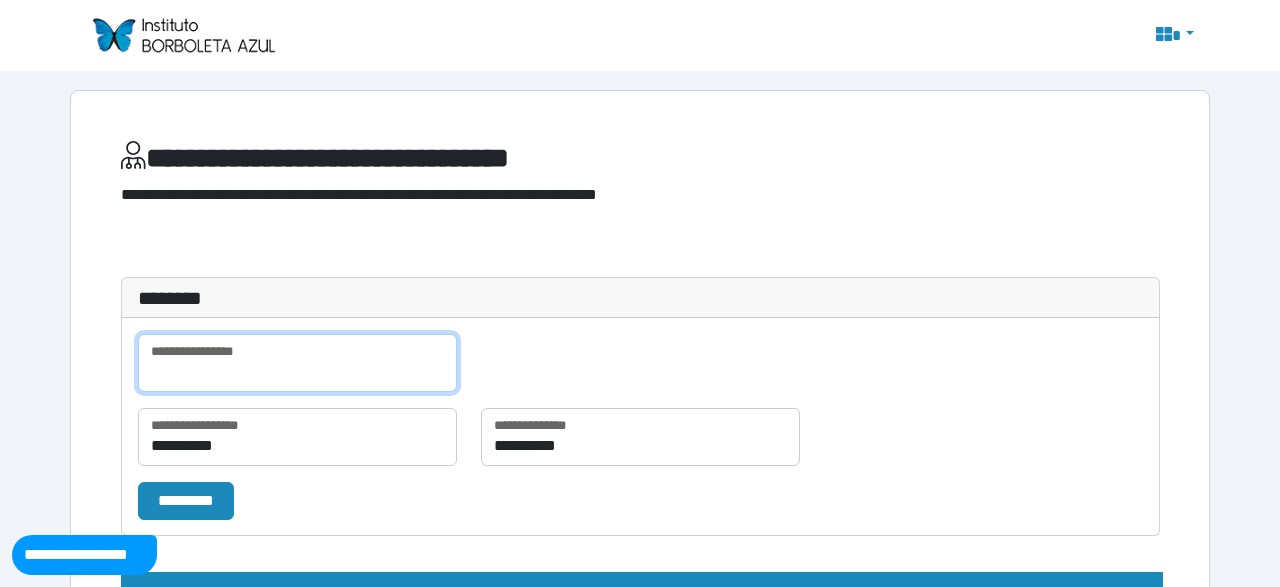 click at bounding box center (297, 363) 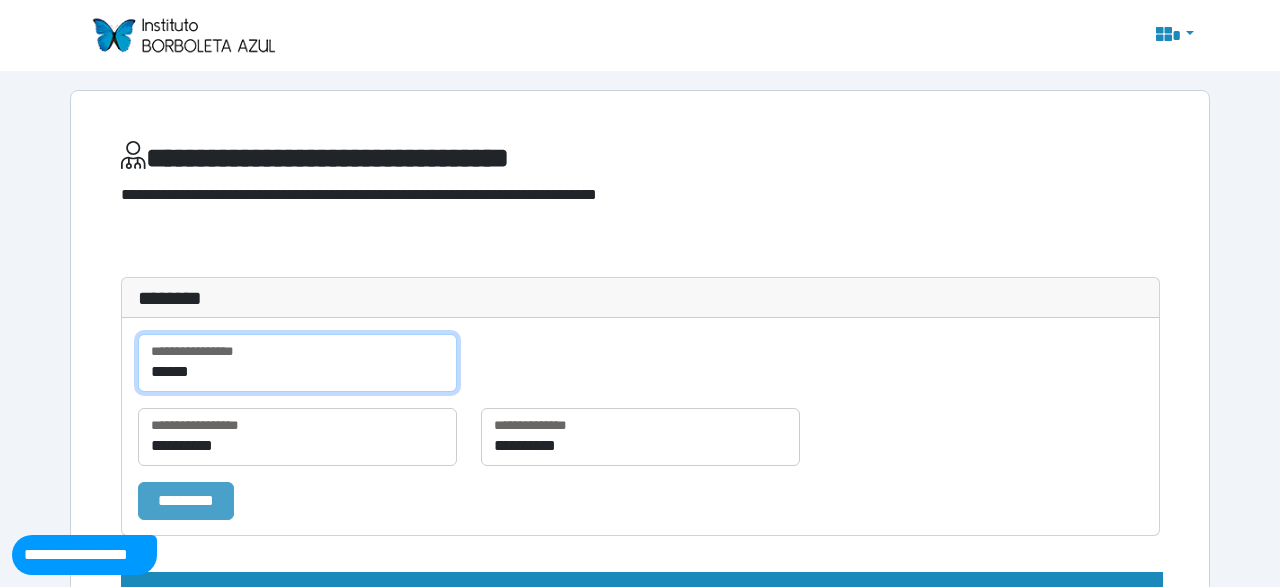 type on "******" 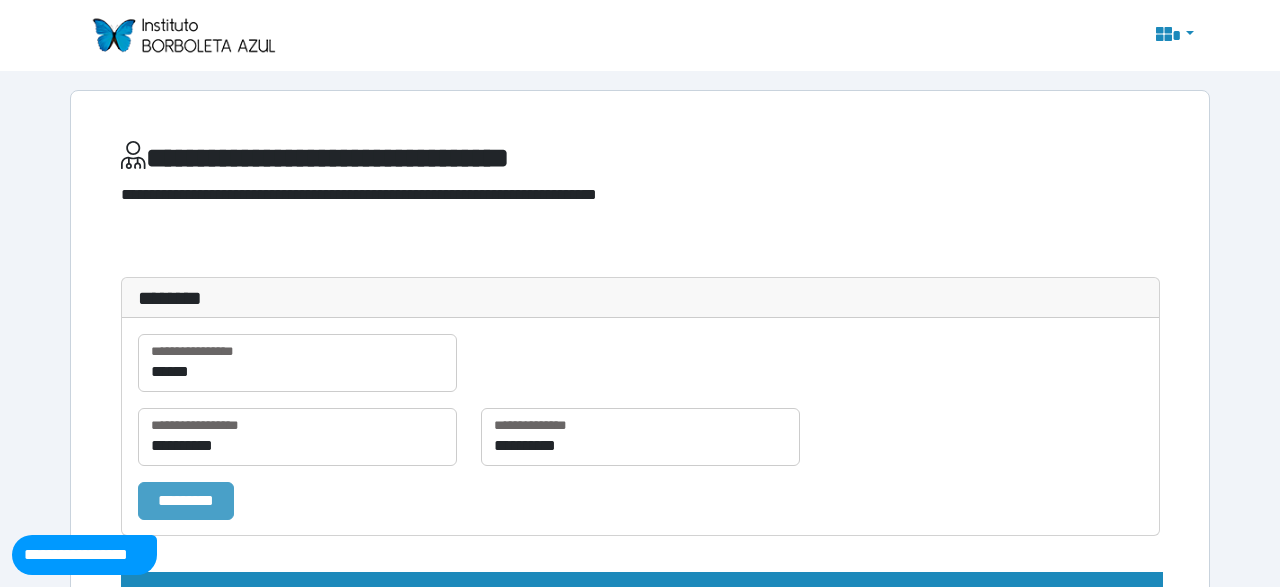 click on "*********" at bounding box center [186, 500] 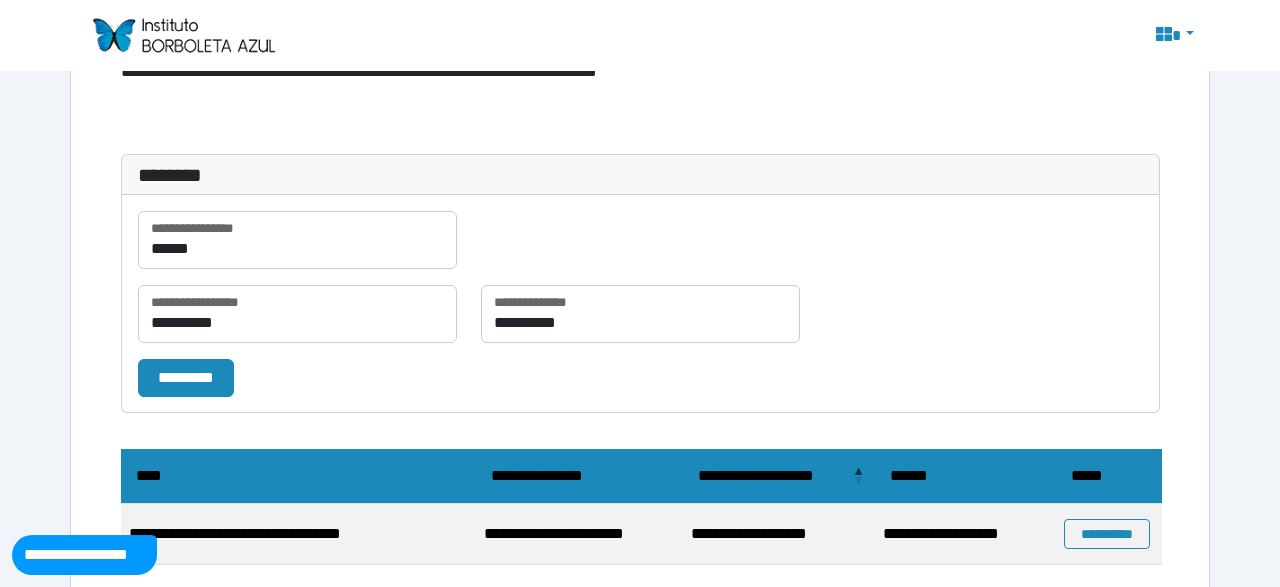 scroll, scrollTop: 186, scrollLeft: 0, axis: vertical 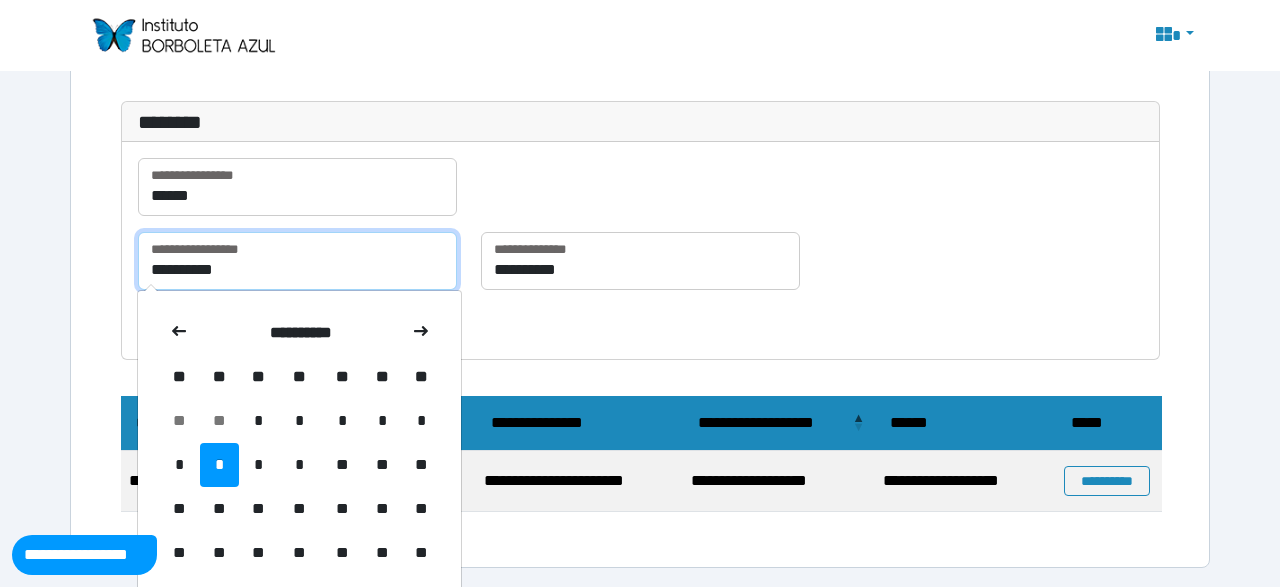 click on "**********" at bounding box center (297, 261) 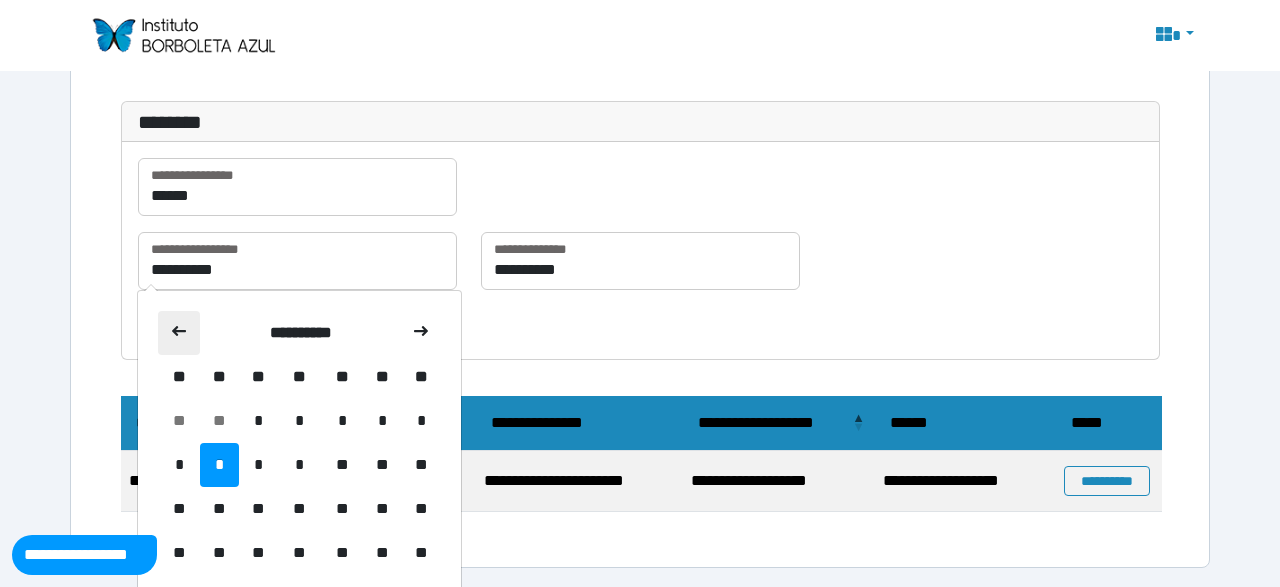 click at bounding box center (179, 333) 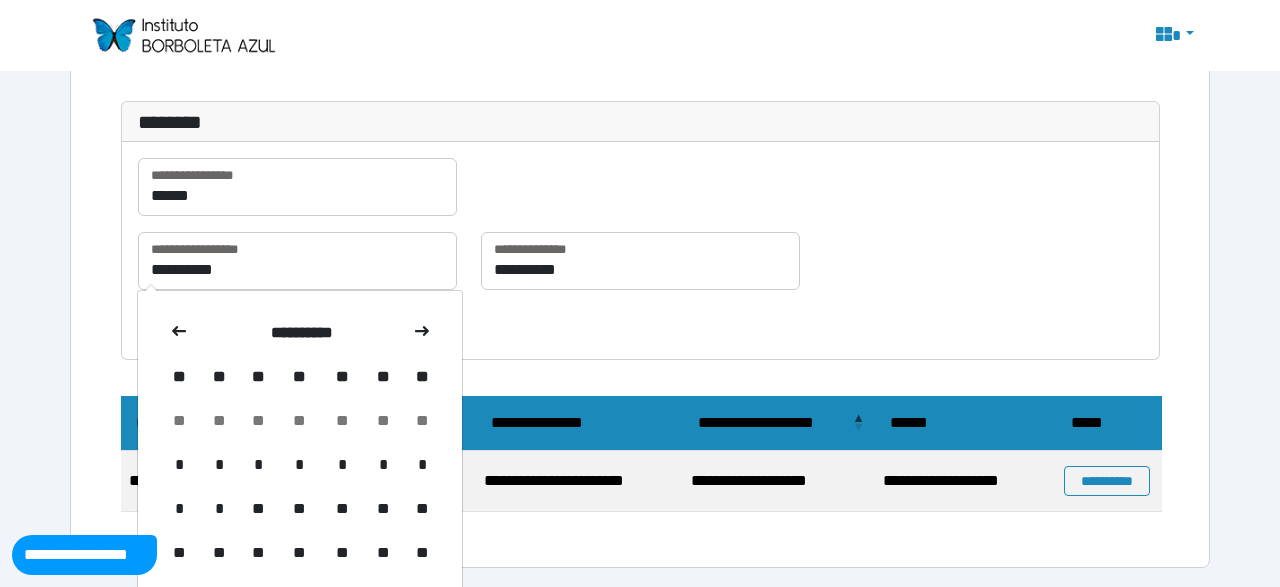 click at bounding box center (179, 333) 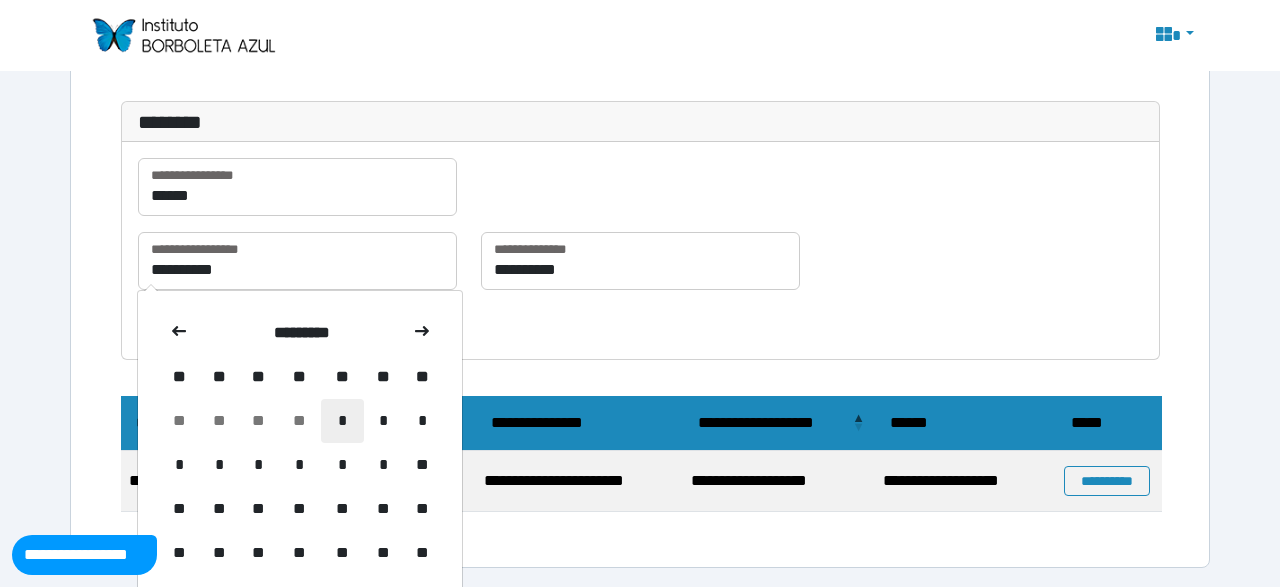 click on "*" at bounding box center (342, 421) 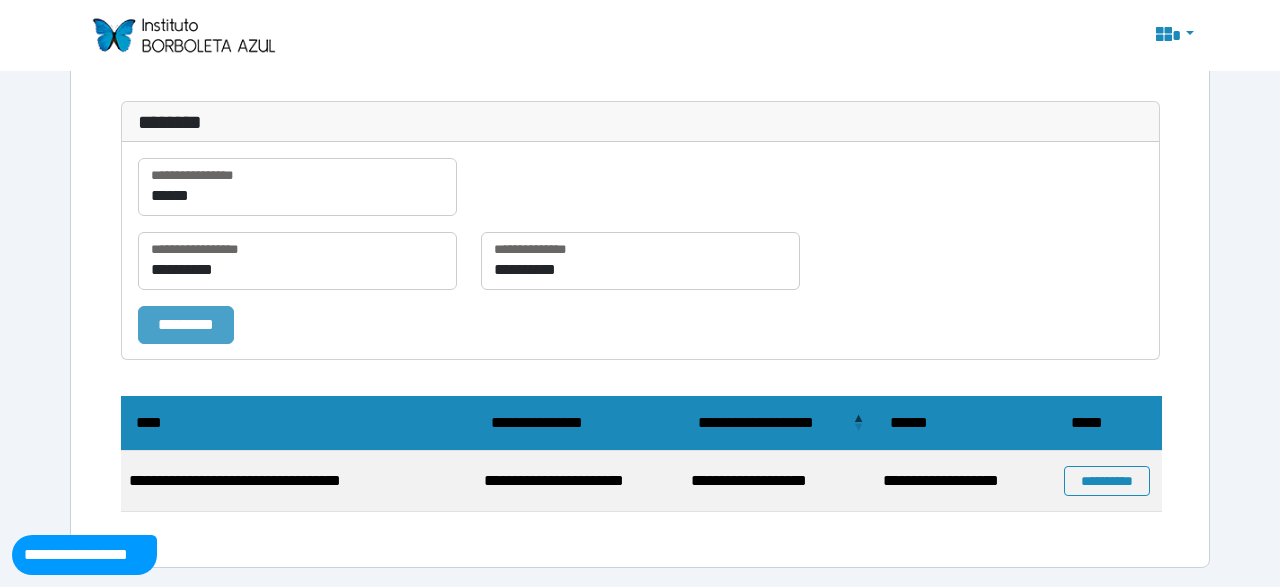 click on "*********" at bounding box center [186, 324] 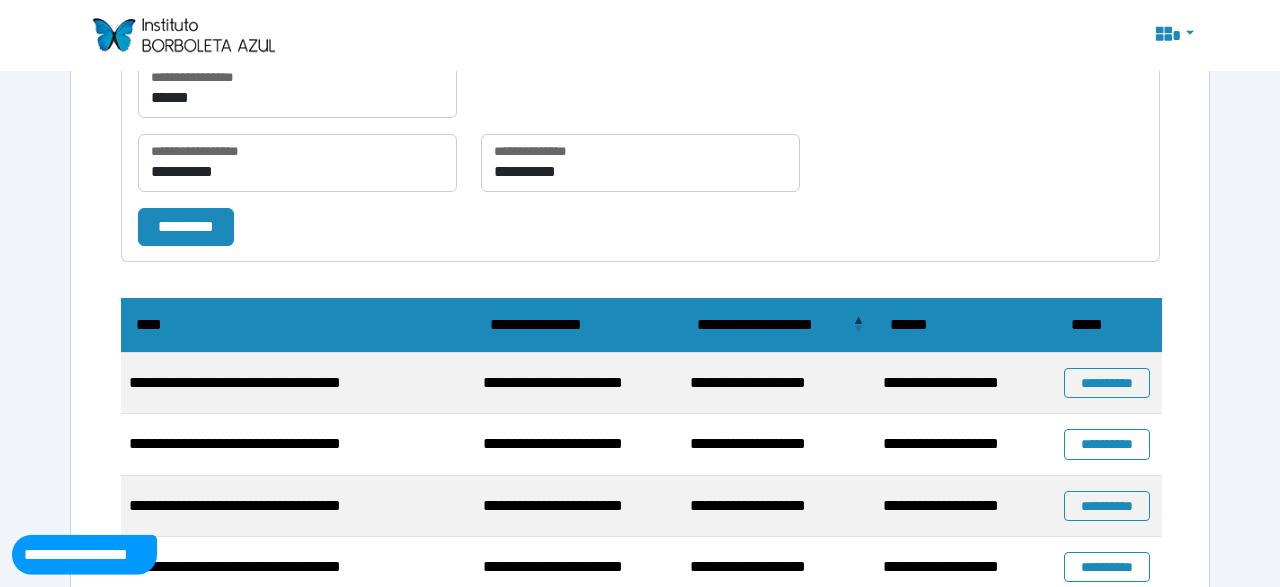 scroll, scrollTop: 369, scrollLeft: 0, axis: vertical 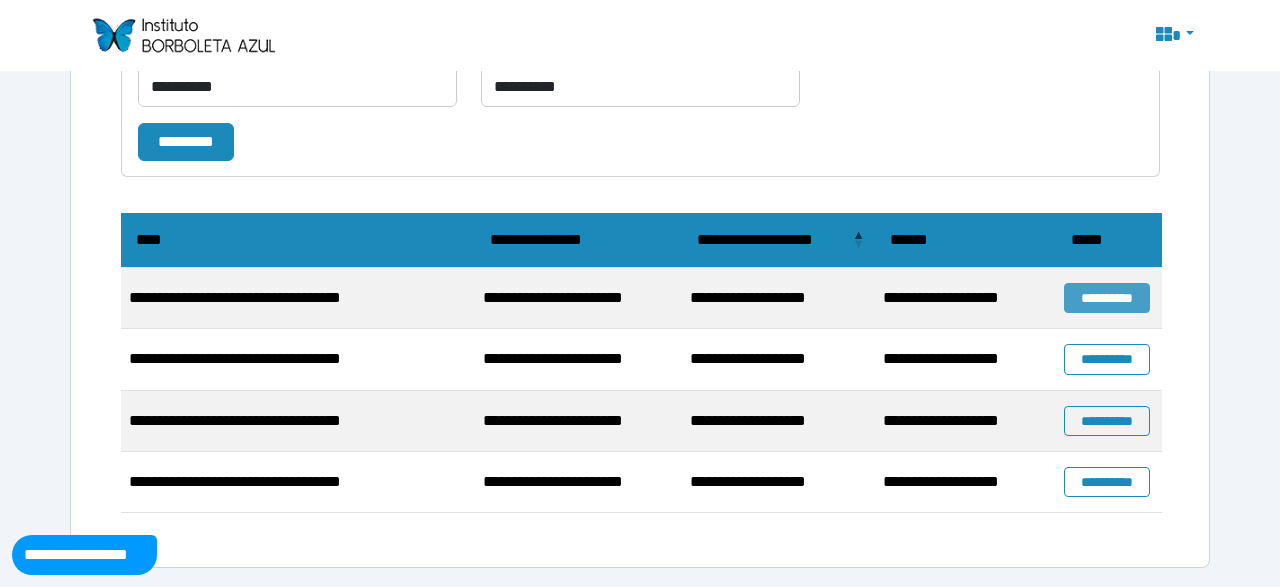 click on "**********" at bounding box center (1107, 298) 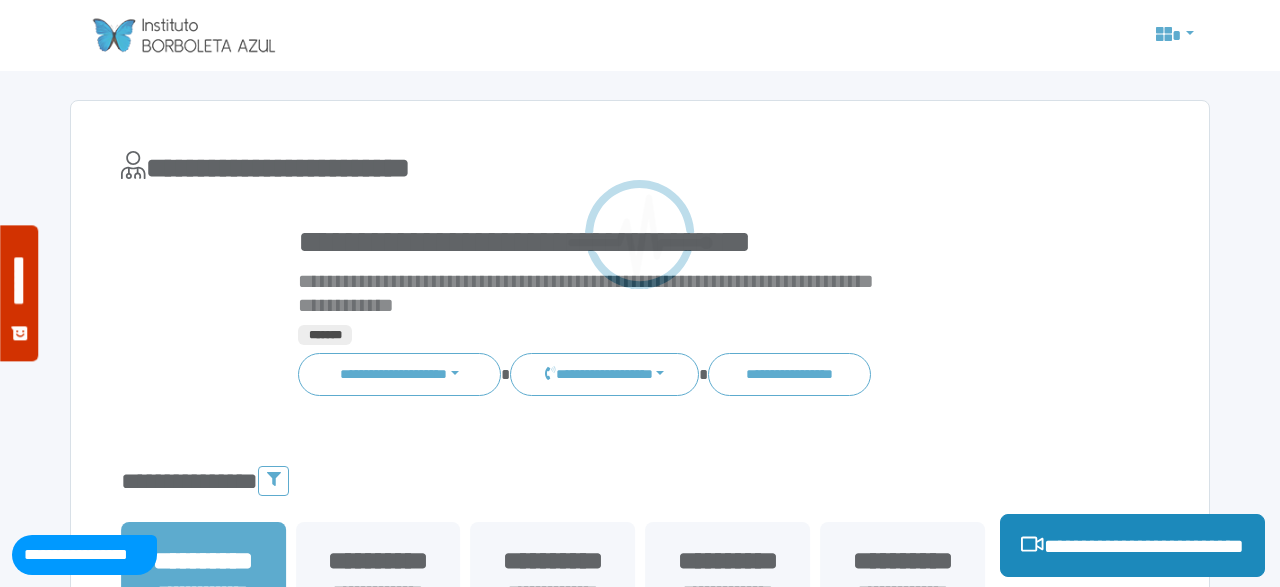 scroll, scrollTop: 0, scrollLeft: 0, axis: both 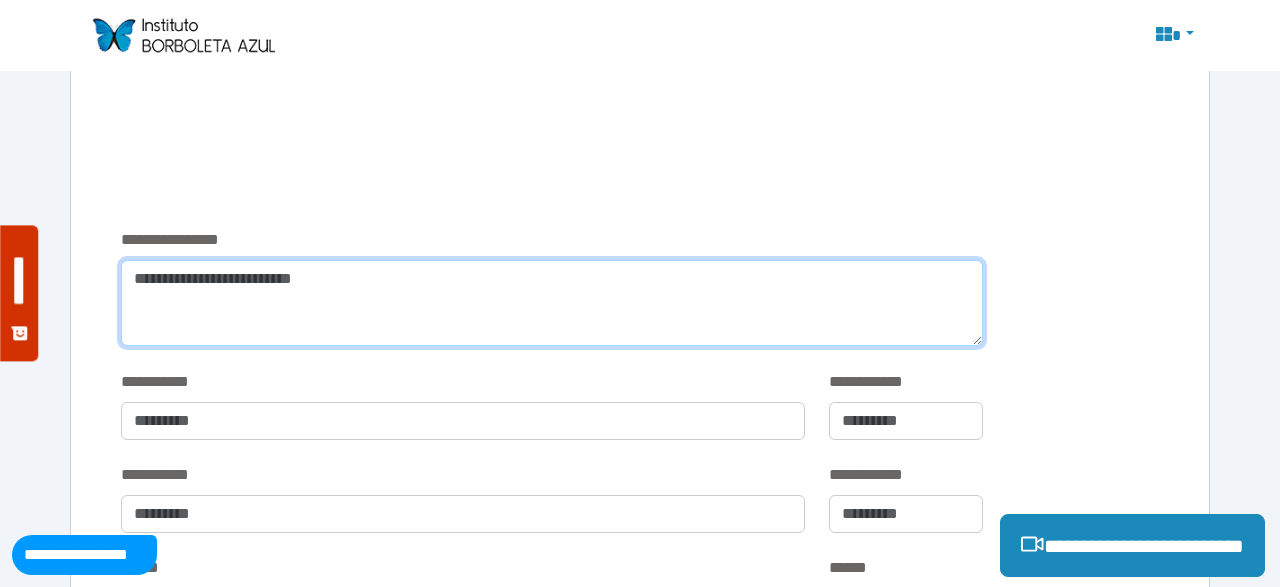 paste on "**********" 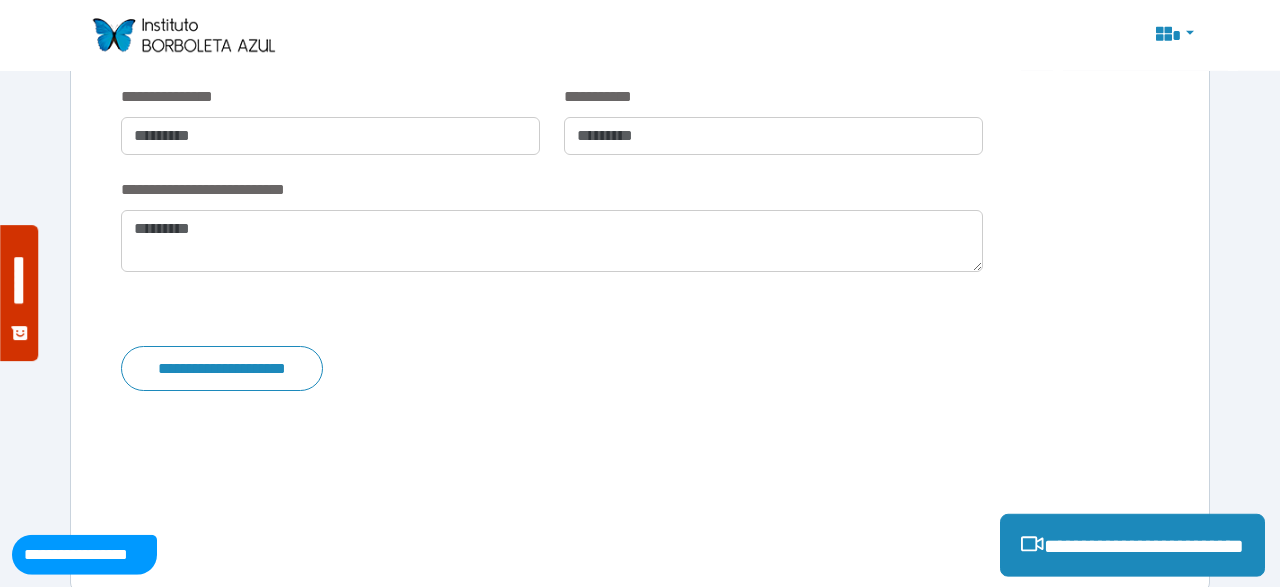 scroll, scrollTop: 3680, scrollLeft: 0, axis: vertical 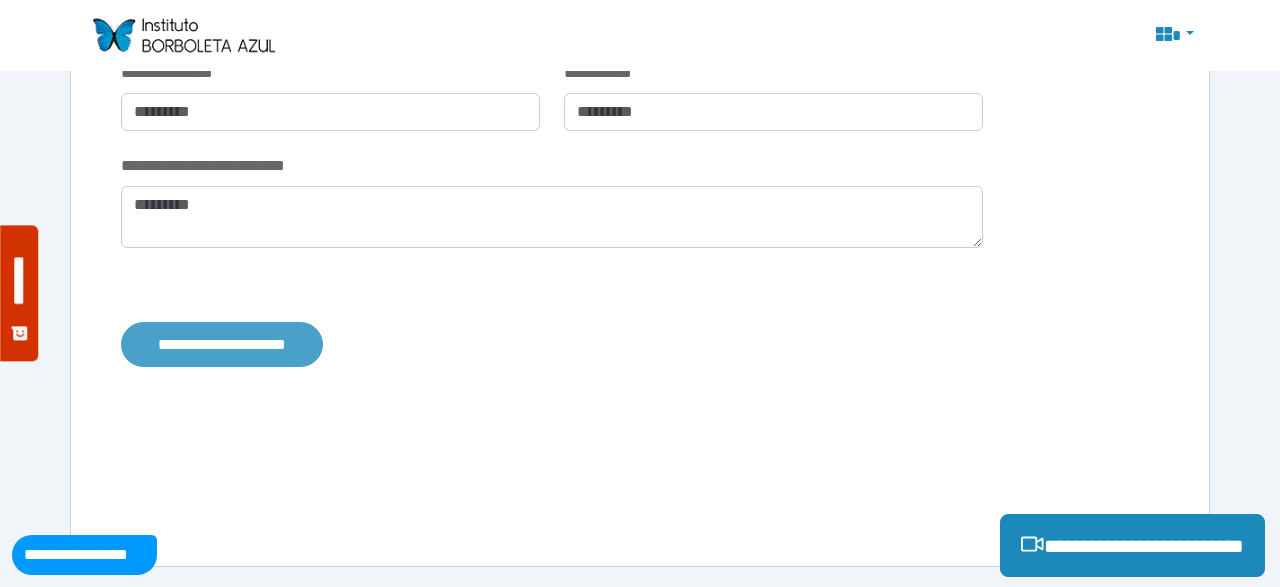 type on "**********" 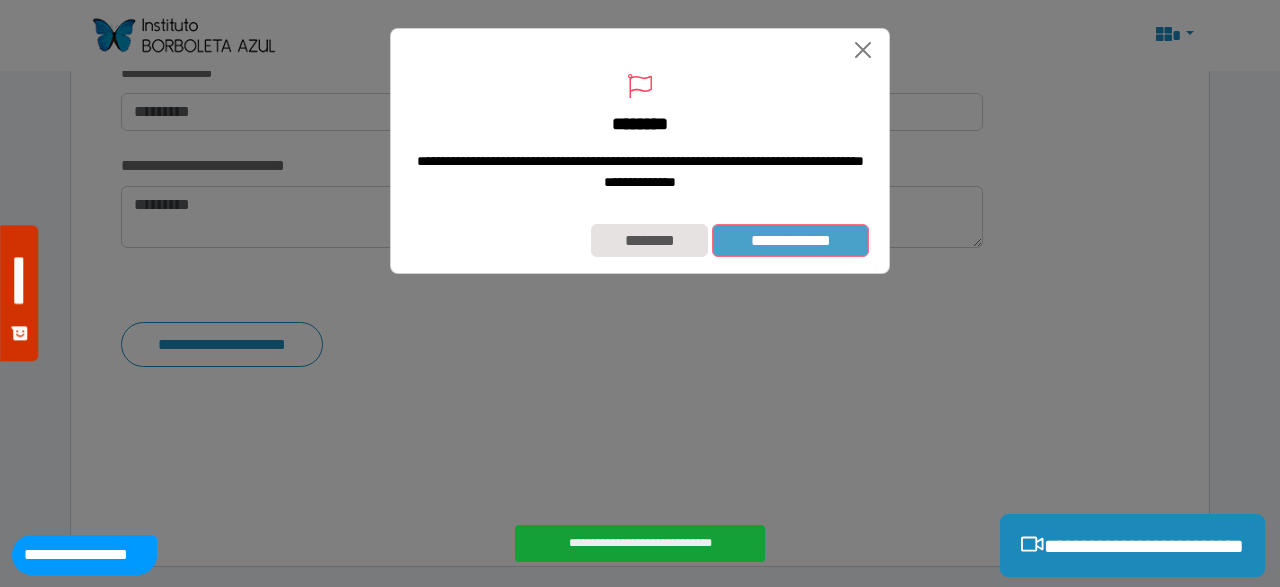 click on "**********" at bounding box center [790, 240] 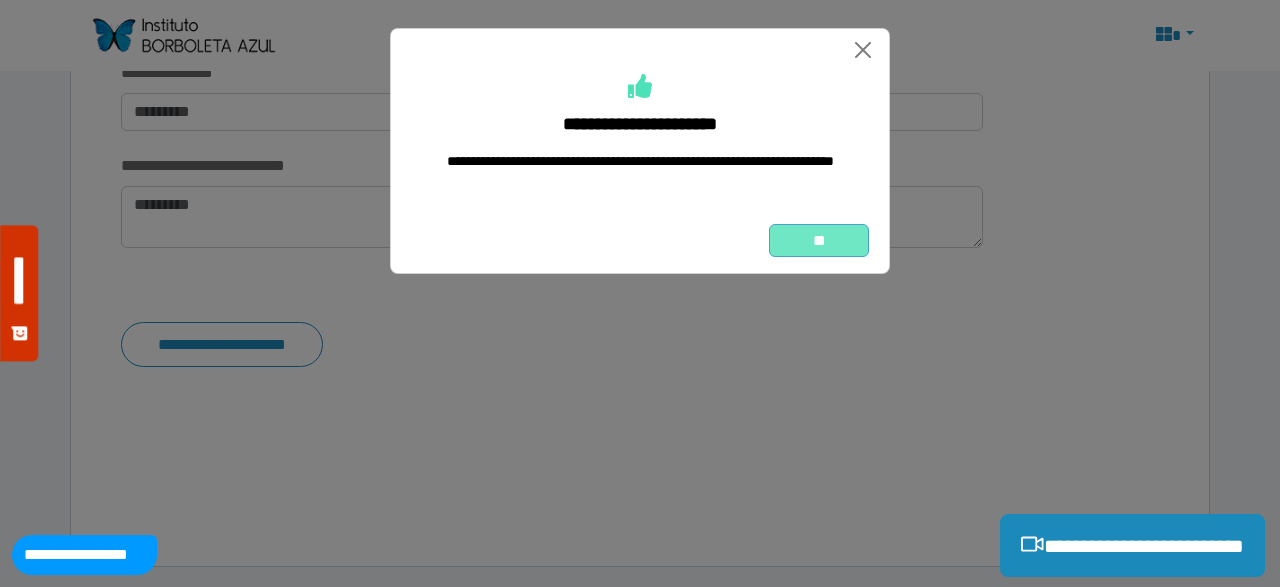 click on "**" at bounding box center (819, 240) 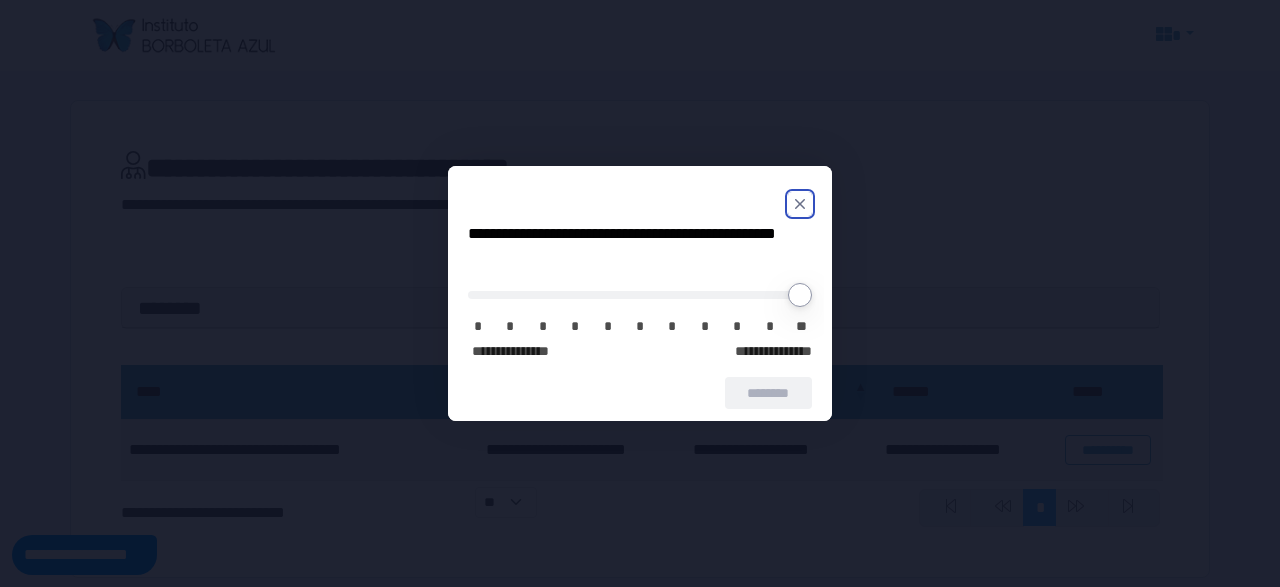 scroll, scrollTop: 0, scrollLeft: 0, axis: both 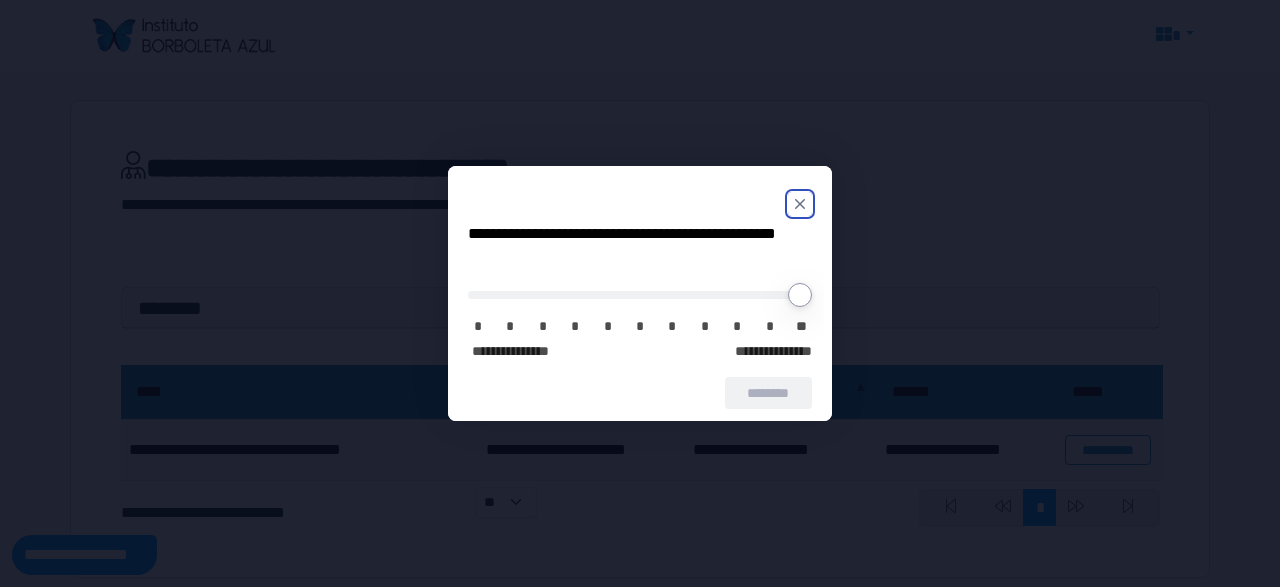 click 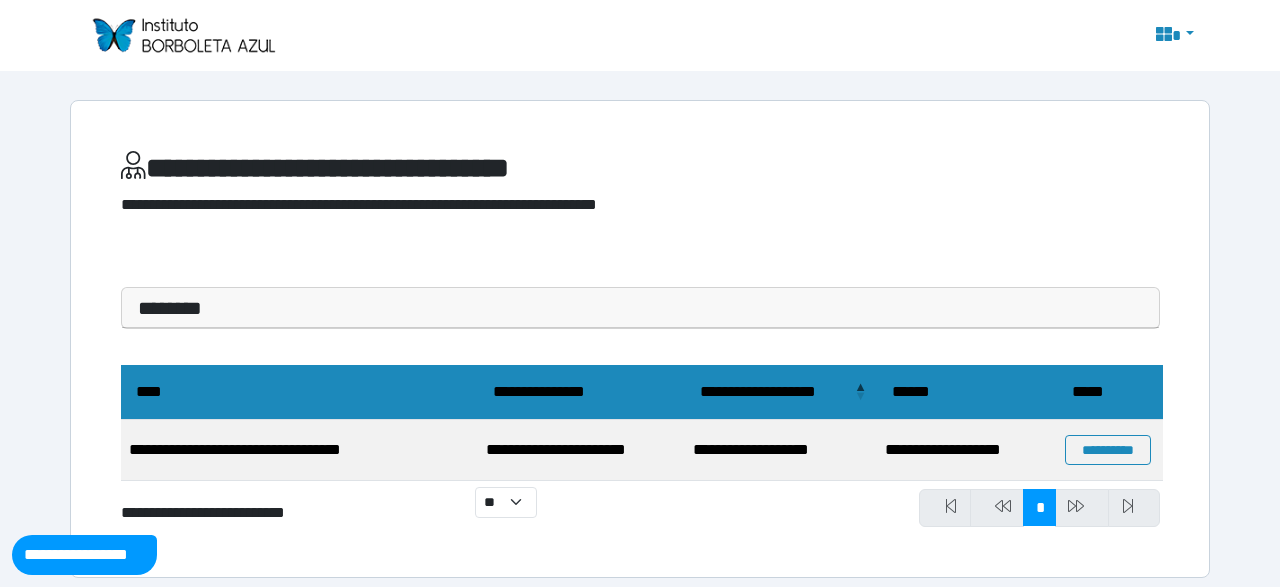 click on "********" at bounding box center [640, 308] 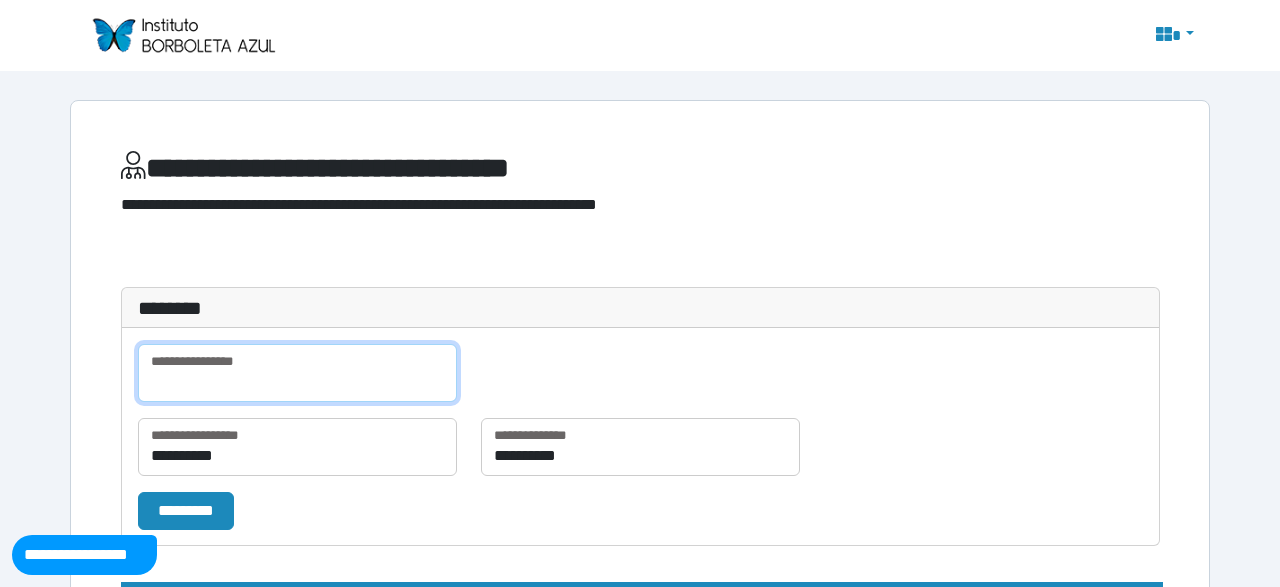 click at bounding box center (297, 373) 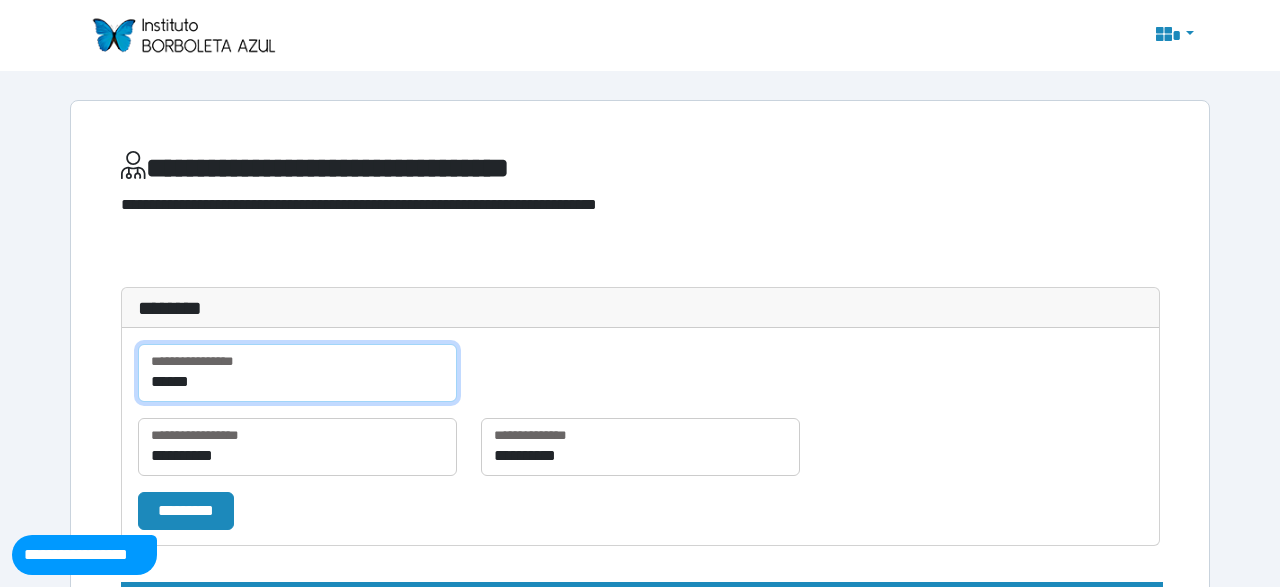 type on "******" 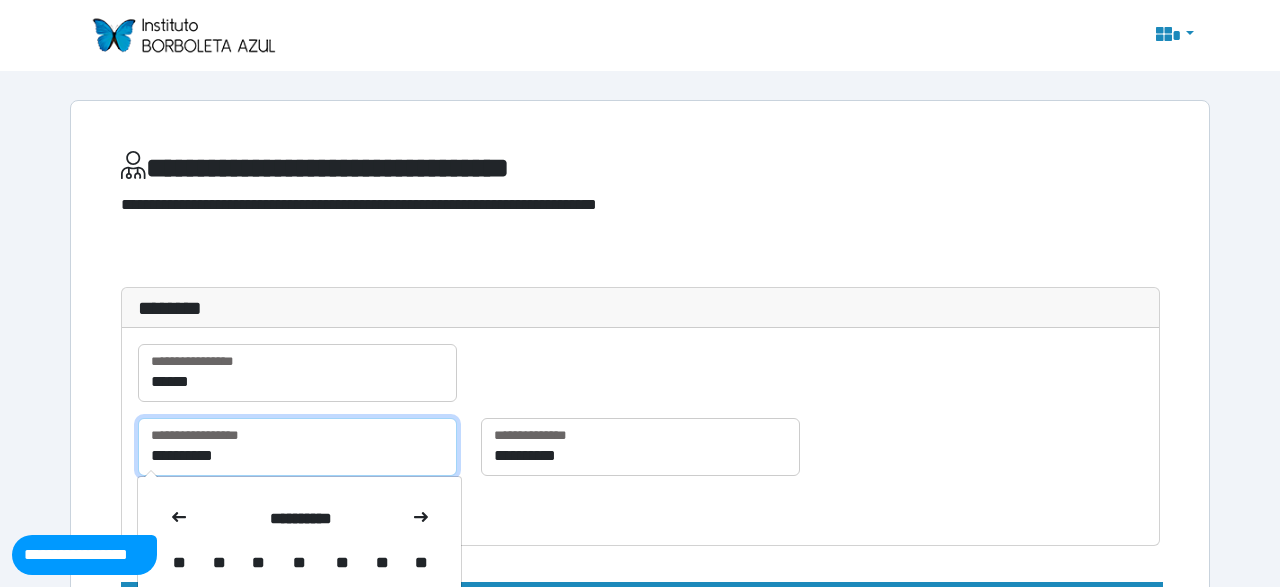 click on "**********" at bounding box center [297, 447] 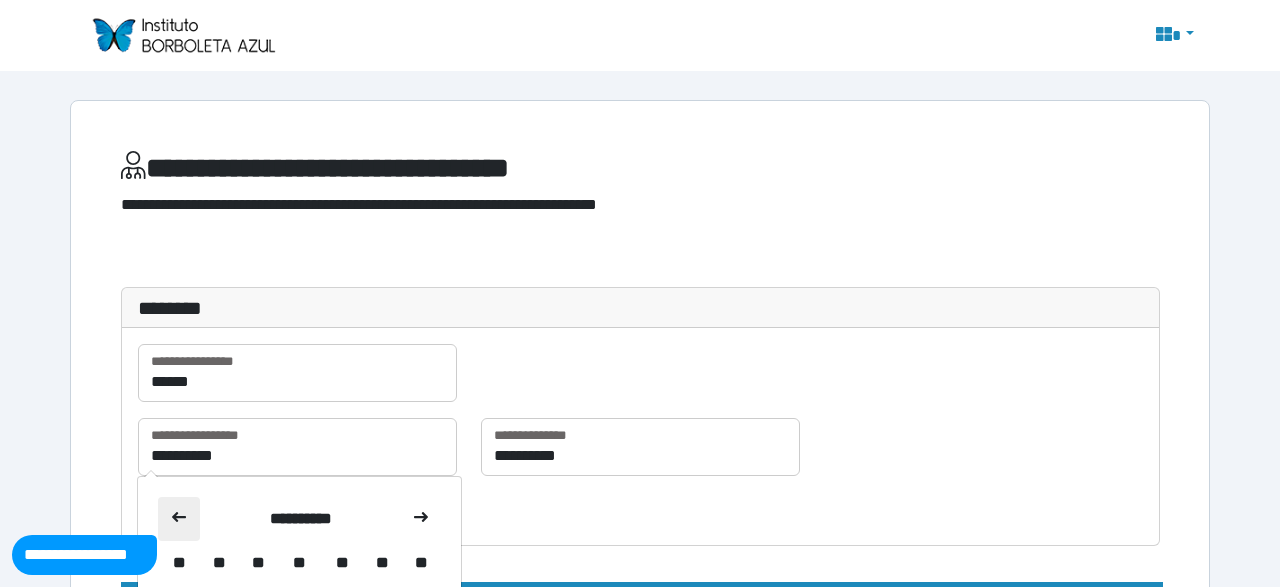 click at bounding box center (179, 519) 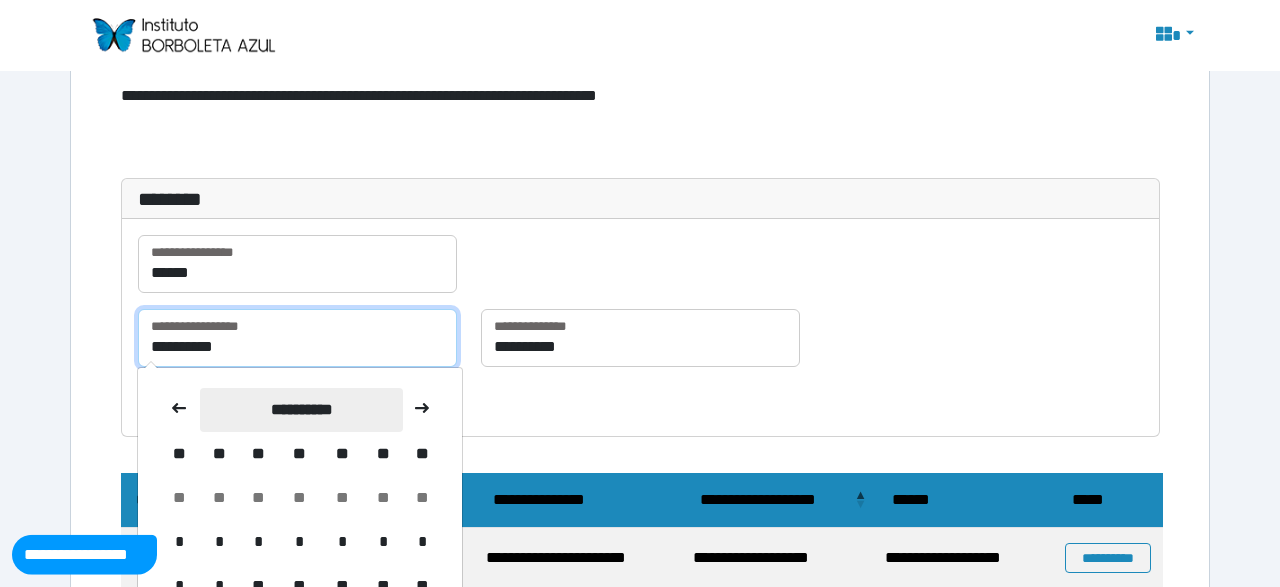 scroll, scrollTop: 208, scrollLeft: 0, axis: vertical 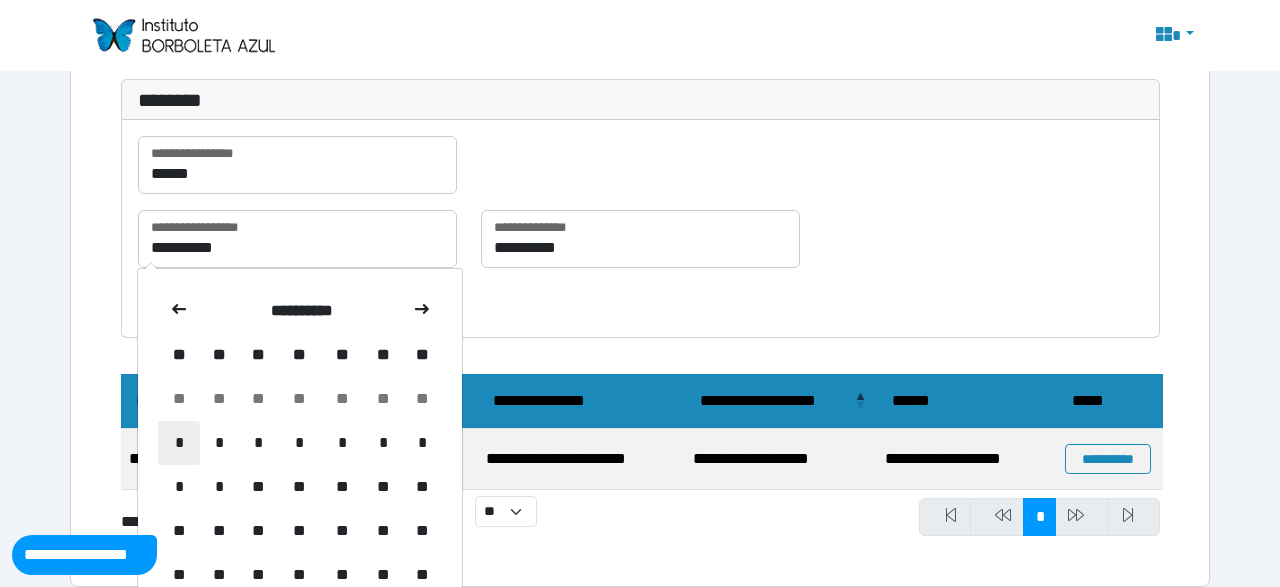 click on "*" at bounding box center [179, 443] 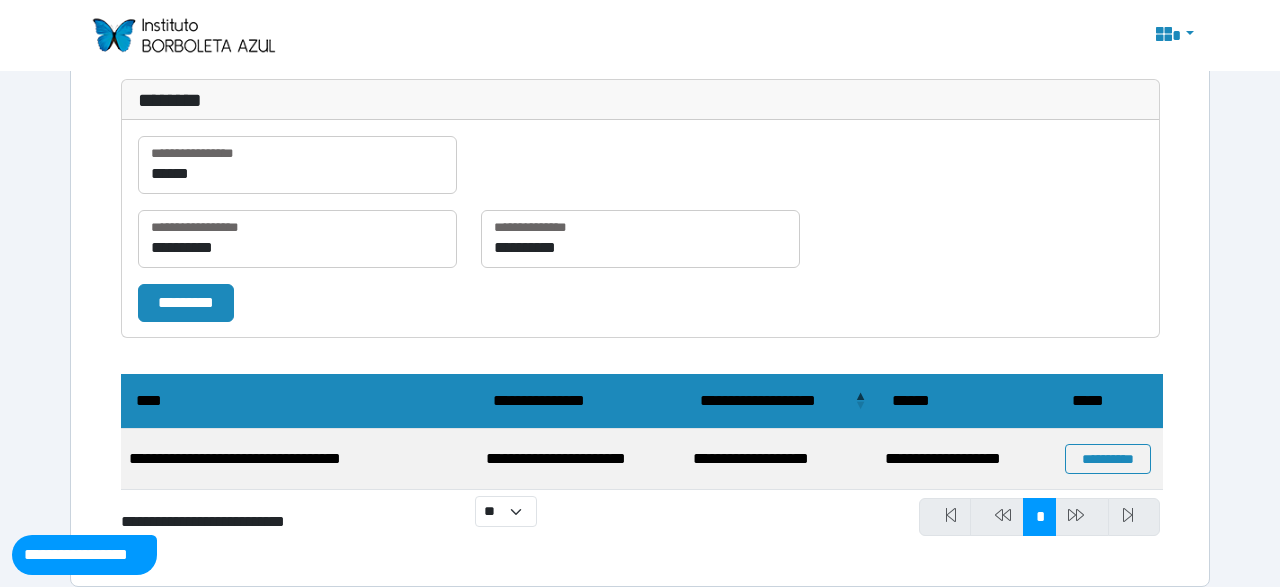 type on "**********" 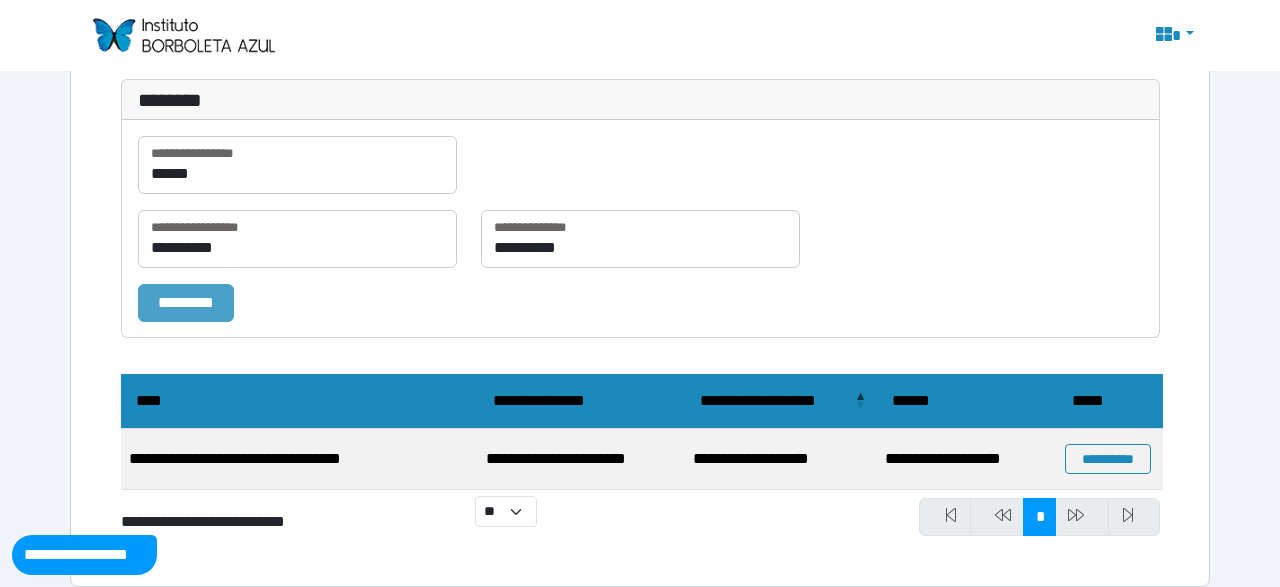 click on "*********" at bounding box center [186, 302] 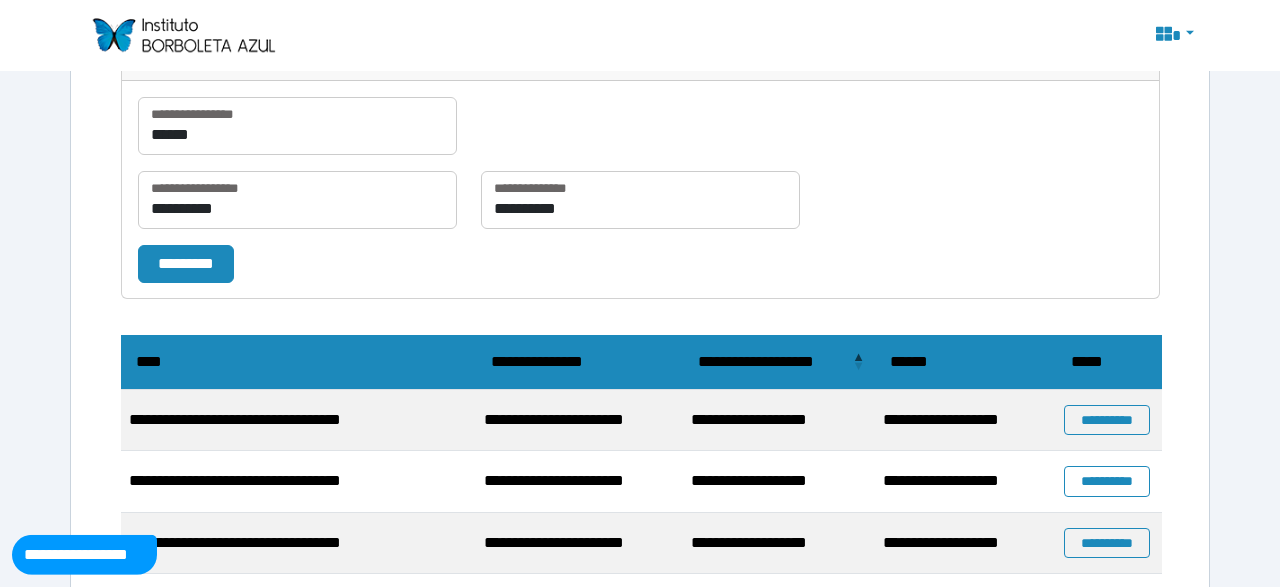 scroll, scrollTop: 308, scrollLeft: 0, axis: vertical 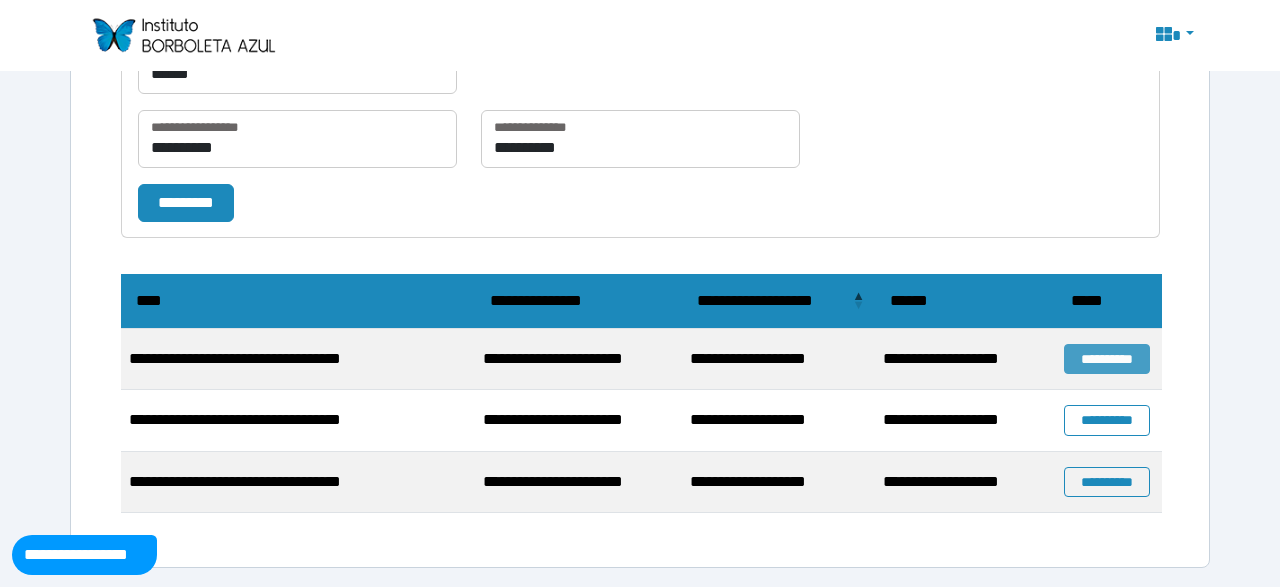 click on "**********" at bounding box center [1107, 359] 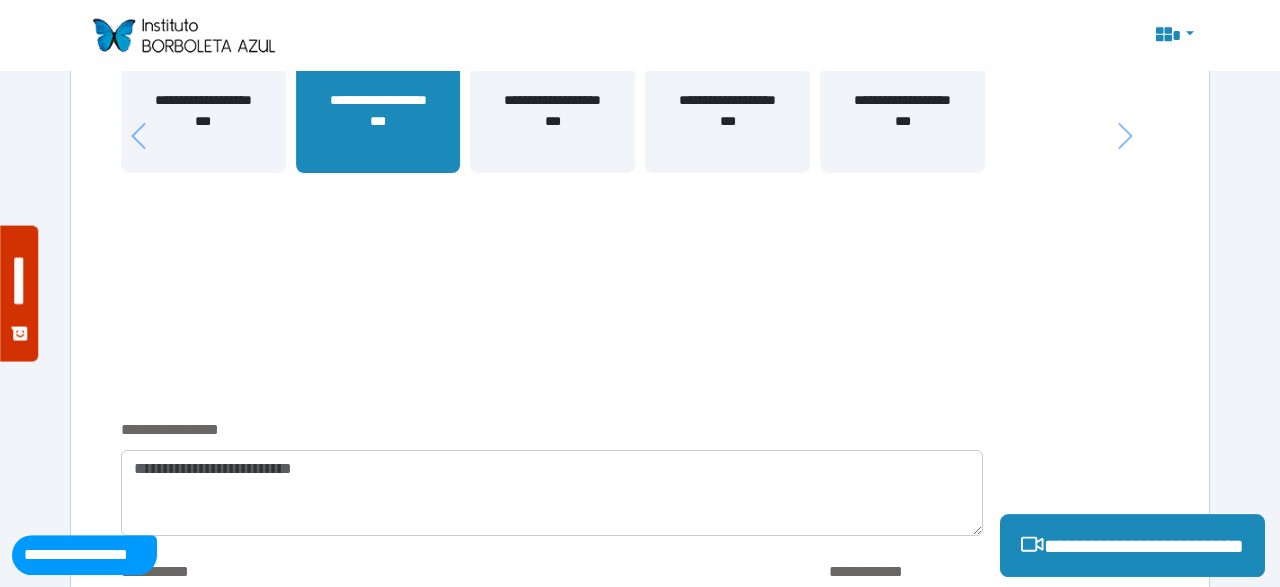 scroll, scrollTop: 728, scrollLeft: 0, axis: vertical 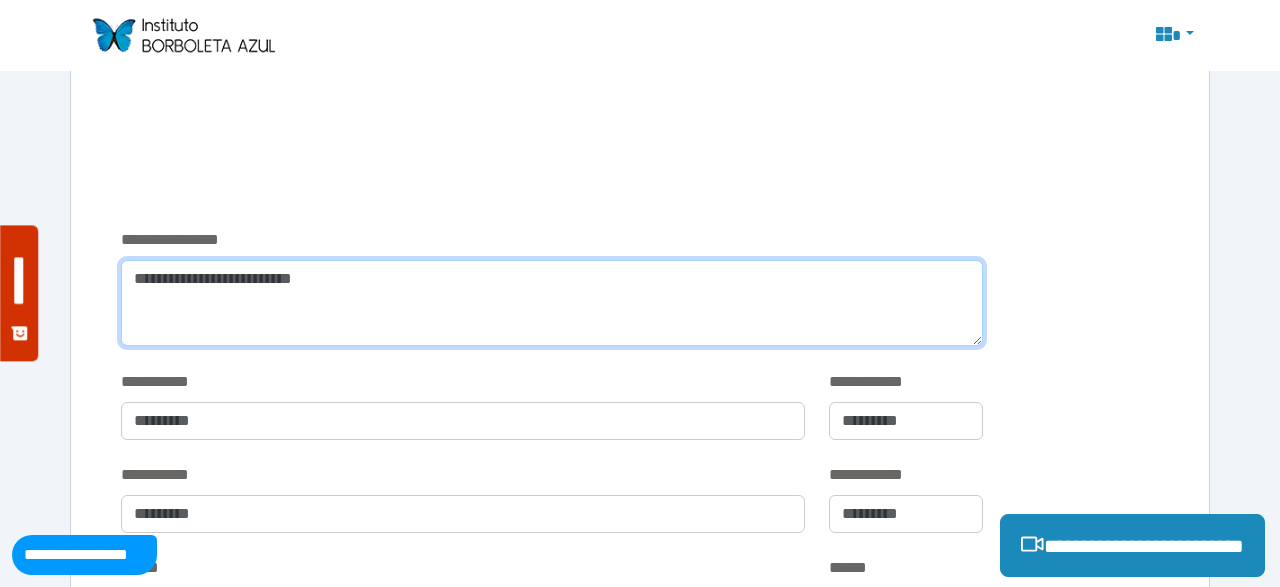 paste on "**********" 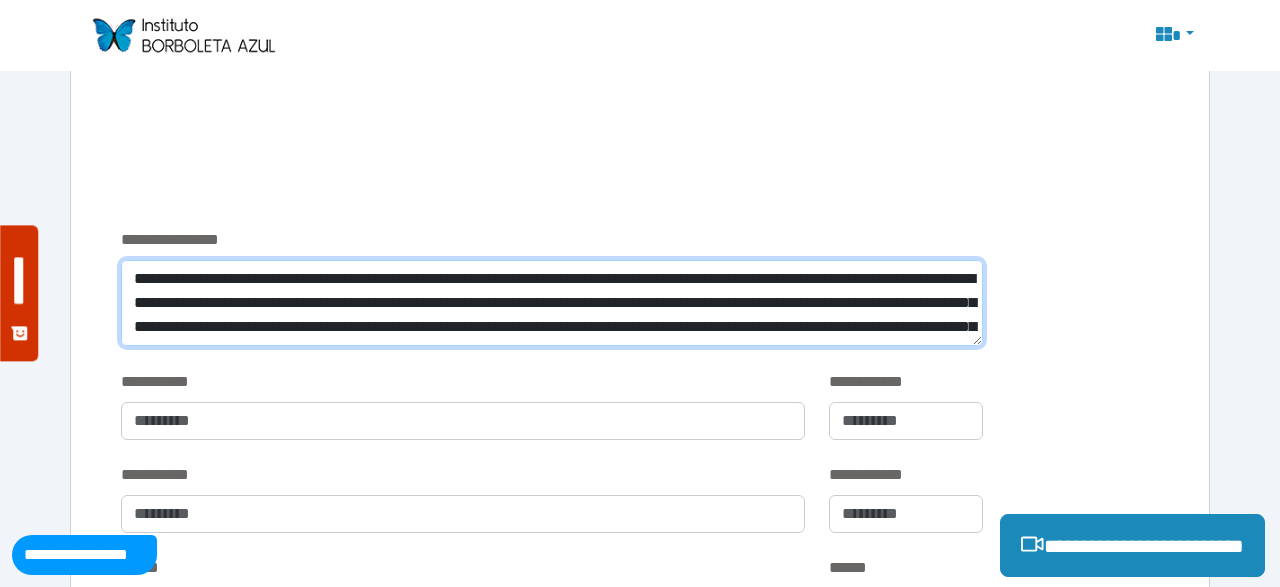 scroll, scrollTop: 64, scrollLeft: 0, axis: vertical 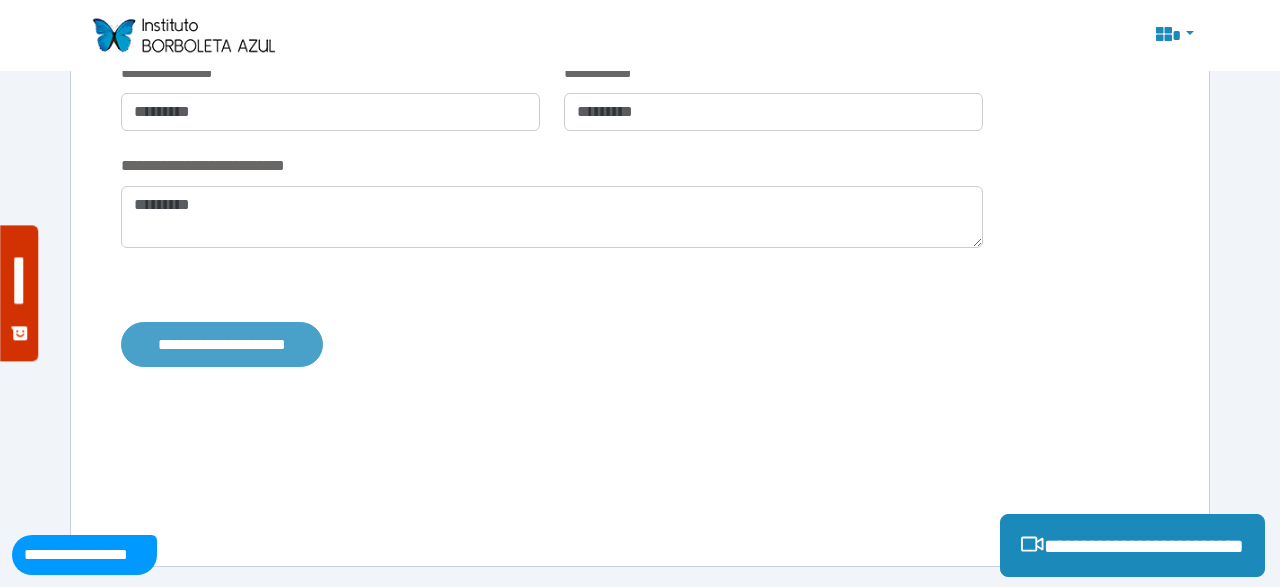 type on "**********" 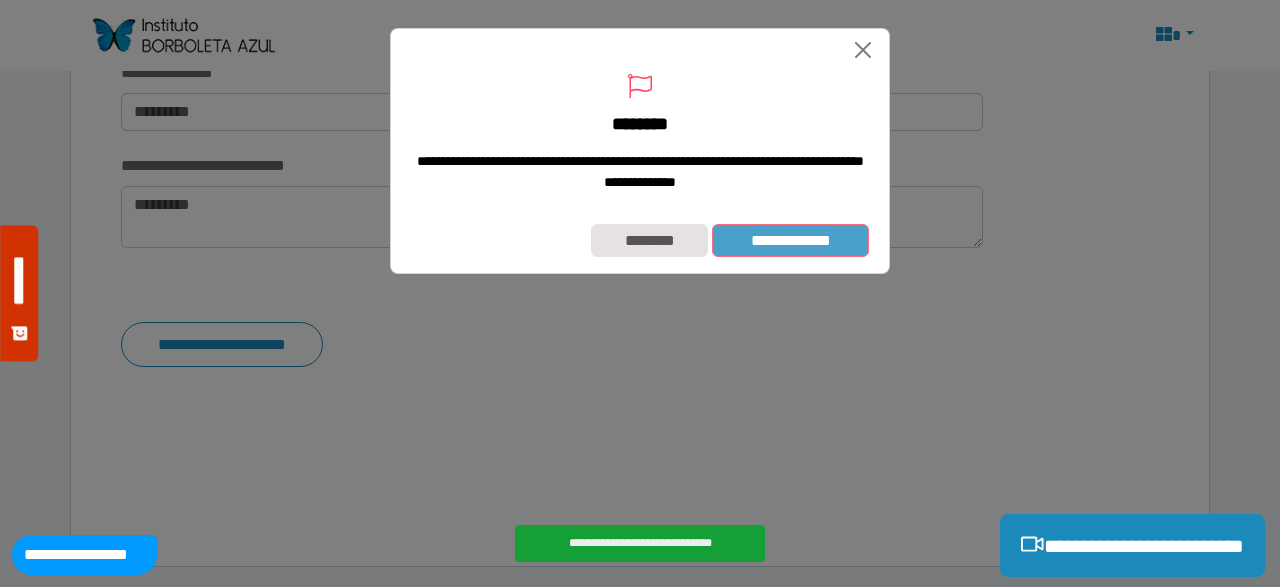 click on "**********" at bounding box center [790, 240] 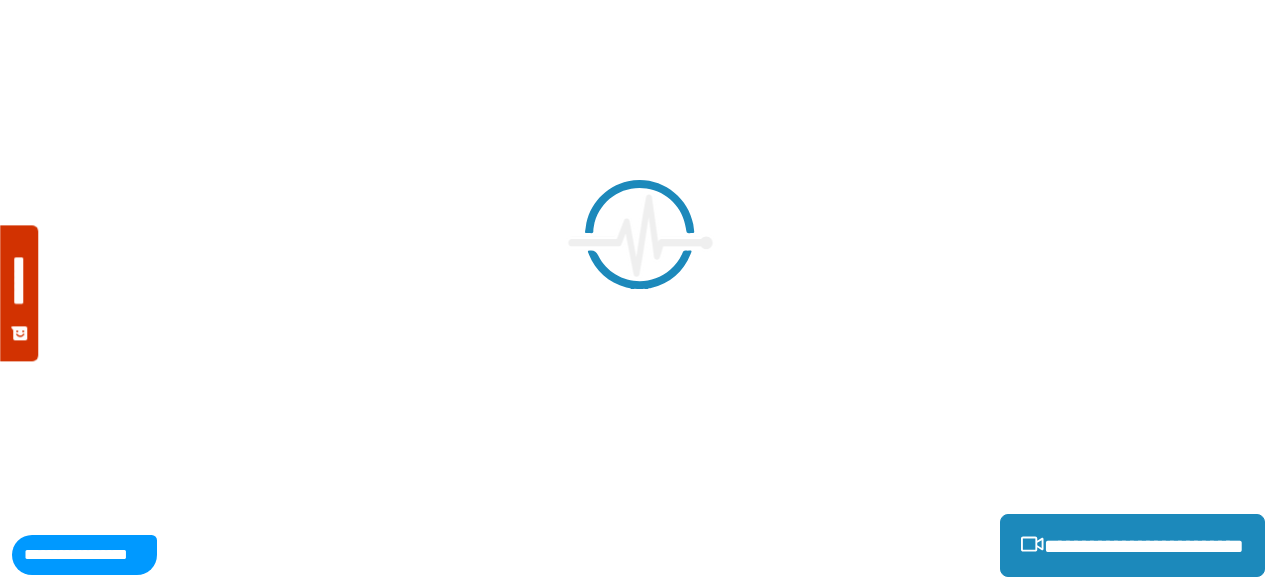 scroll, scrollTop: 3368, scrollLeft: 0, axis: vertical 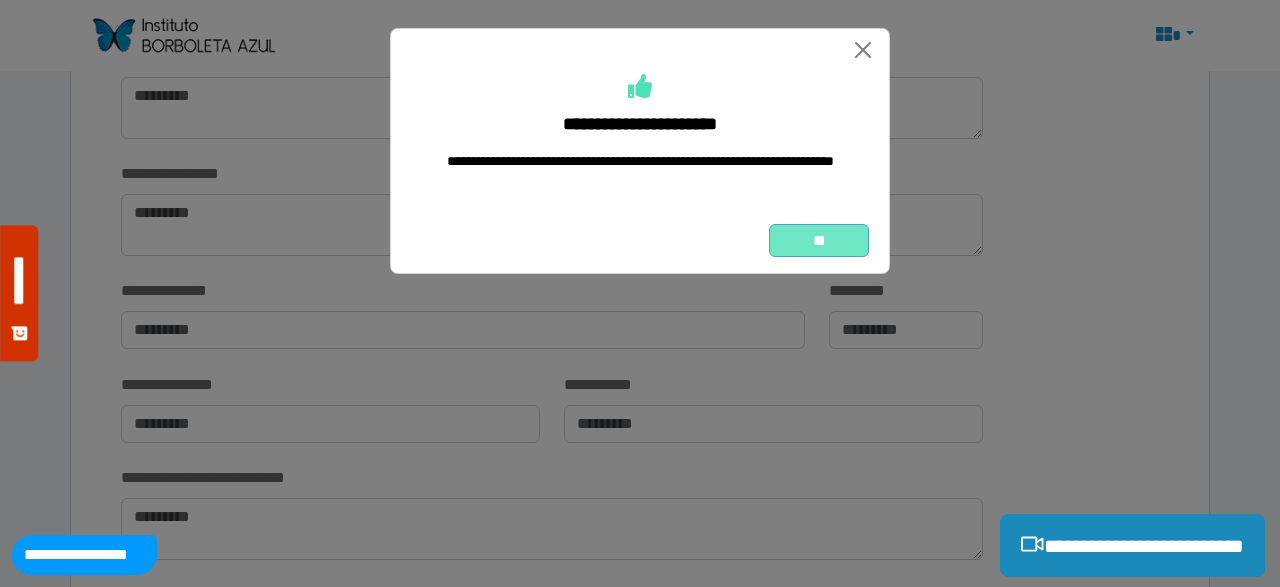 click on "**" at bounding box center (819, 240) 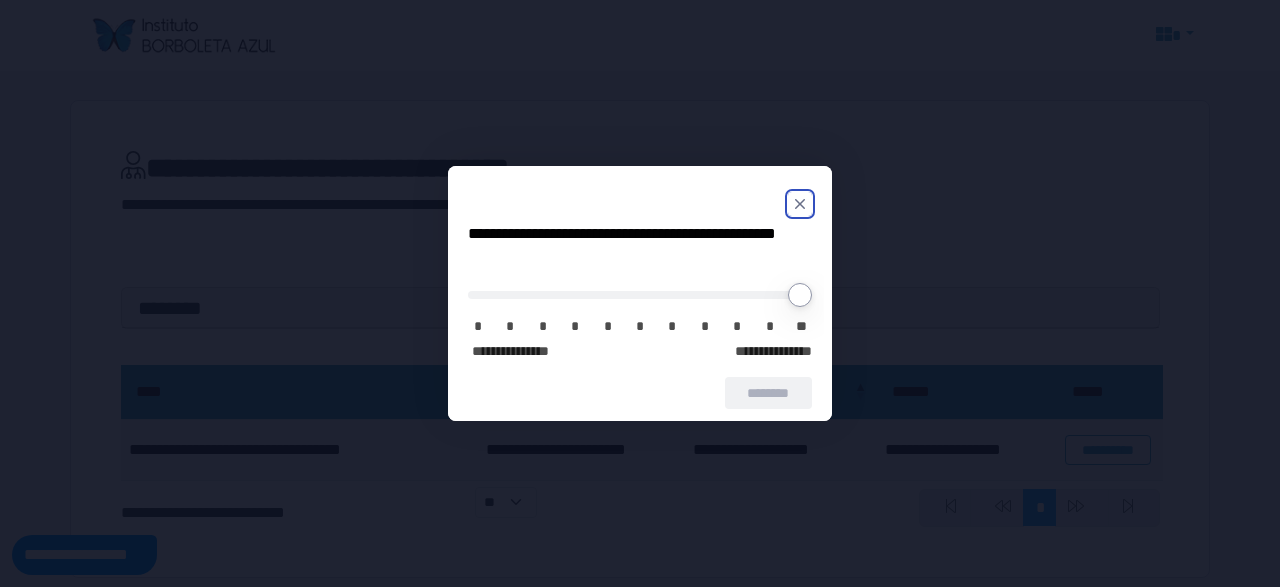 scroll, scrollTop: 0, scrollLeft: 0, axis: both 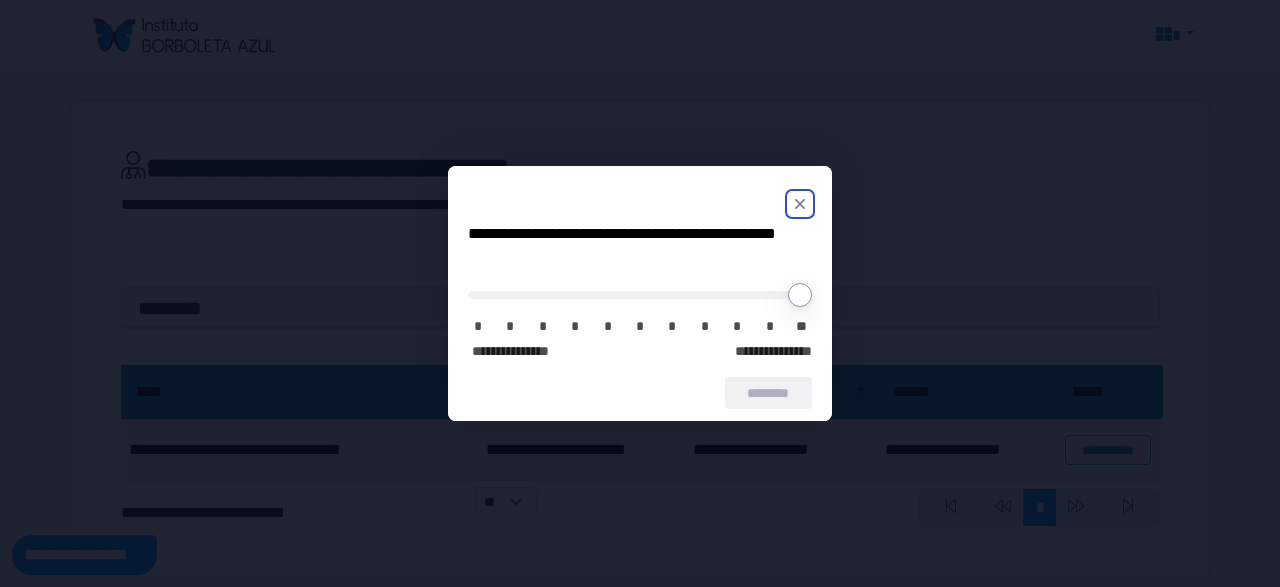 click 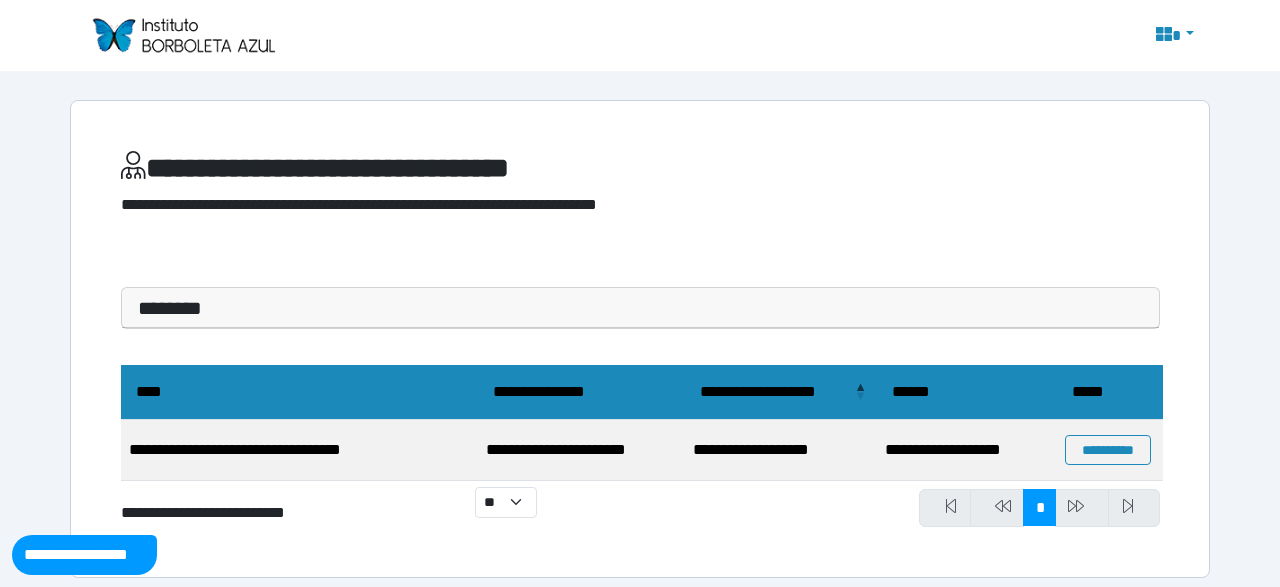 click on "********" at bounding box center (640, 308) 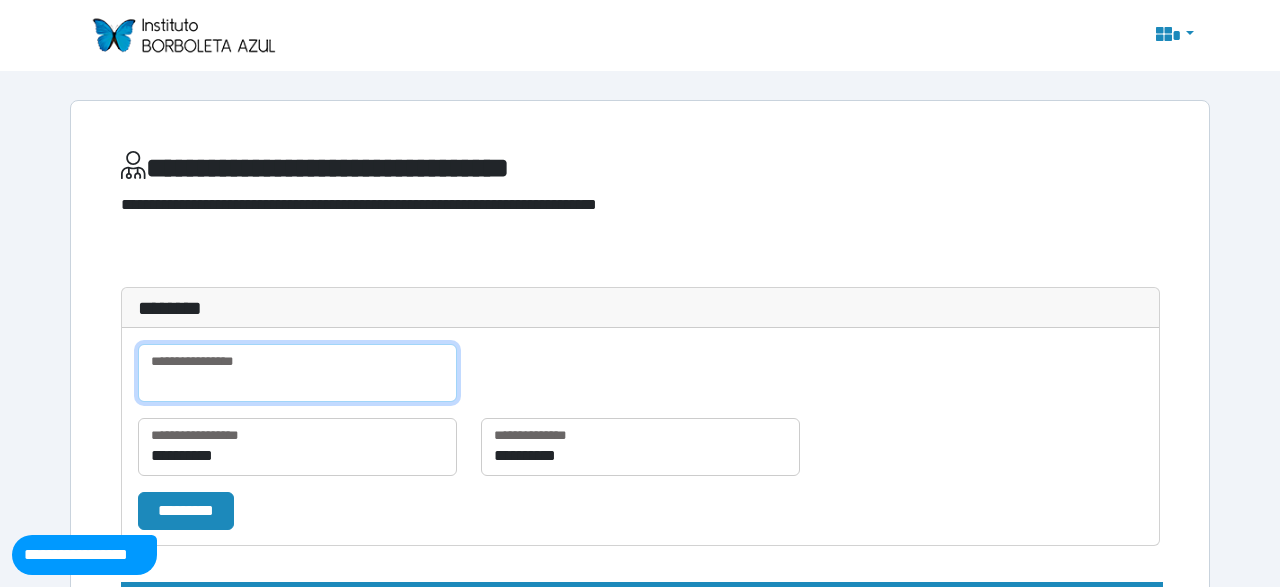click at bounding box center (297, 373) 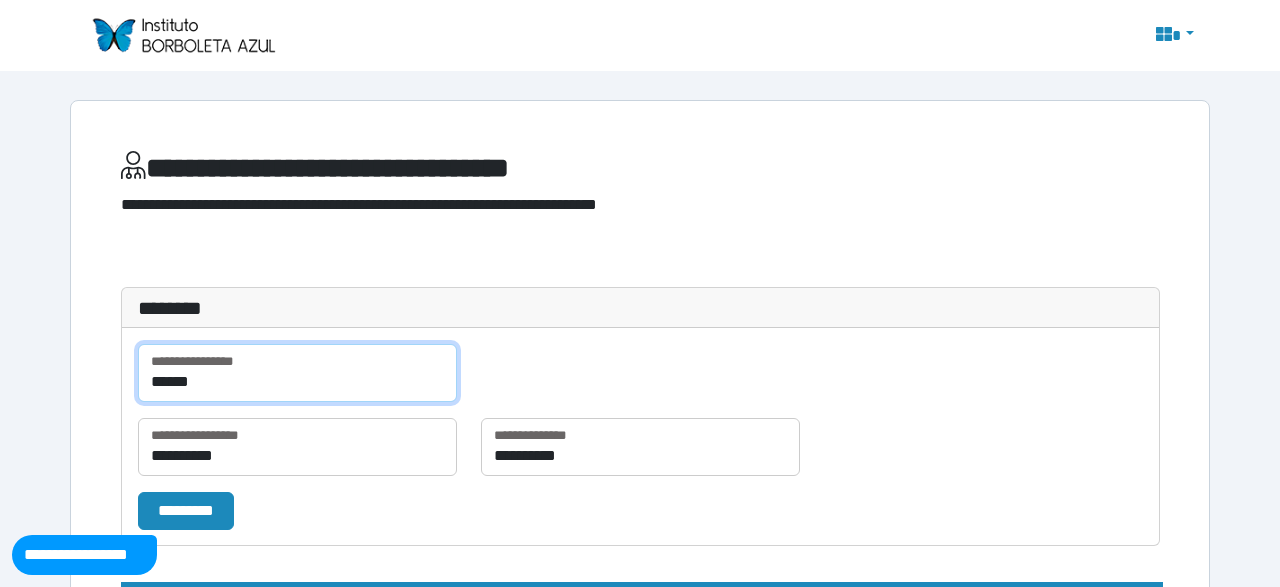 type on "******" 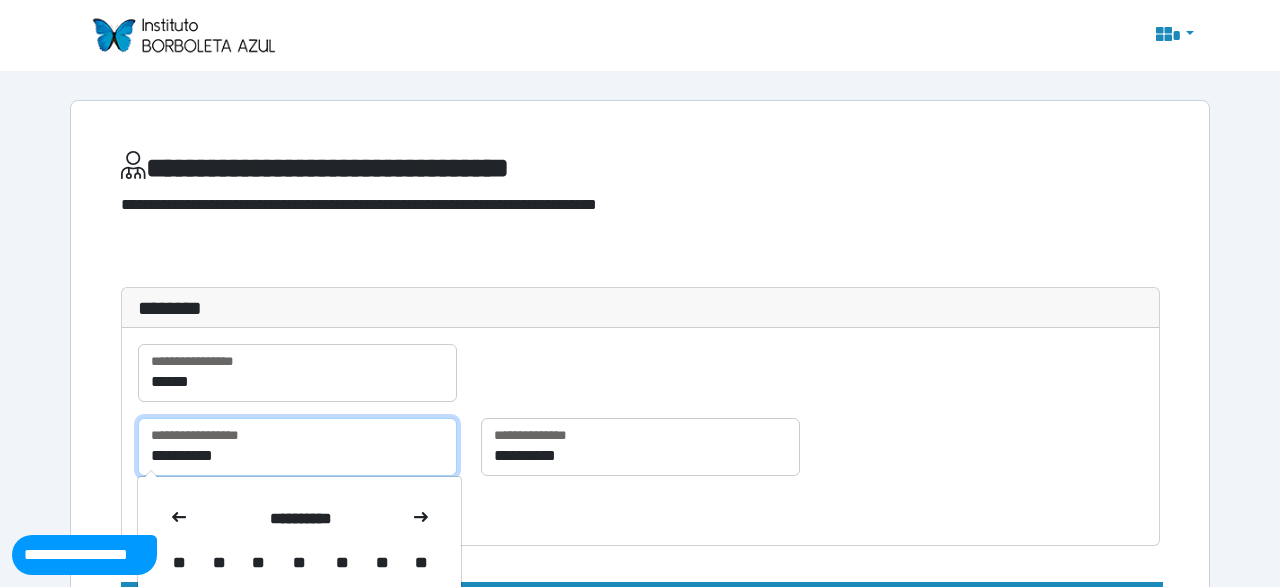 click on "**********" at bounding box center [297, 447] 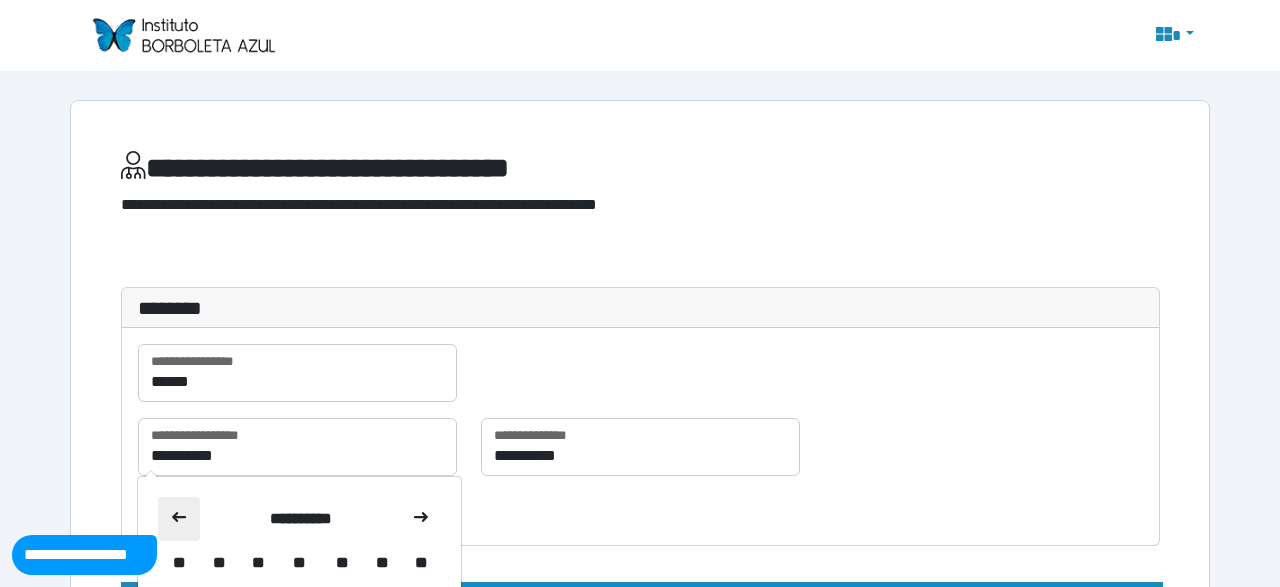 click at bounding box center (179, 519) 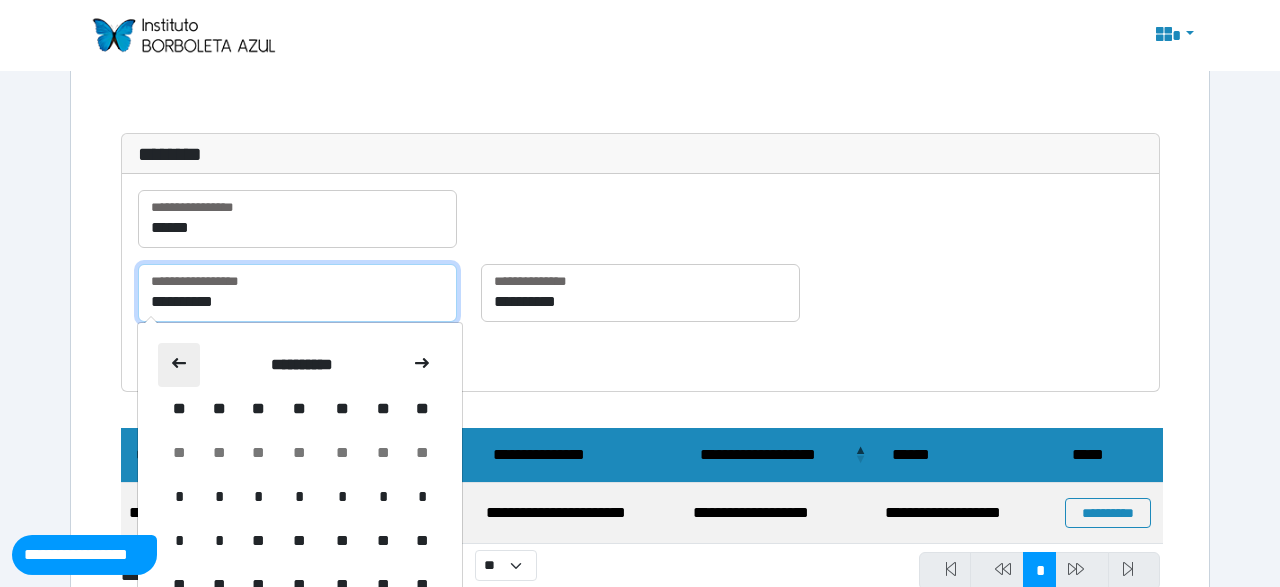 scroll, scrollTop: 281, scrollLeft: 0, axis: vertical 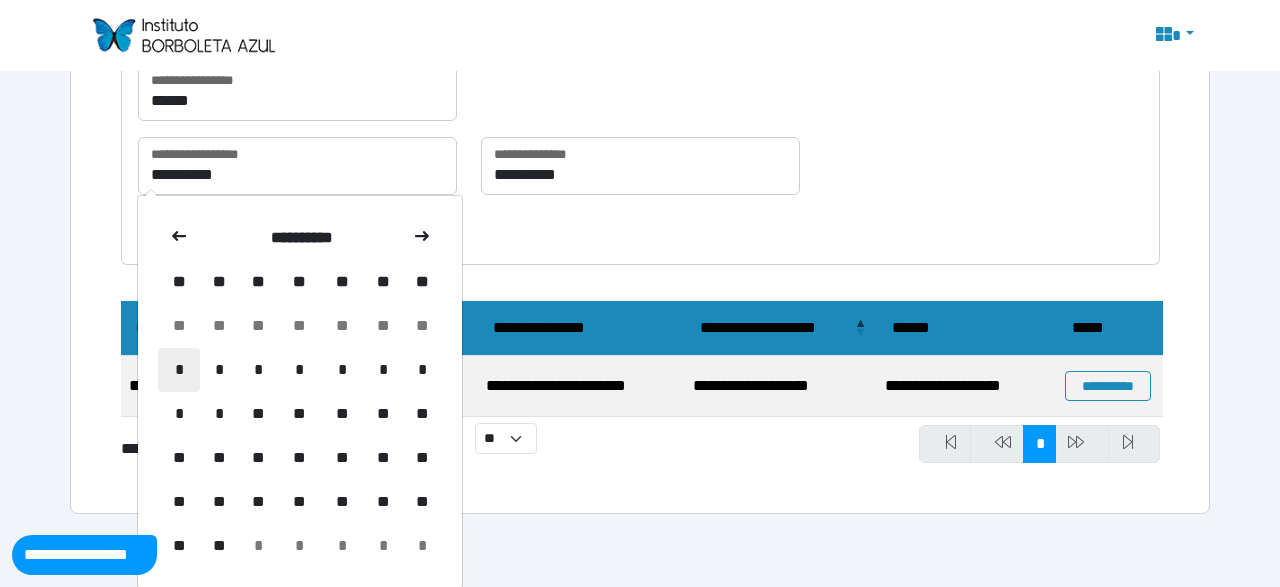 click on "*" at bounding box center (179, 370) 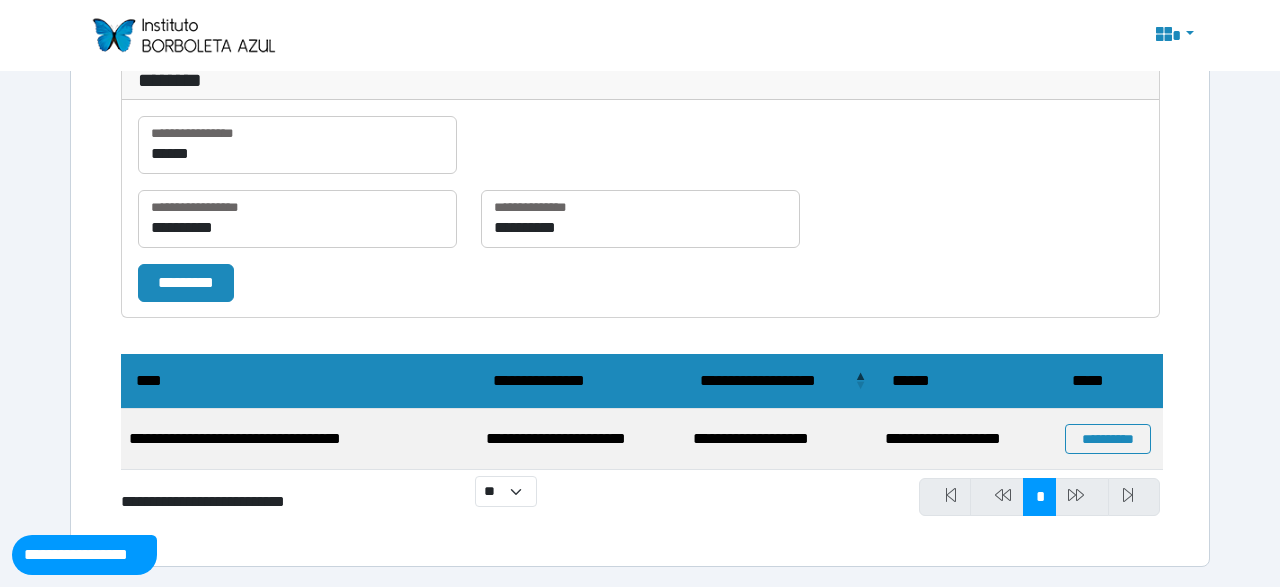 scroll, scrollTop: 228, scrollLeft: 0, axis: vertical 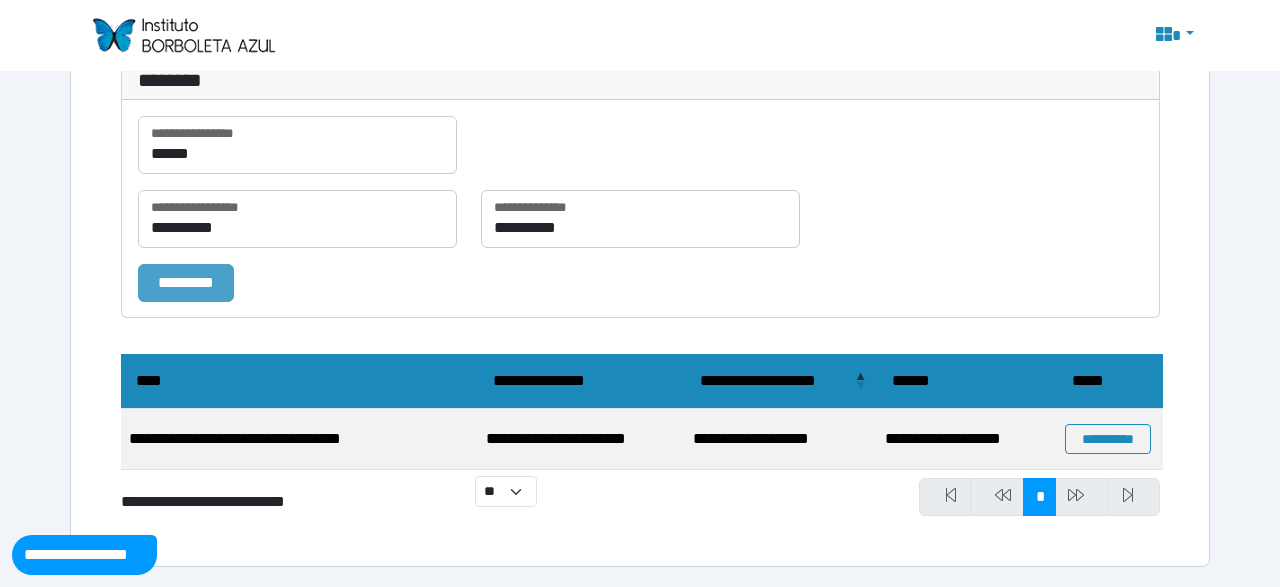 click on "*********" at bounding box center (186, 282) 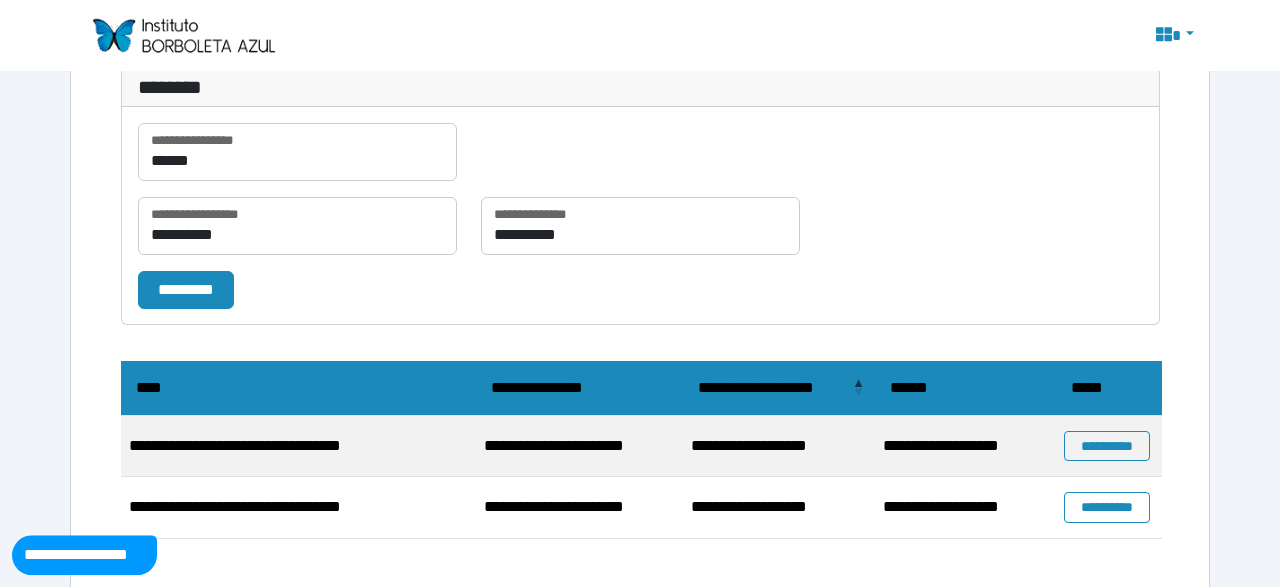 scroll, scrollTop: 247, scrollLeft: 0, axis: vertical 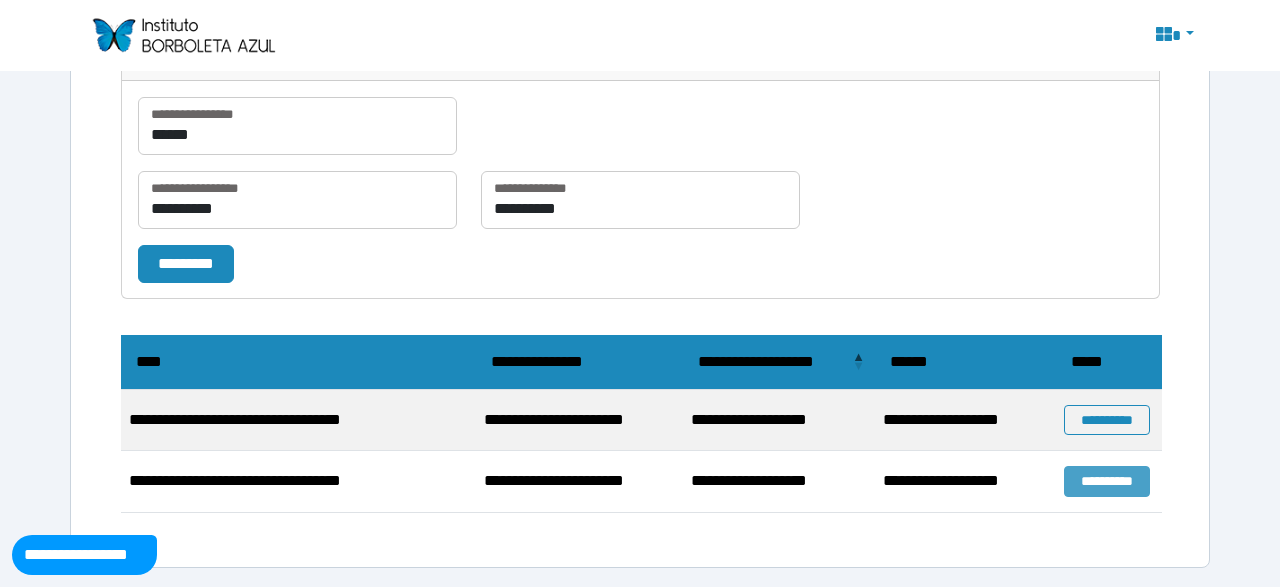 click on "**********" at bounding box center [1107, 481] 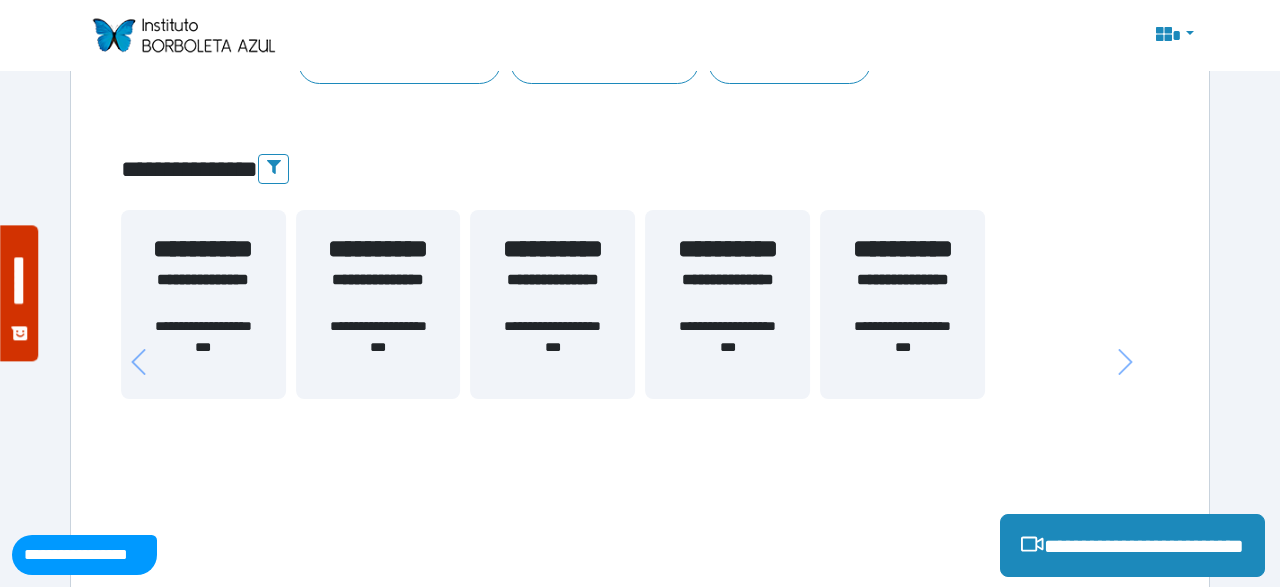 scroll, scrollTop: 624, scrollLeft: 0, axis: vertical 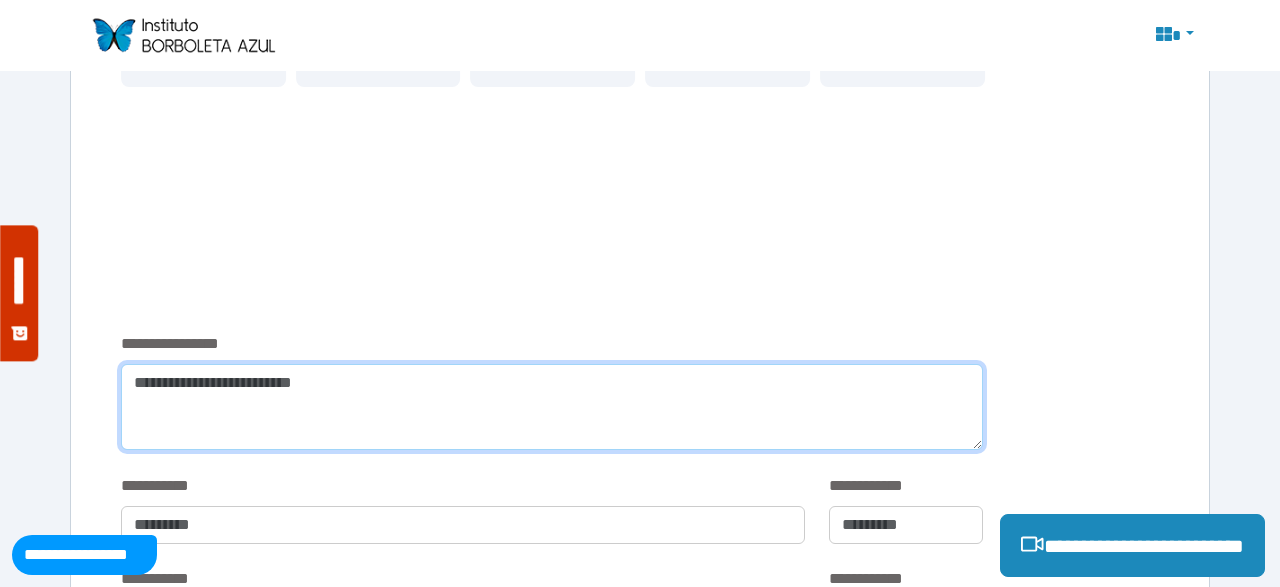 paste on "**********" 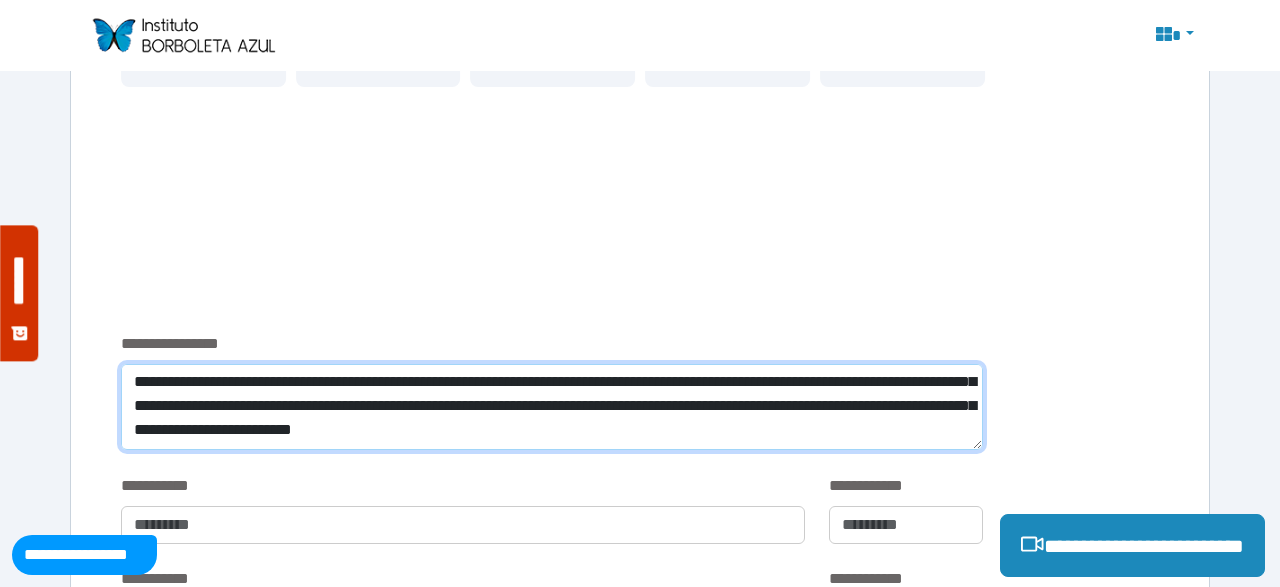 scroll, scrollTop: 72, scrollLeft: 0, axis: vertical 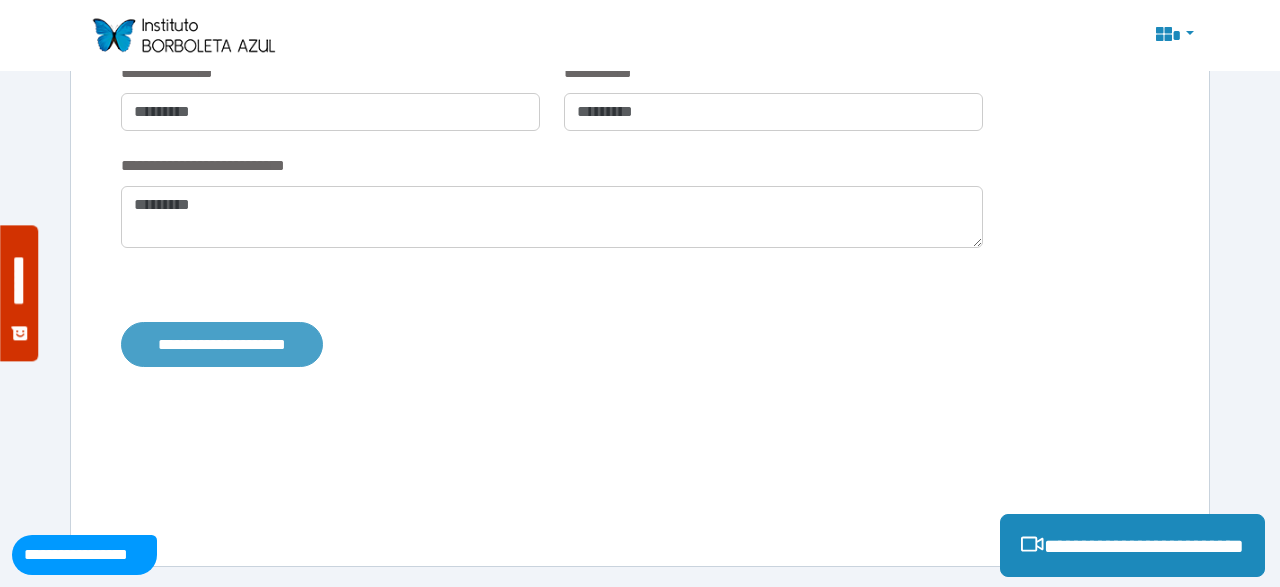 type on "**********" 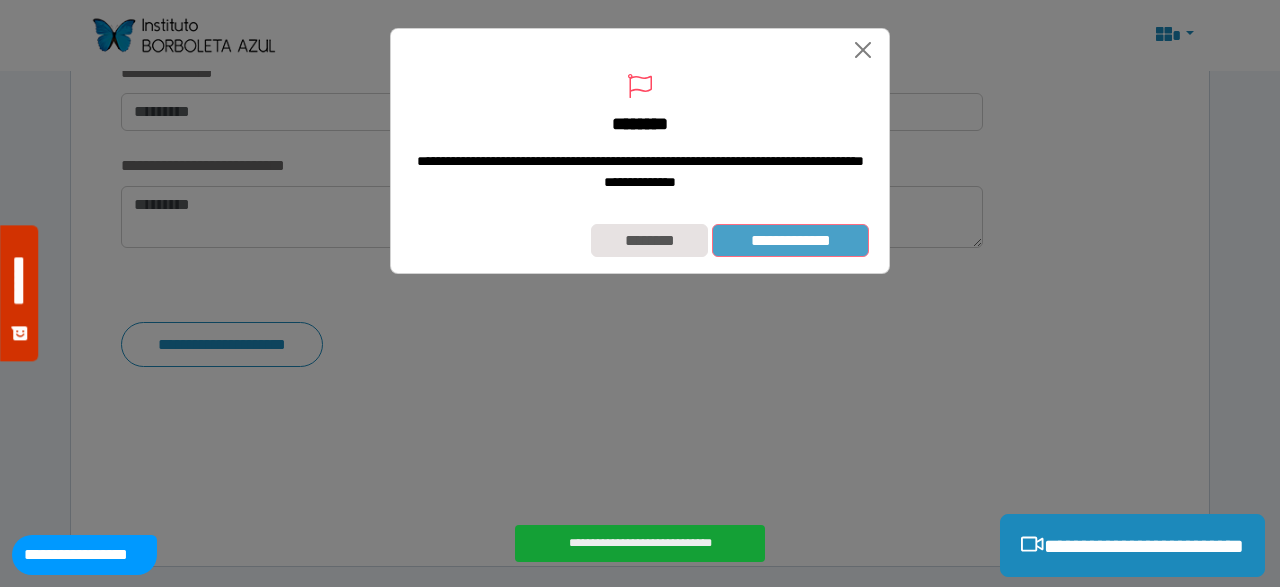 click on "**********" at bounding box center [790, 240] 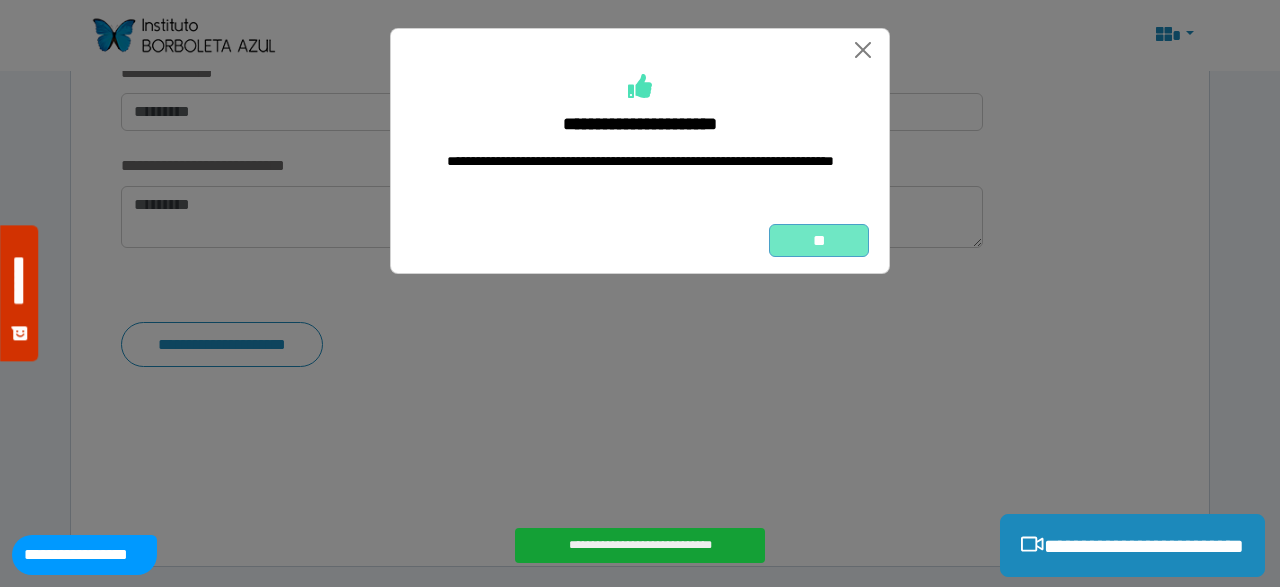 click on "**" at bounding box center [819, 240] 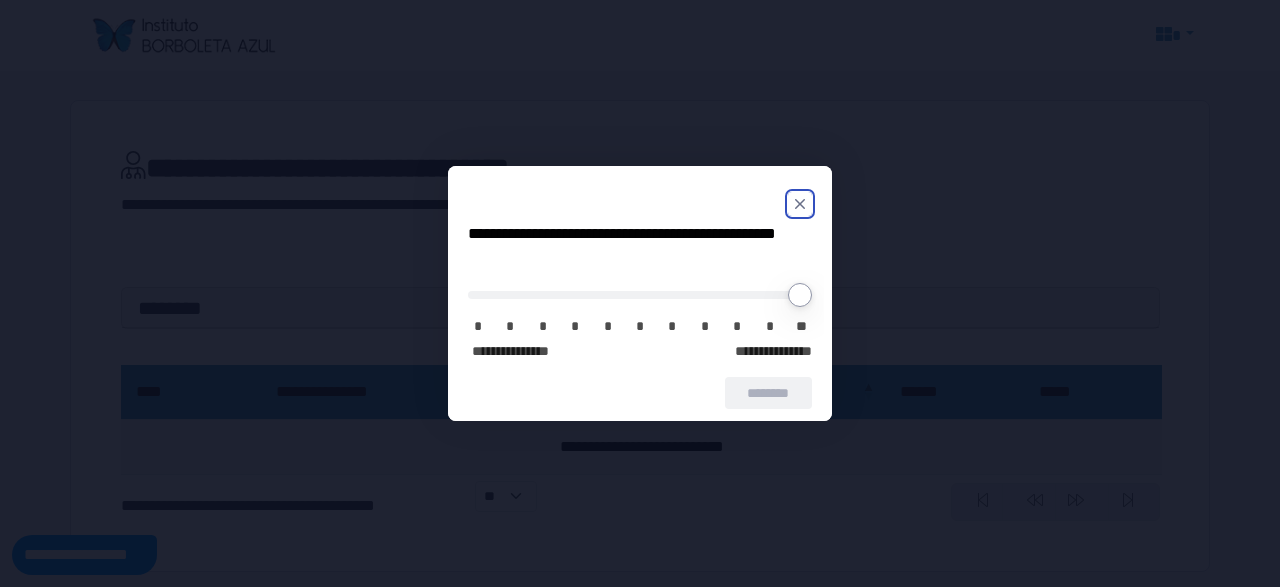 scroll, scrollTop: 0, scrollLeft: 0, axis: both 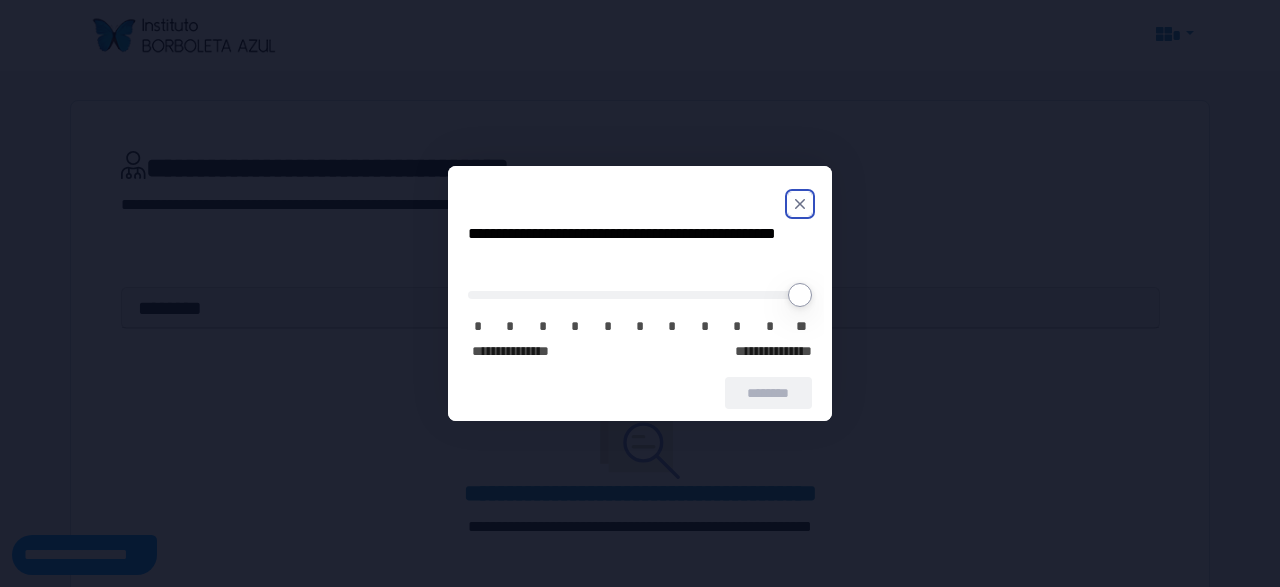 click 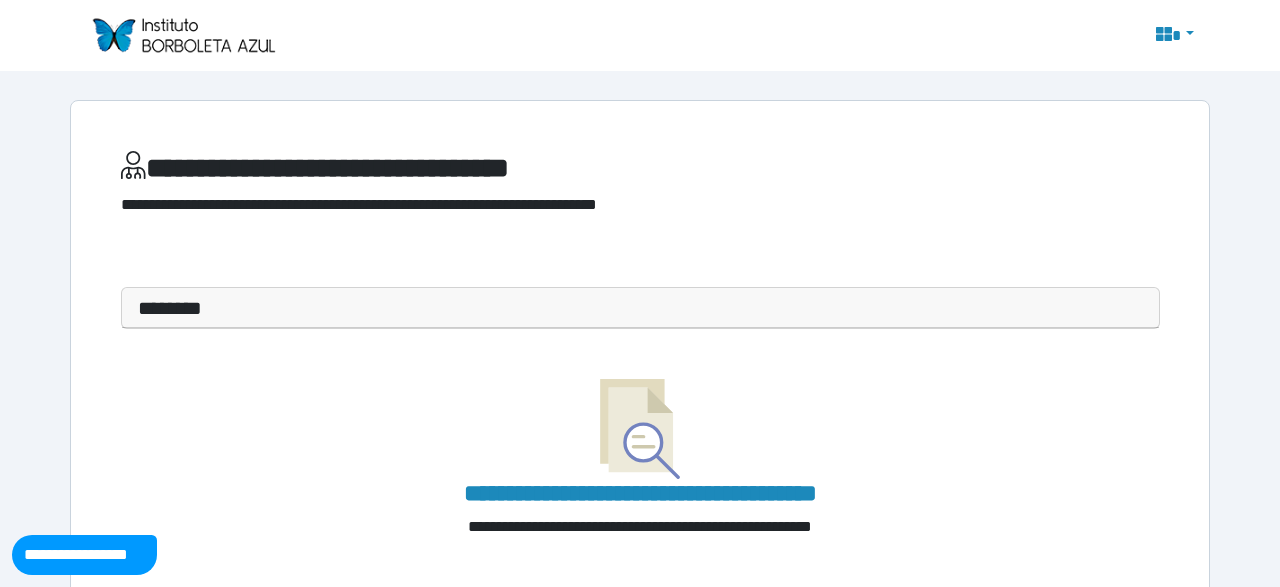 click on "********" at bounding box center (640, 308) 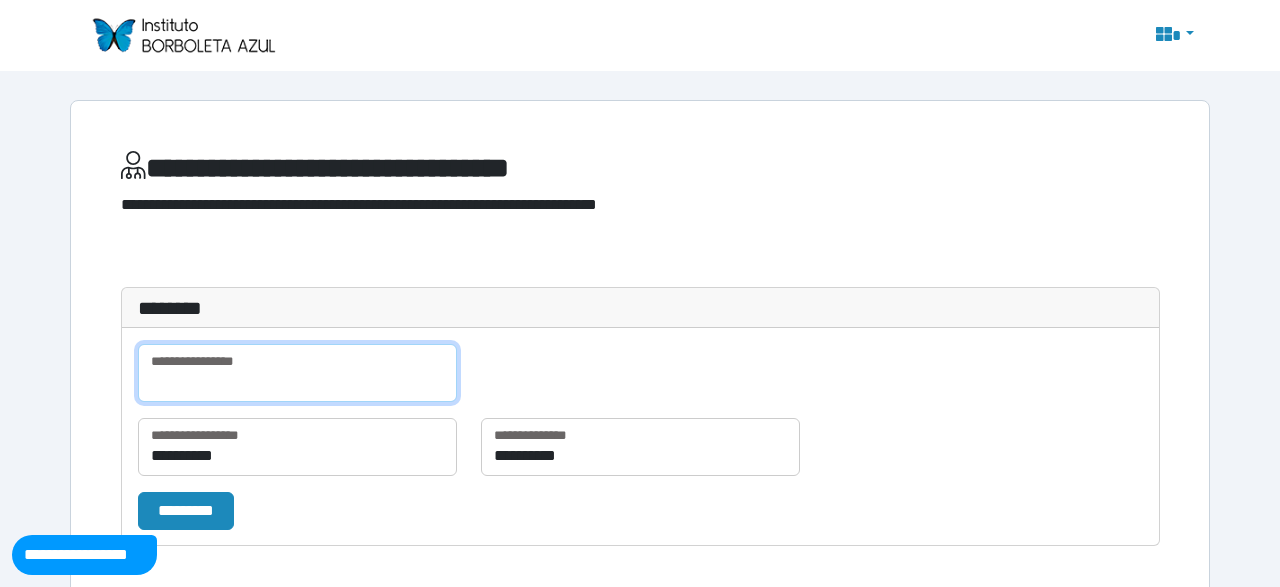 click at bounding box center [297, 373] 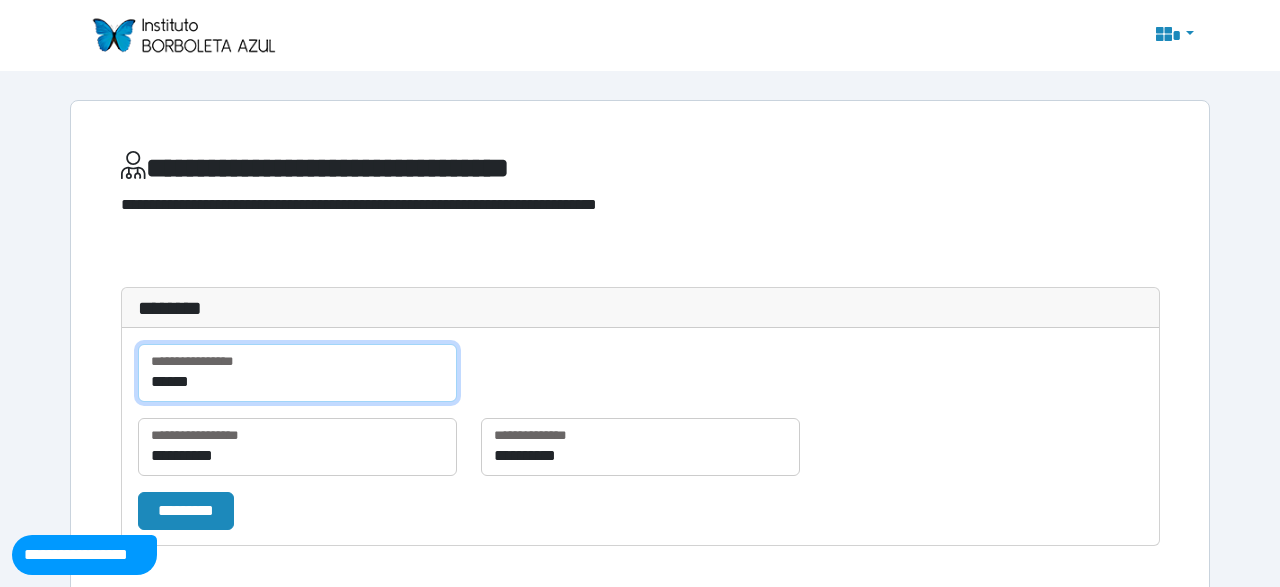 type on "******" 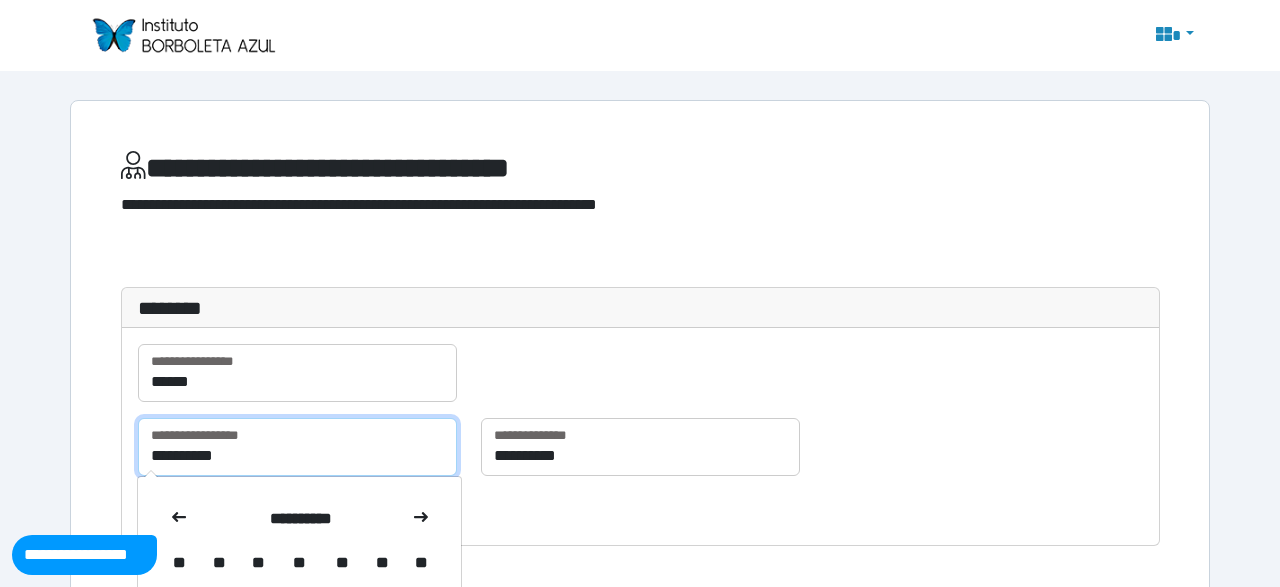 click on "**********" at bounding box center [297, 447] 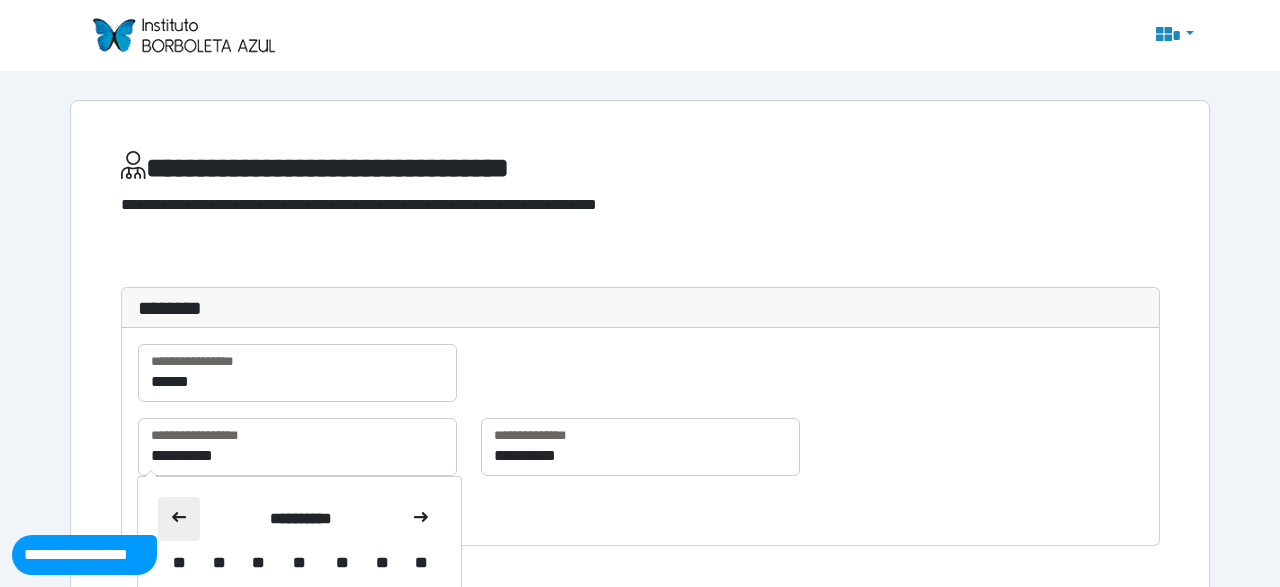 click 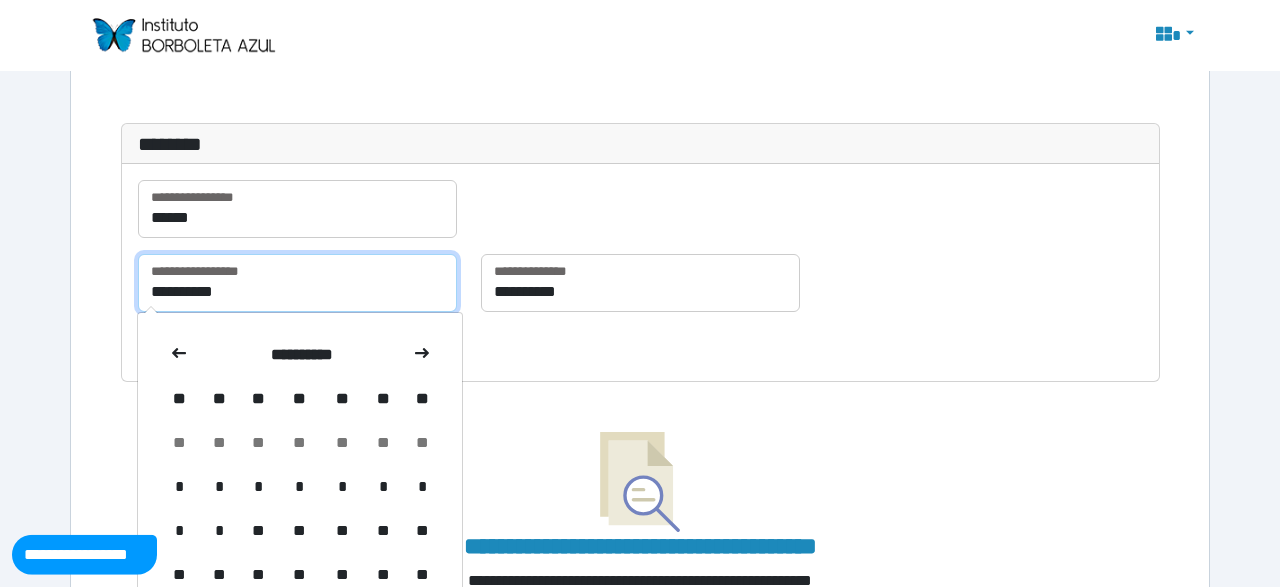 scroll, scrollTop: 281, scrollLeft: 0, axis: vertical 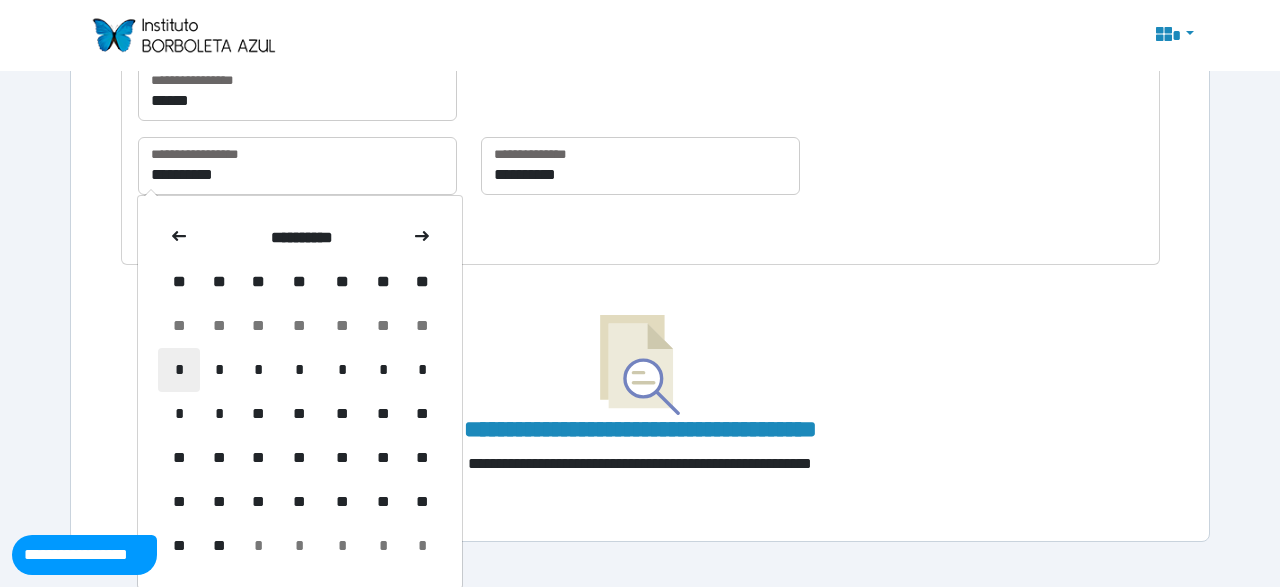 click on "*" at bounding box center [179, 370] 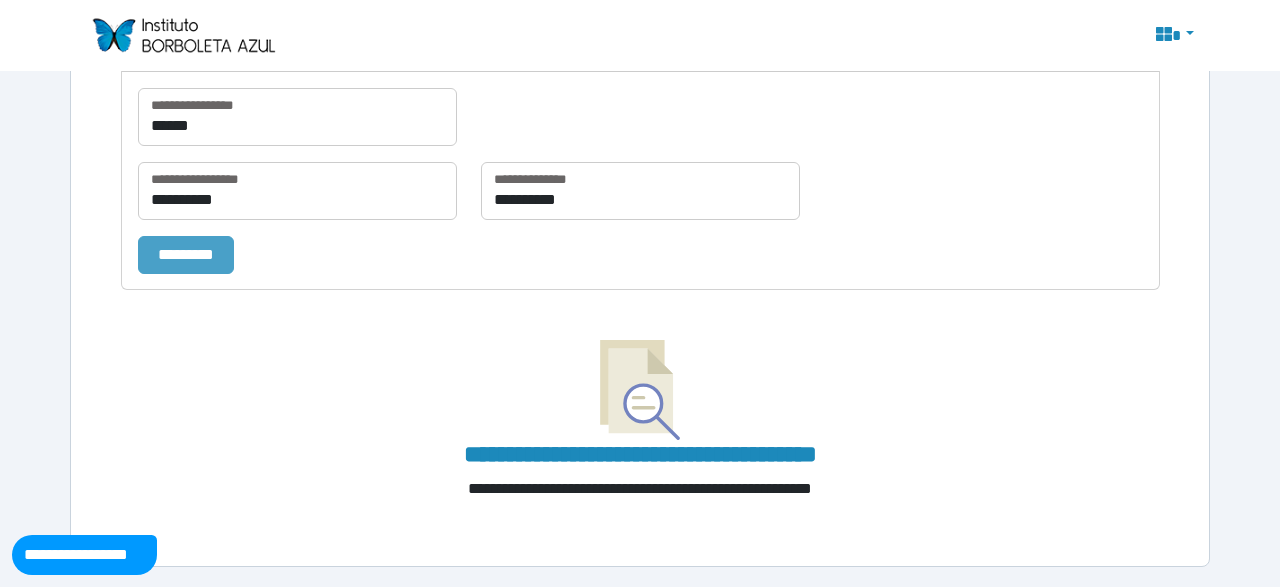 click on "*********" at bounding box center [186, 254] 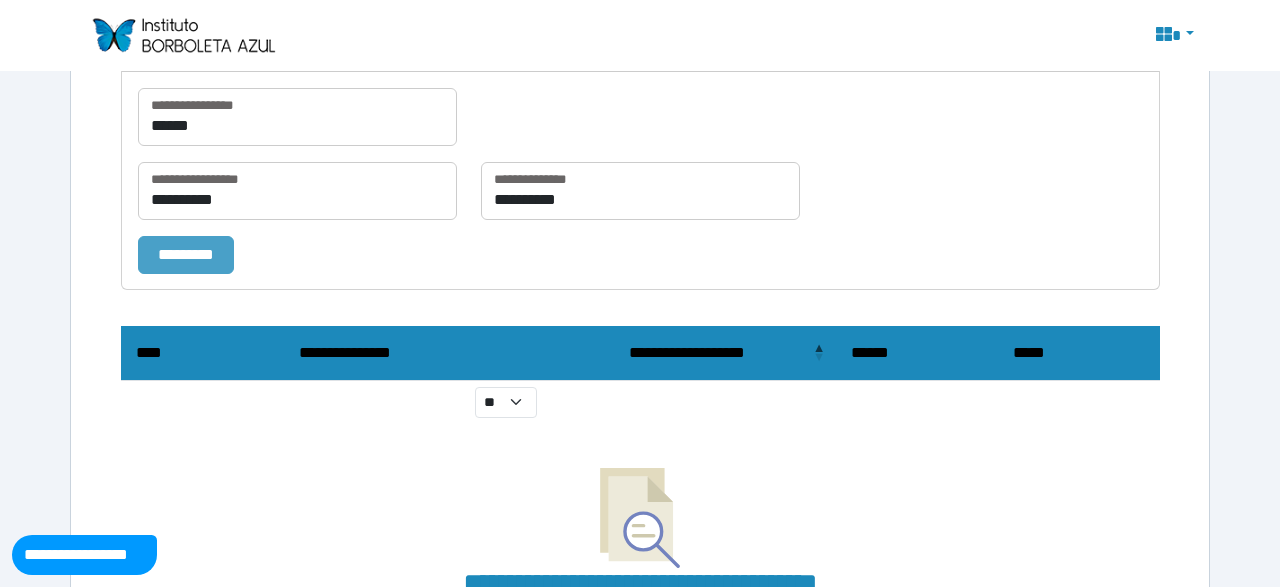 scroll, scrollTop: 228, scrollLeft: 0, axis: vertical 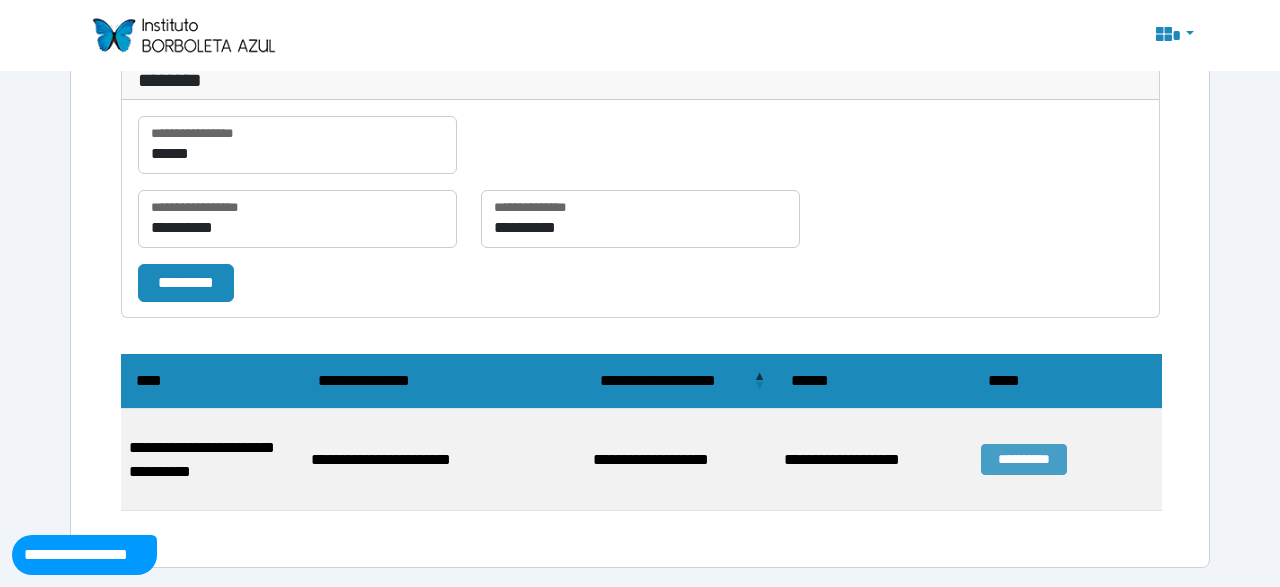 click on "**********" at bounding box center [1024, 459] 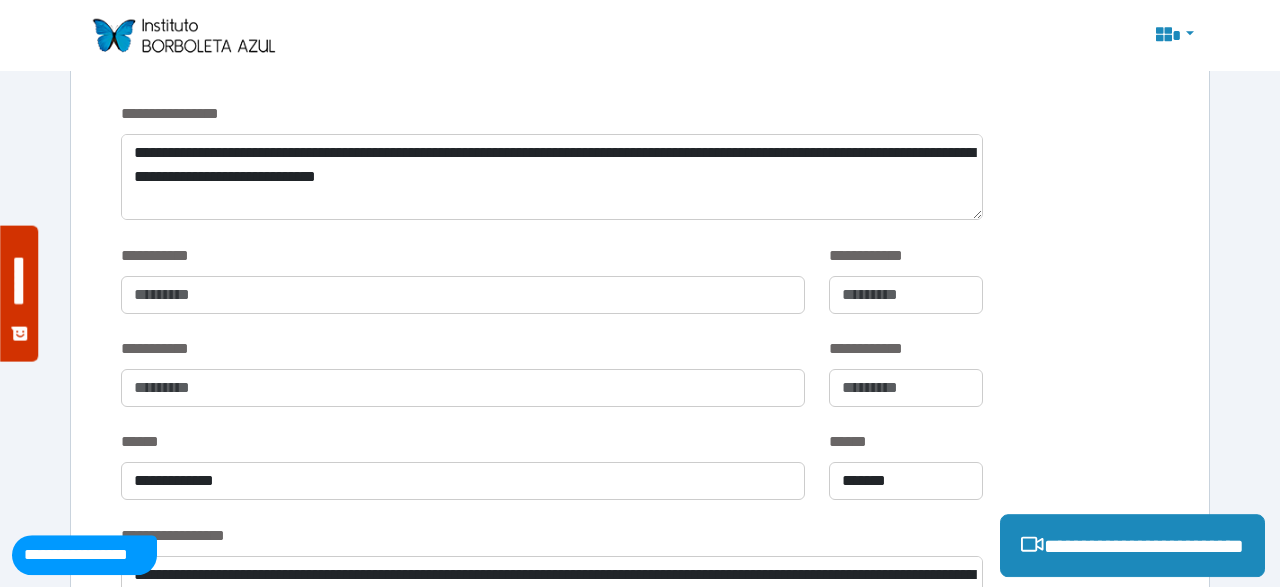 scroll, scrollTop: 832, scrollLeft: 0, axis: vertical 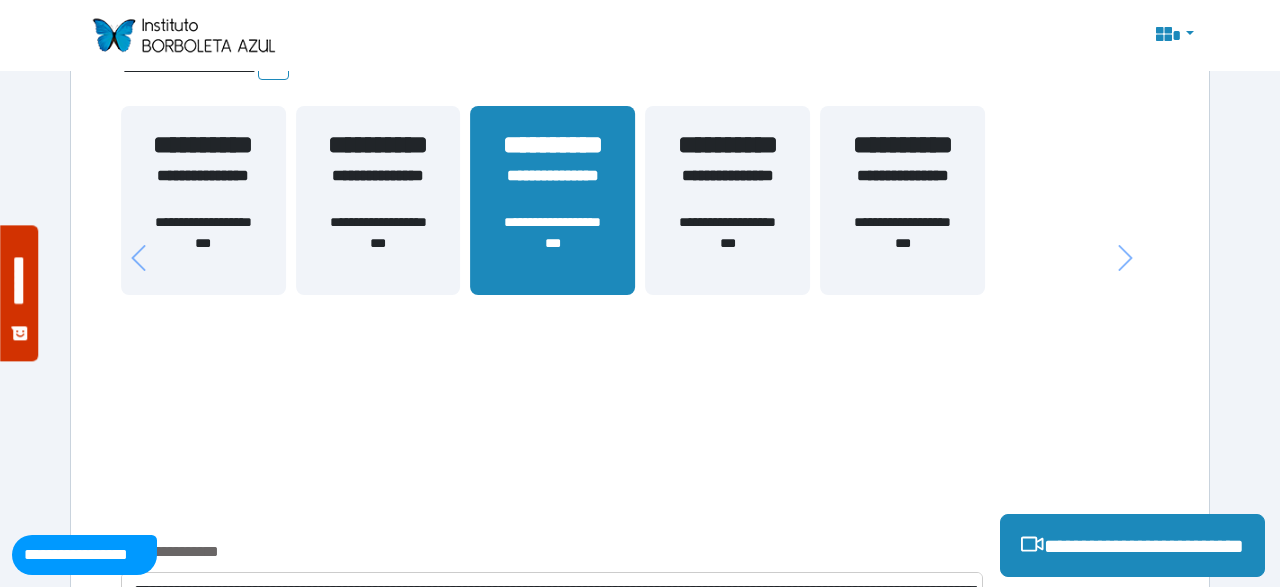 click on "**********" at bounding box center [727, 188] 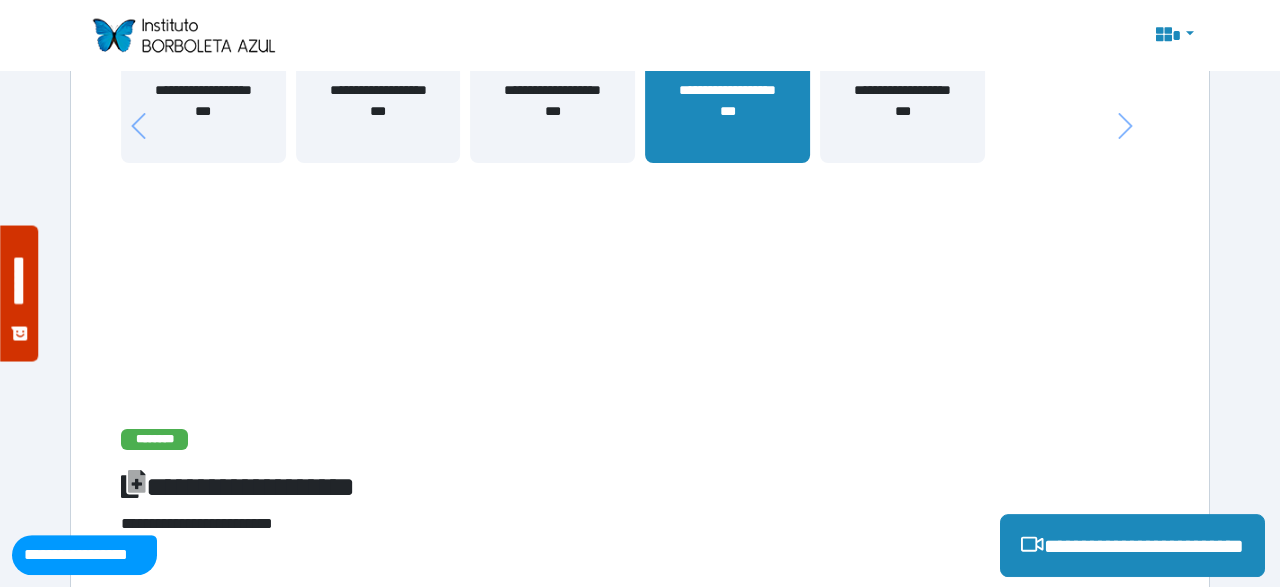 scroll, scrollTop: 394, scrollLeft: 0, axis: vertical 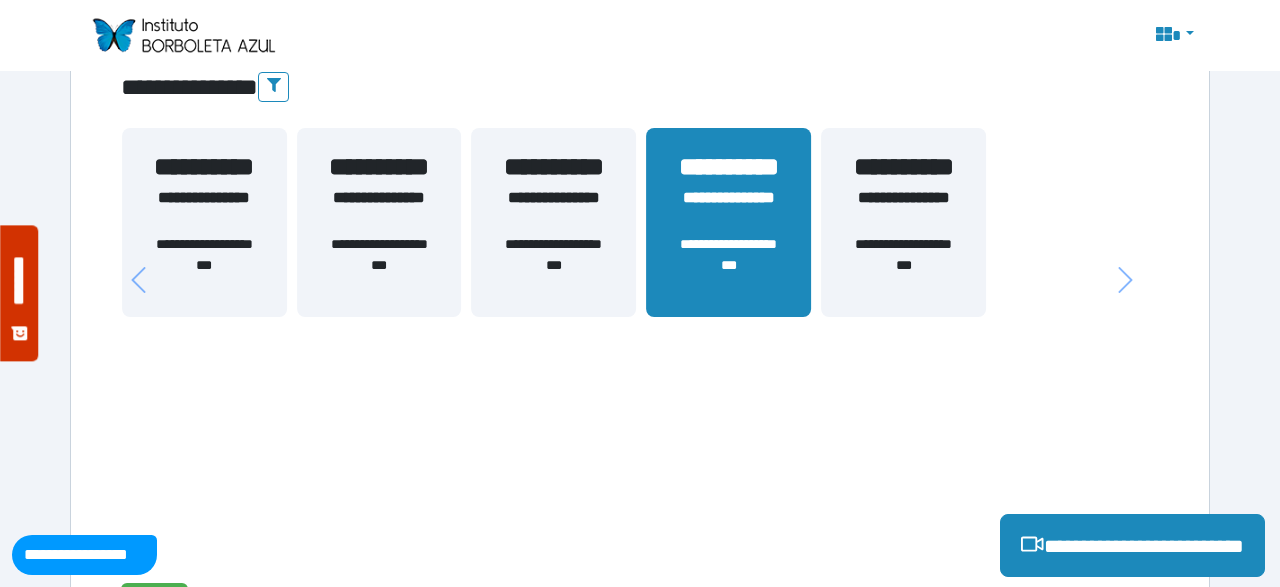 click on "**********" at bounding box center [903, 210] 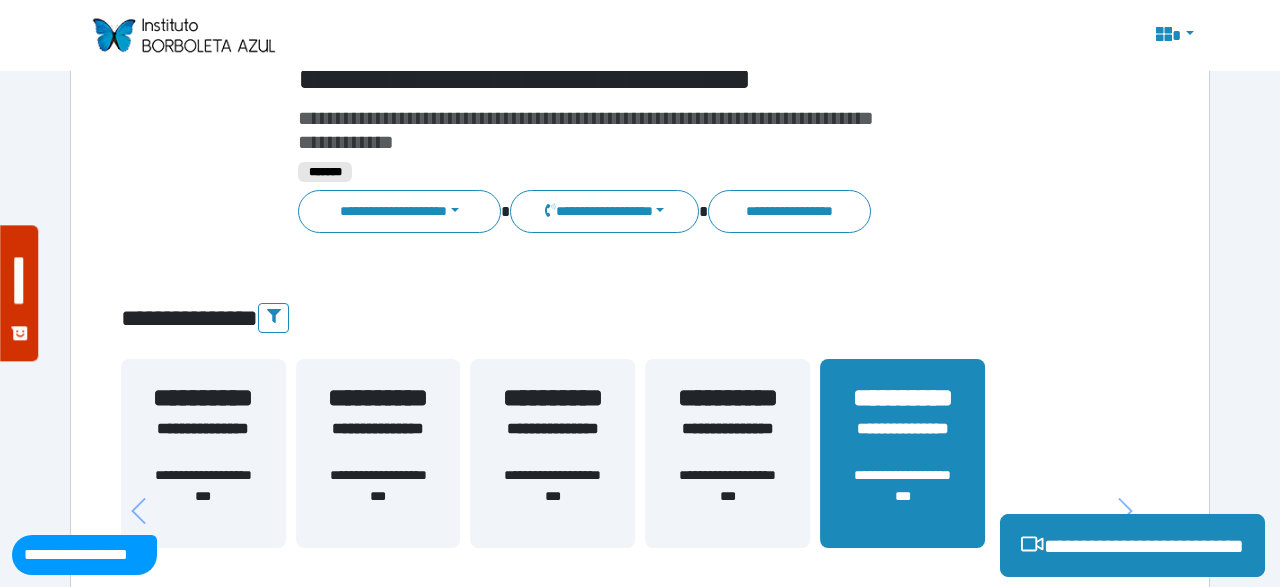 scroll, scrollTop: 416, scrollLeft: 0, axis: vertical 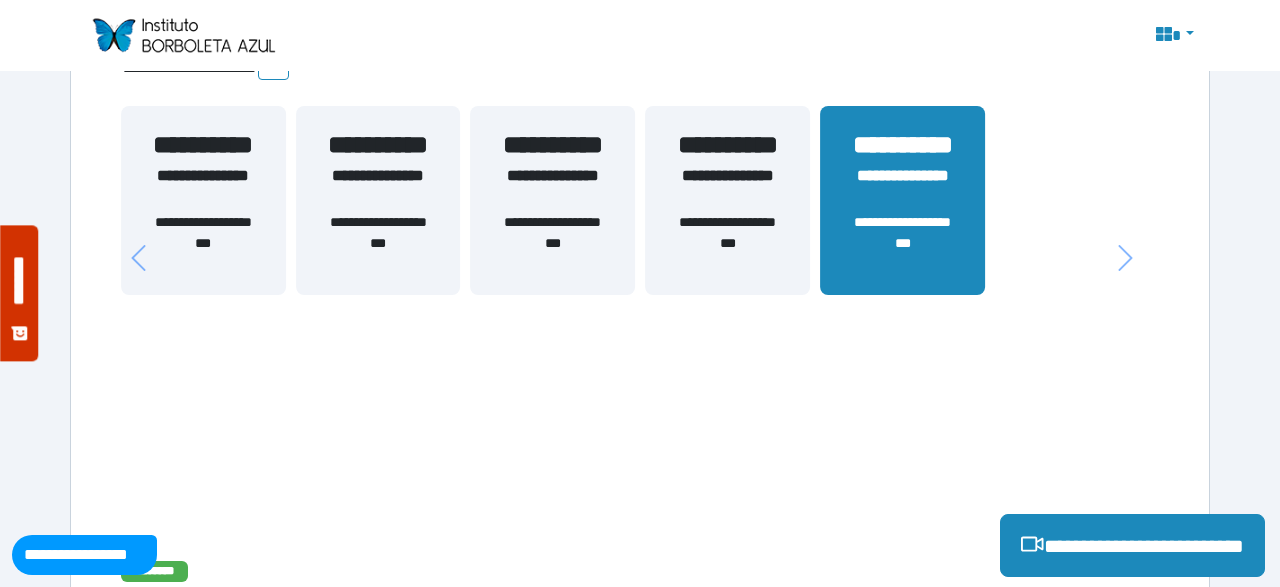 click at bounding box center (183, 35) 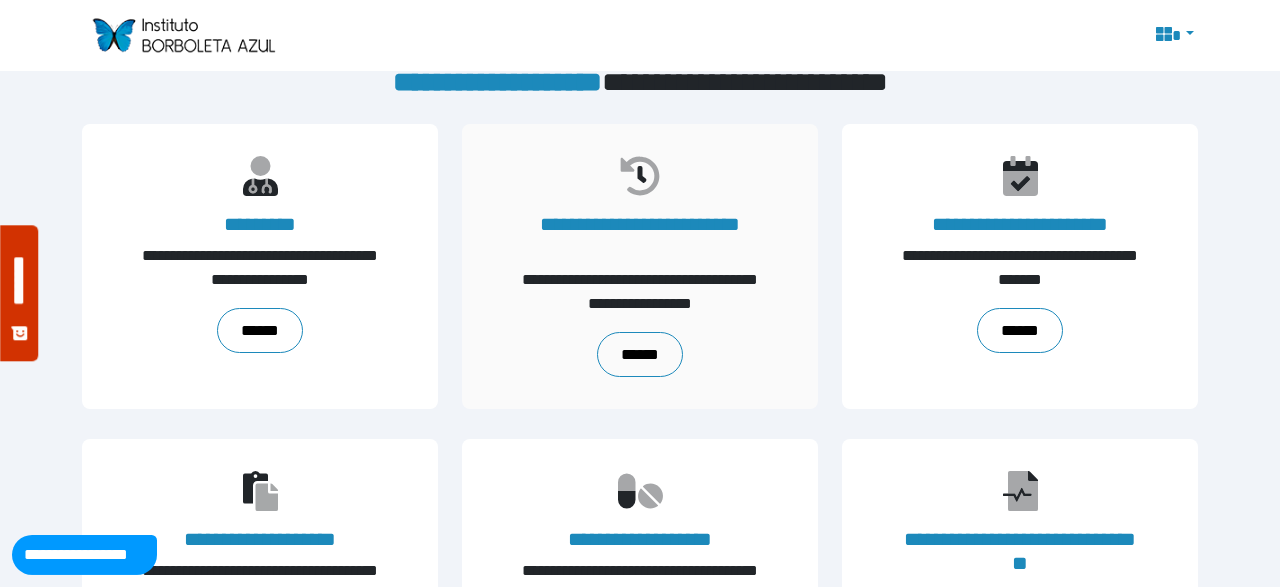scroll, scrollTop: 0, scrollLeft: 0, axis: both 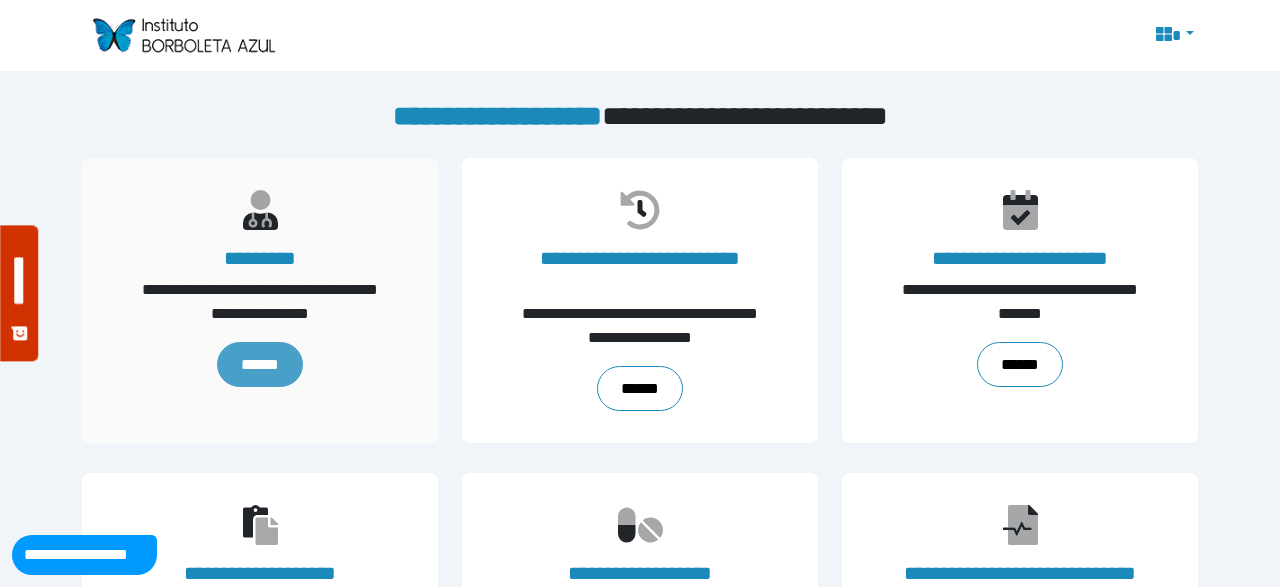 click on "******" at bounding box center [260, 364] 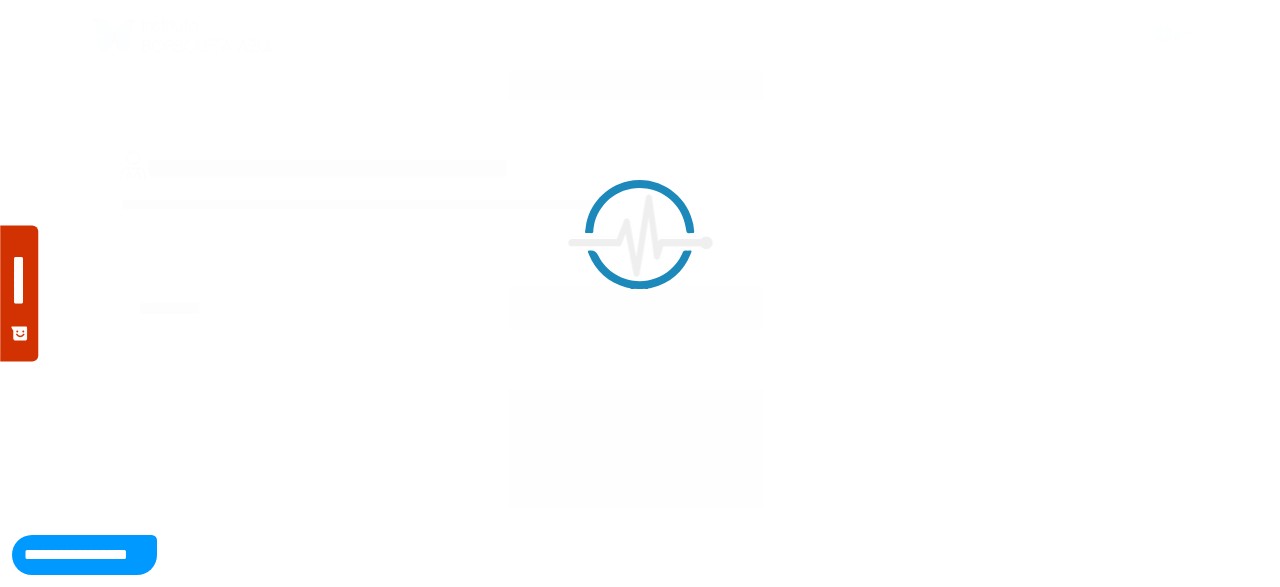 scroll, scrollTop: 0, scrollLeft: 0, axis: both 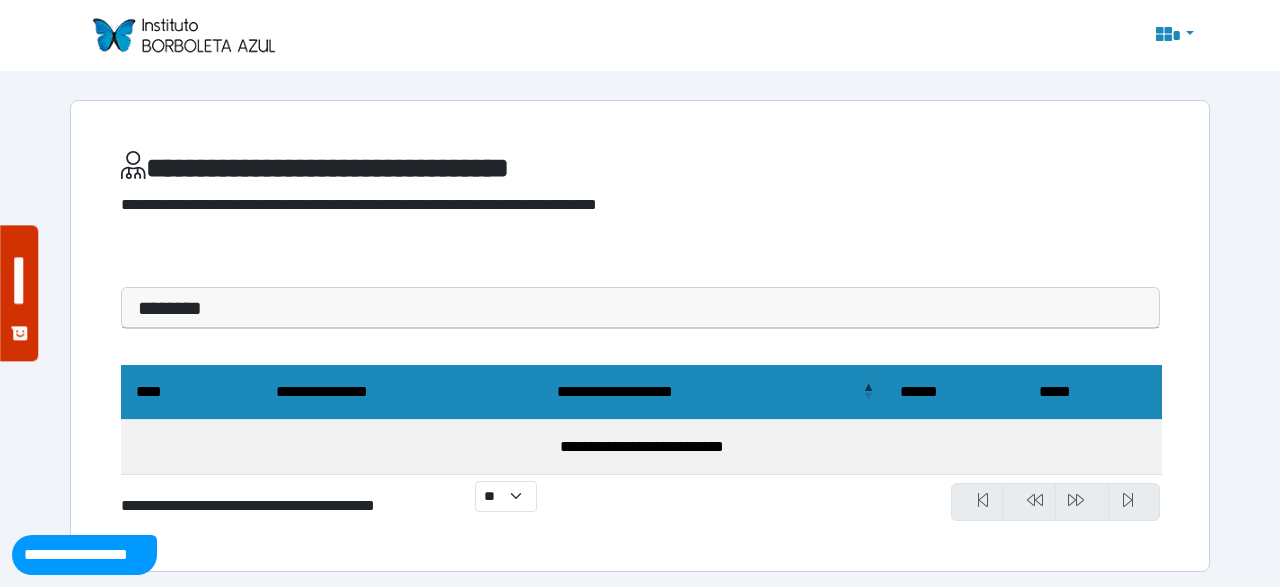click on "********" at bounding box center (640, 308) 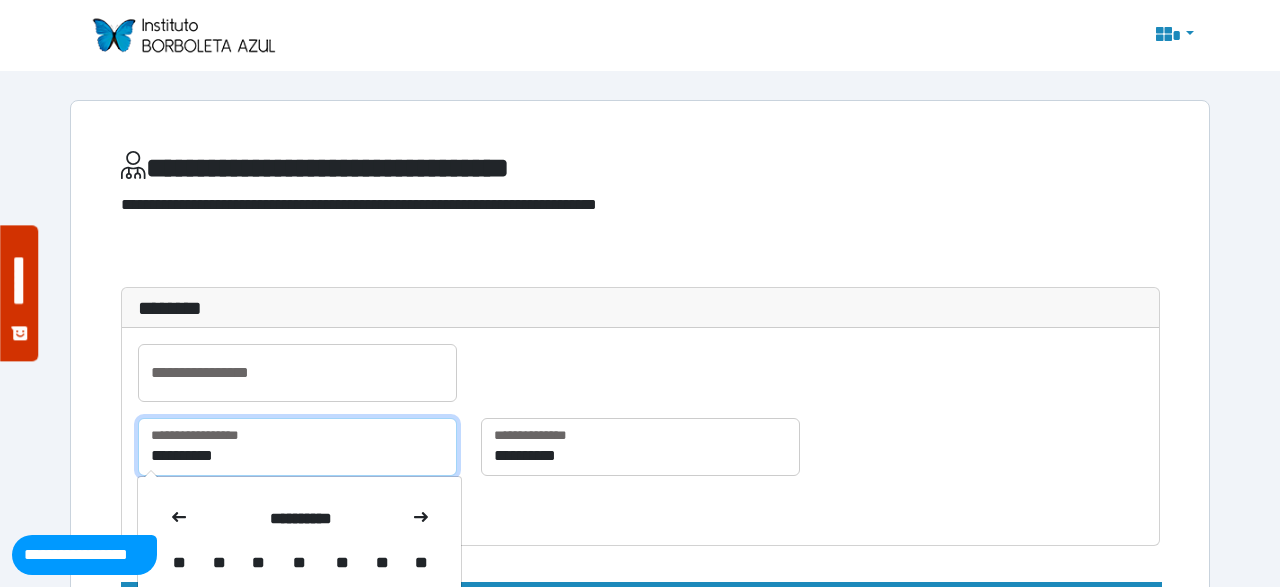 click on "**********" at bounding box center (297, 447) 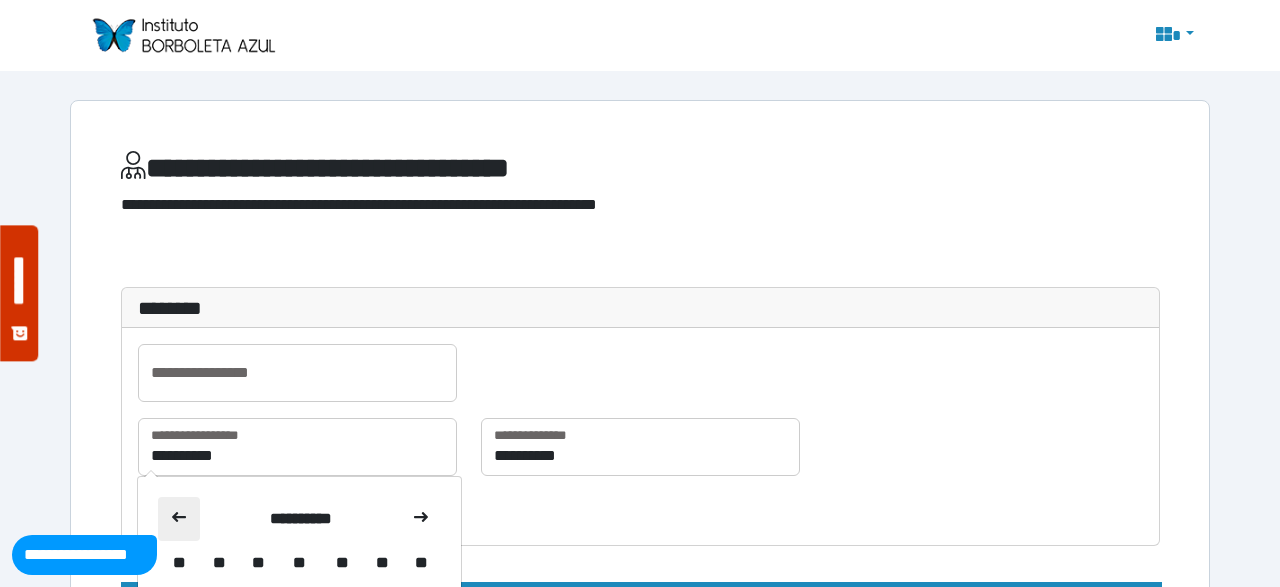 click 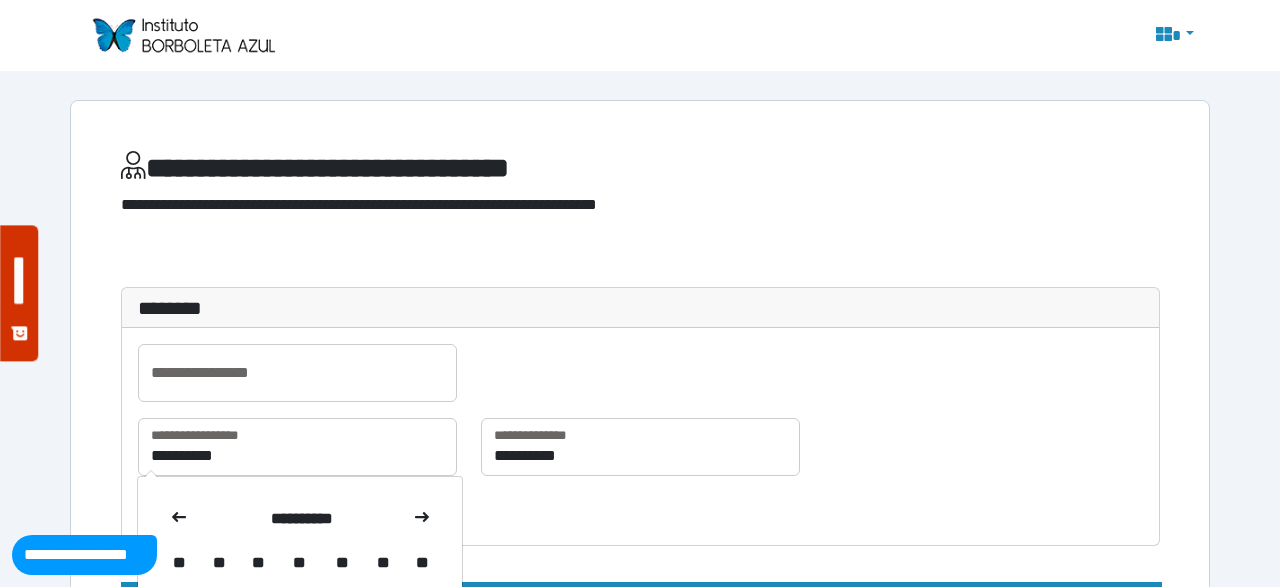 click 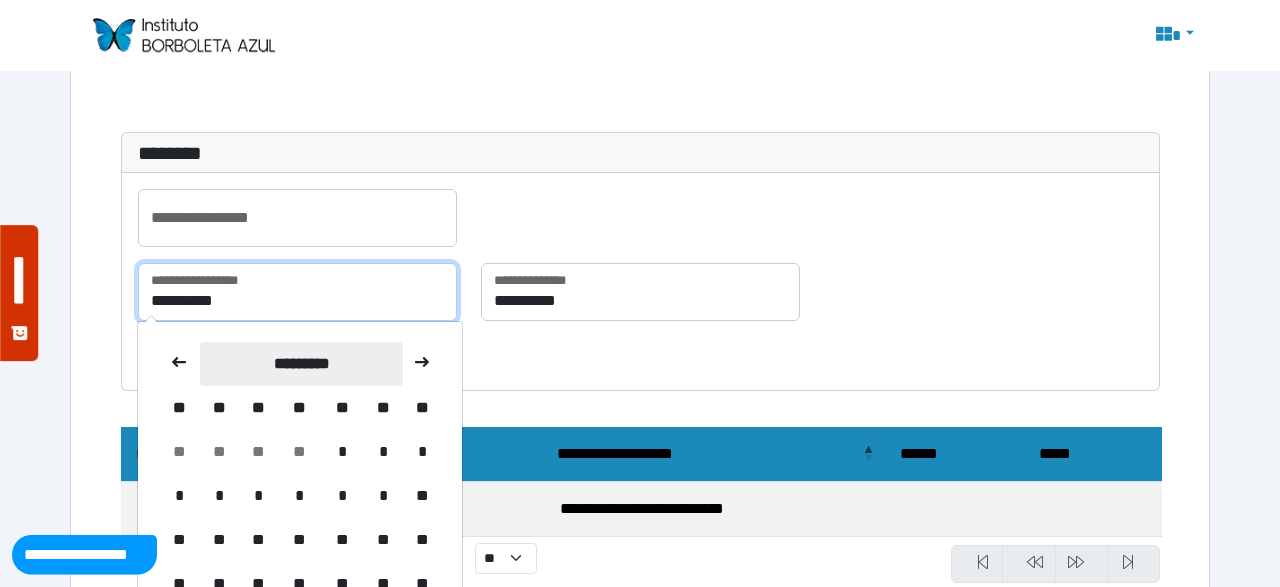 scroll, scrollTop: 281, scrollLeft: 0, axis: vertical 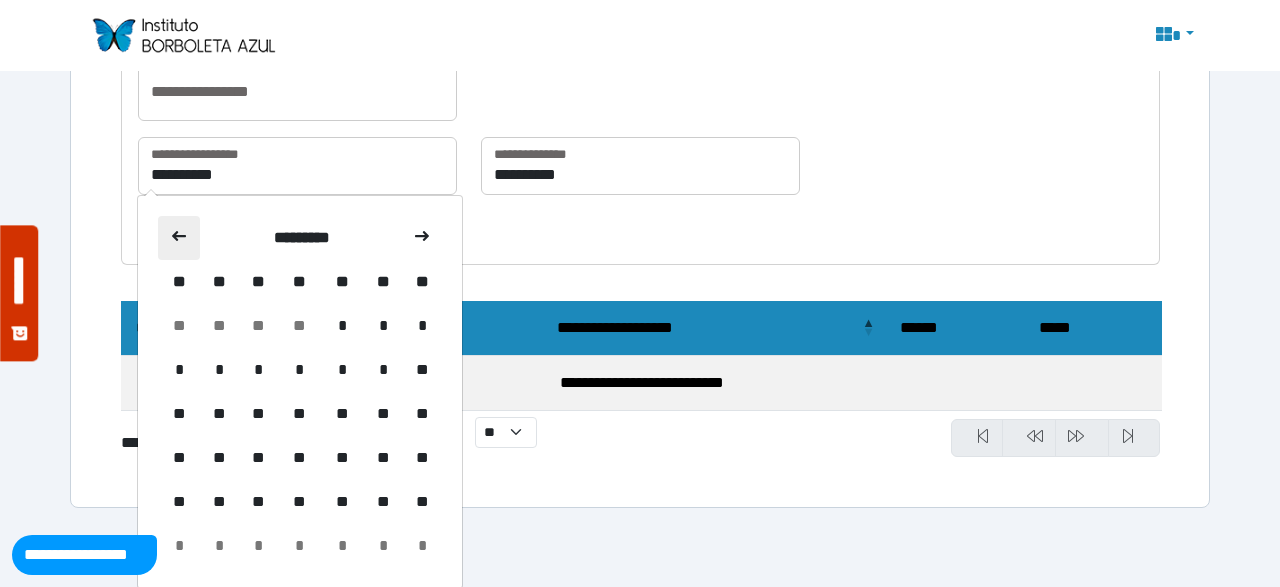 click 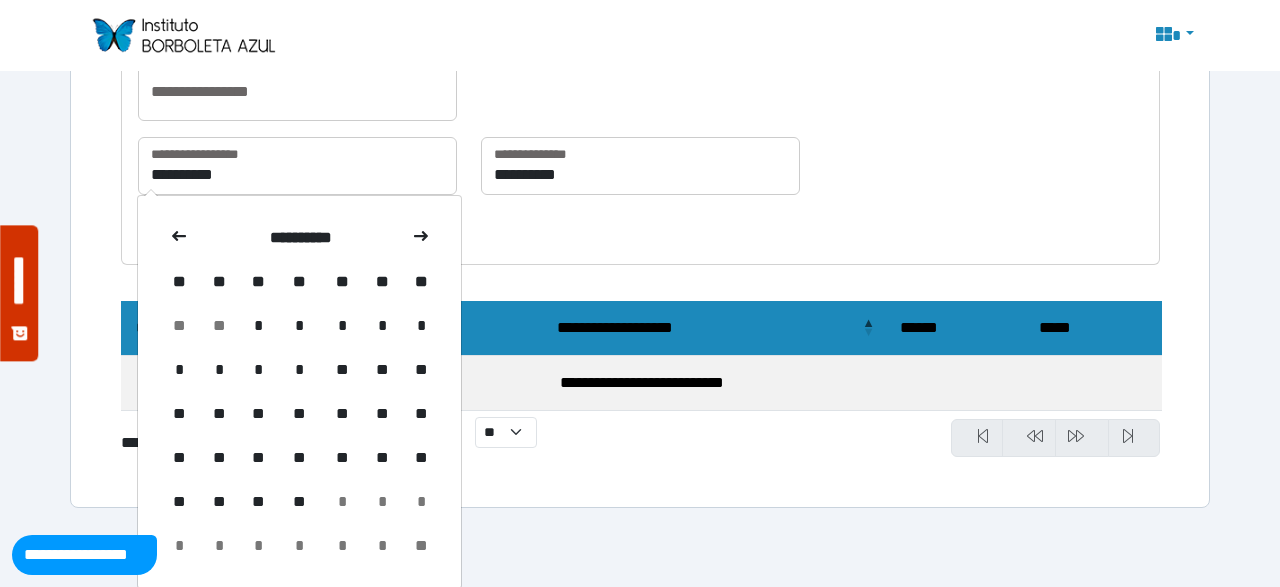 click 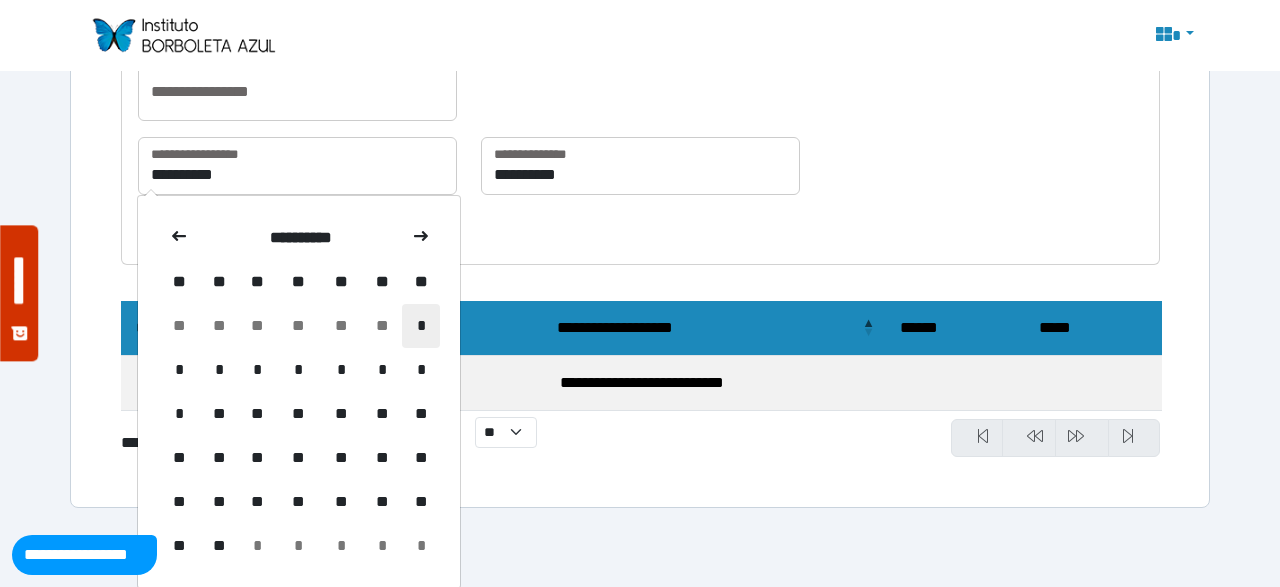 click on "*" at bounding box center [421, 326] 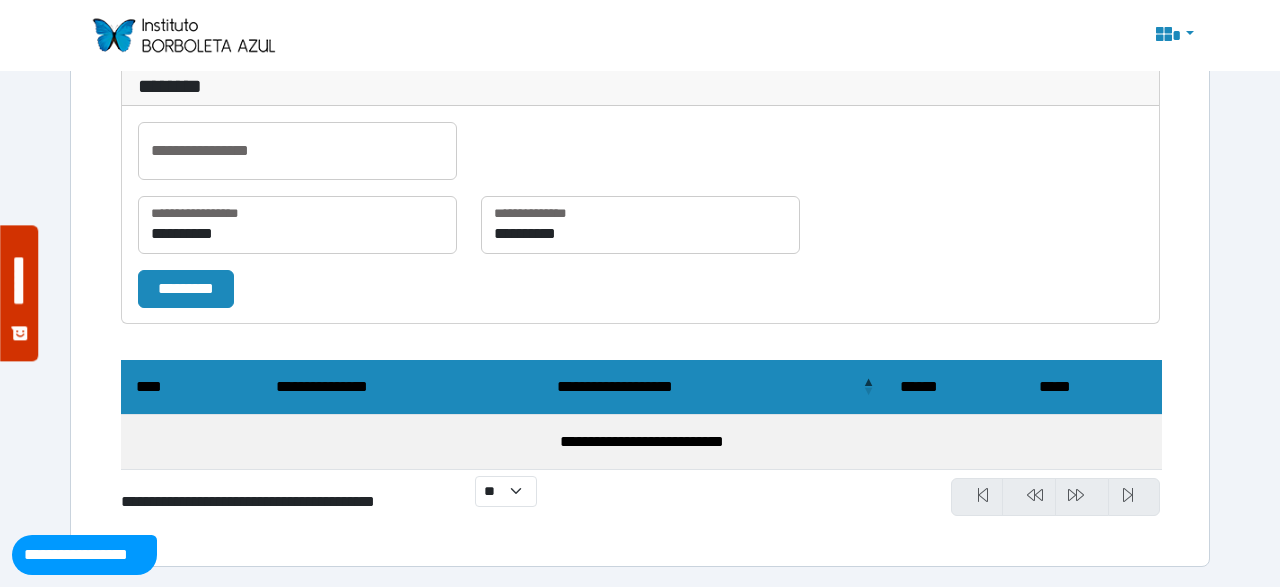 type on "**********" 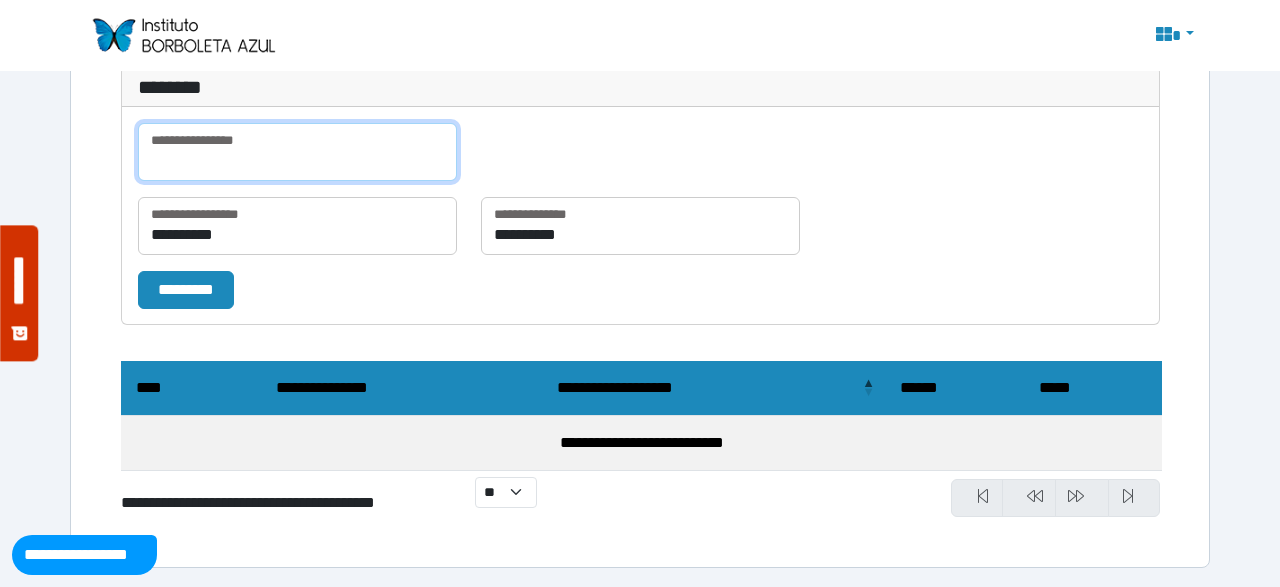 click at bounding box center [297, 152] 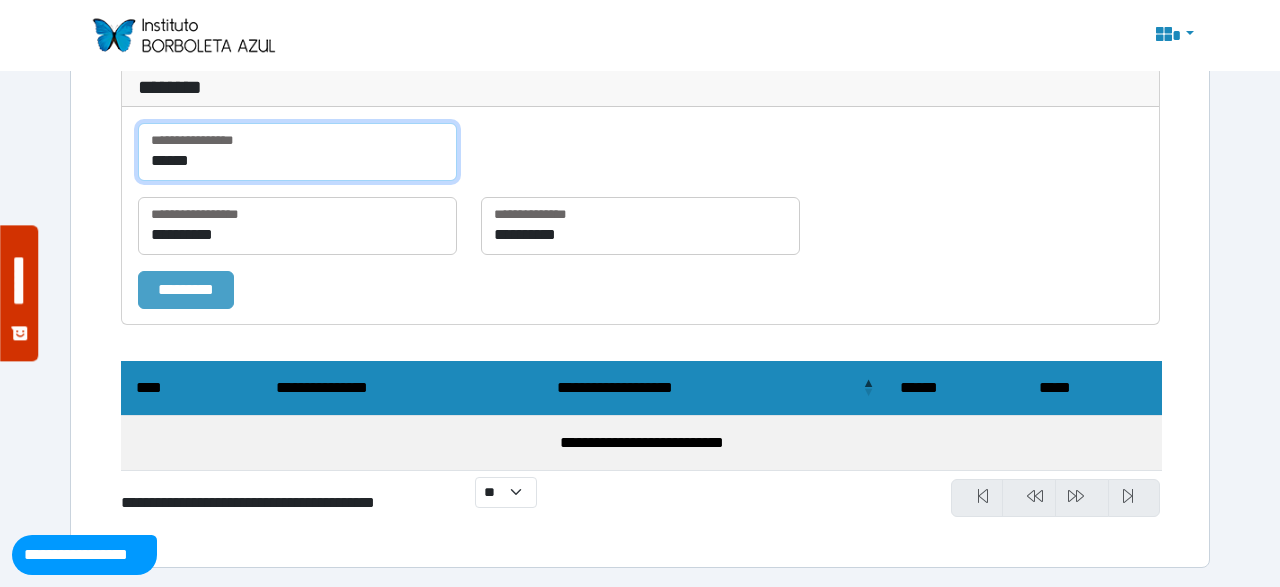 type on "******" 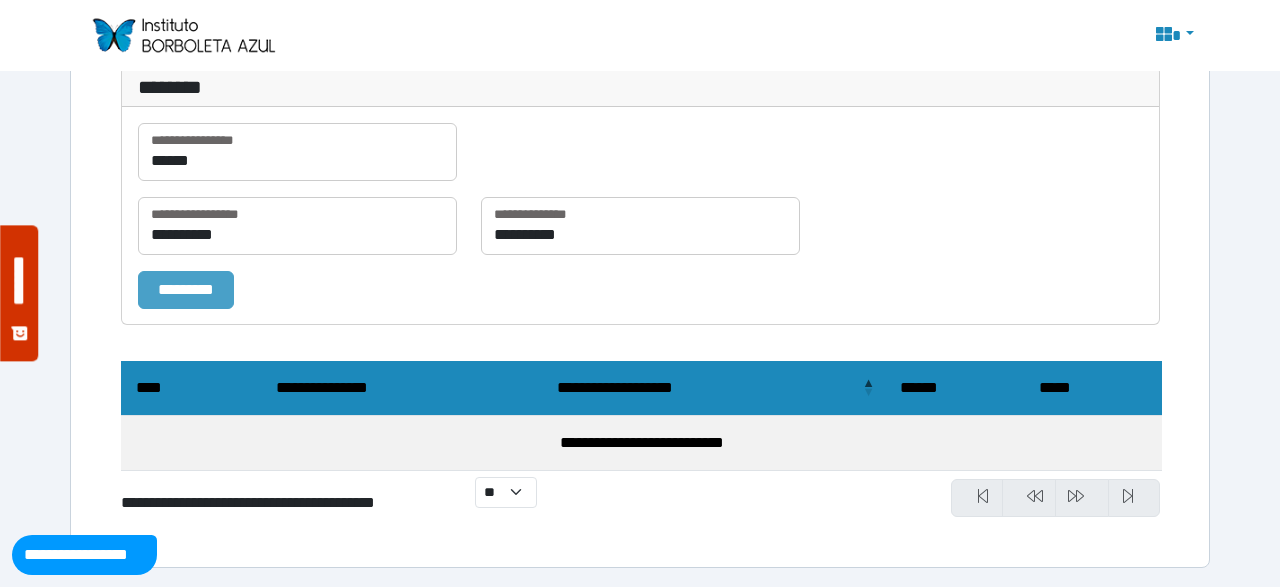 click on "*********" at bounding box center (186, 289) 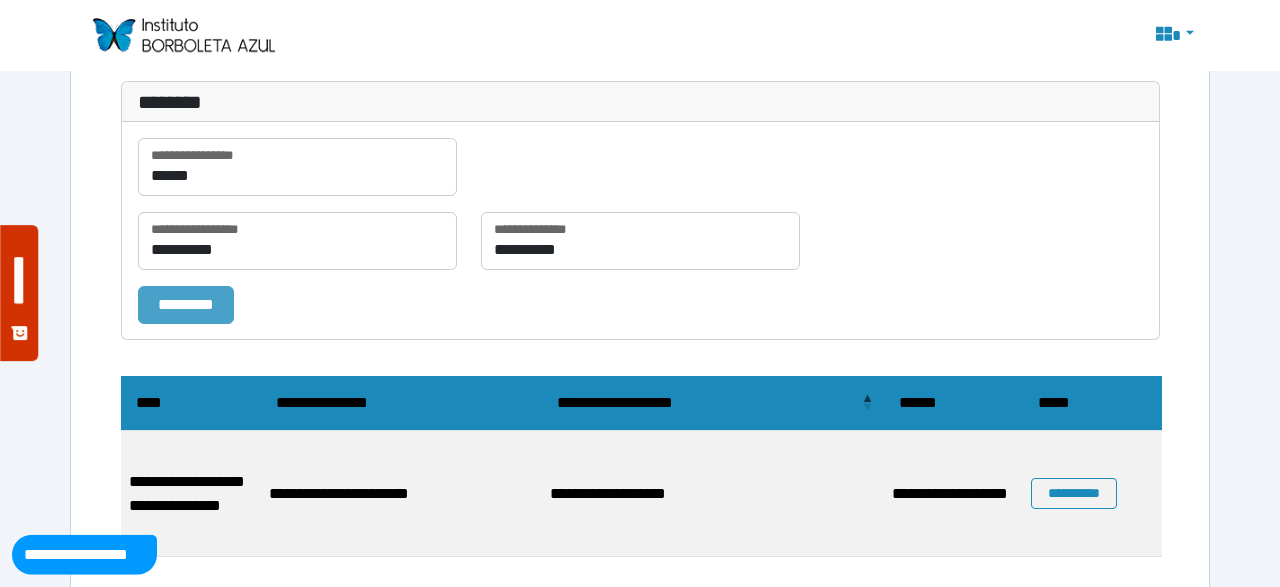 scroll, scrollTop: 252, scrollLeft: 0, axis: vertical 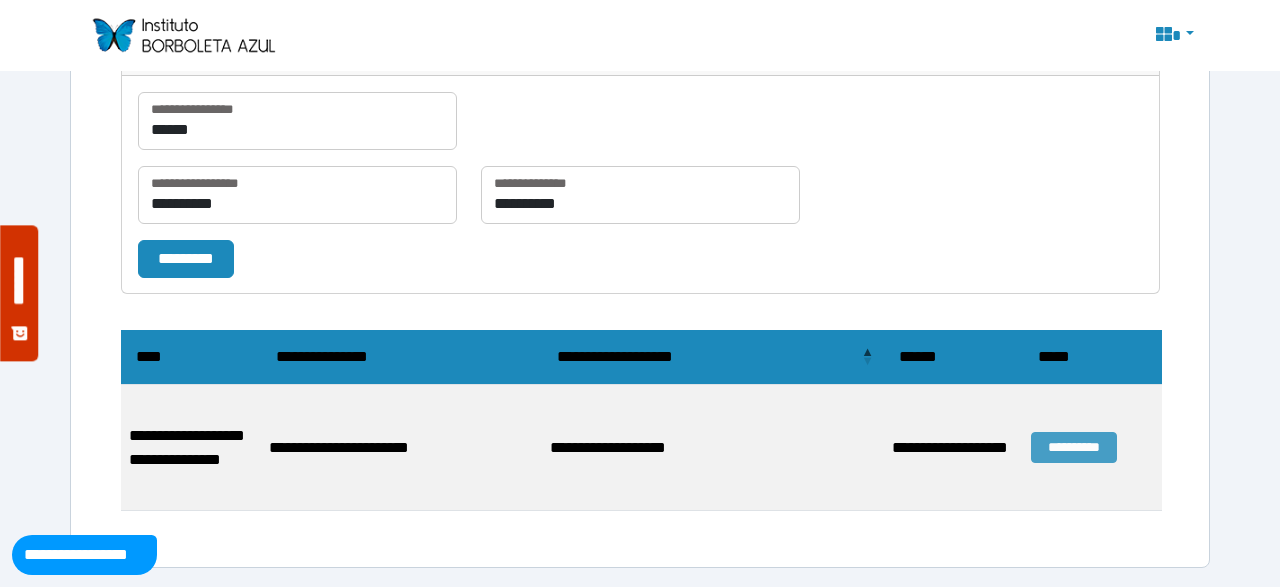 click on "**********" at bounding box center [1074, 447] 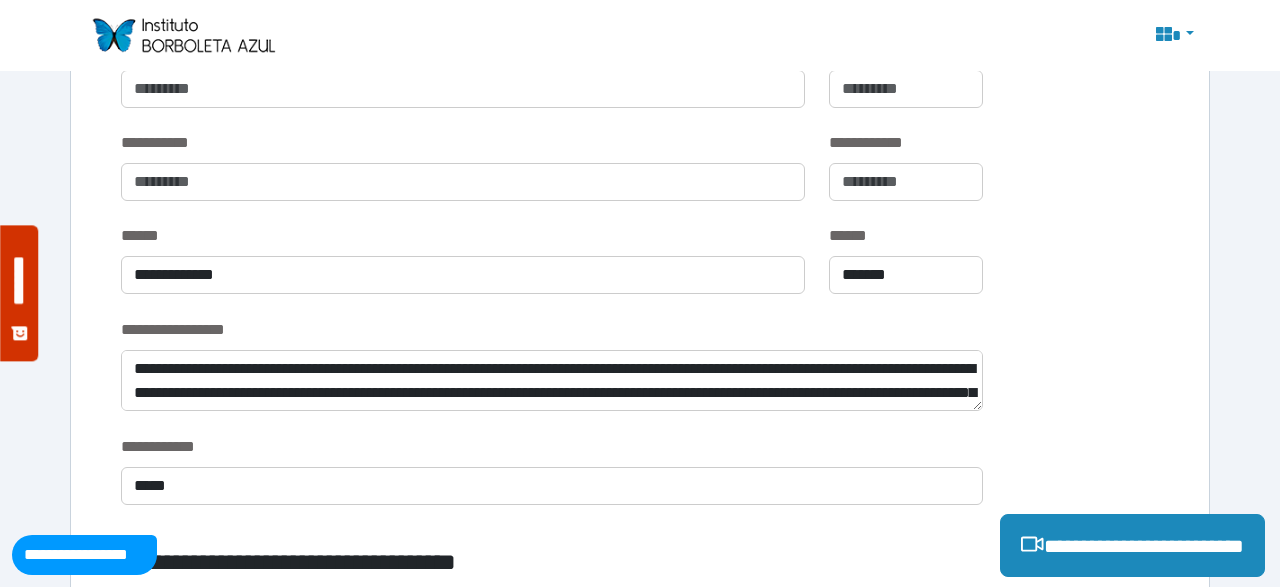 scroll, scrollTop: 852, scrollLeft: 0, axis: vertical 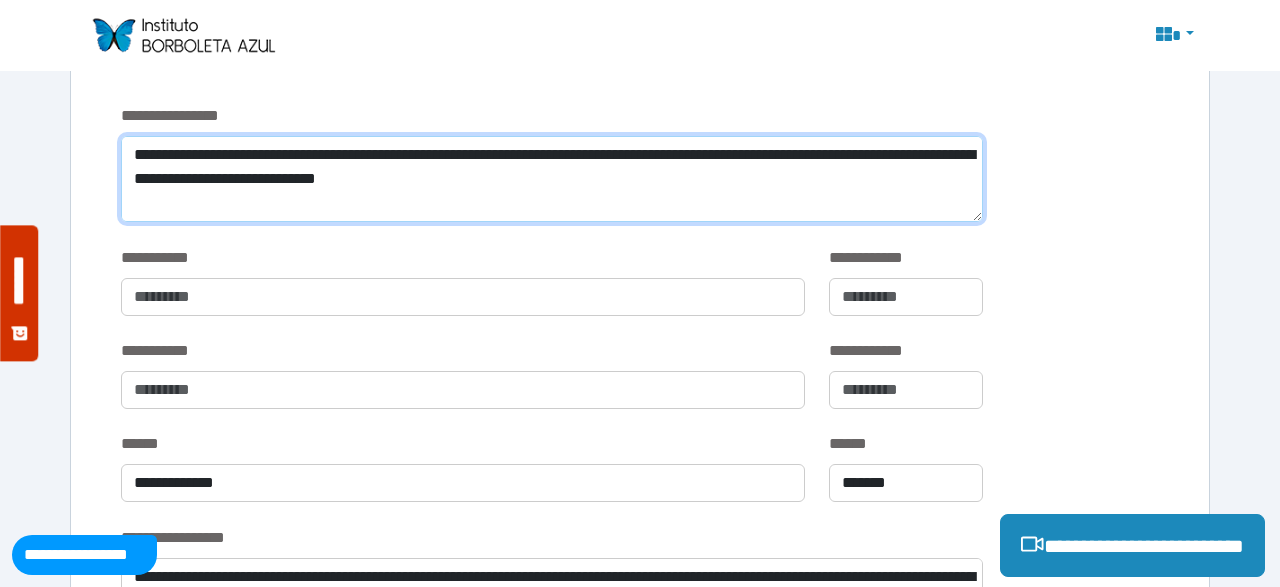 drag, startPoint x: 651, startPoint y: 179, endPoint x: 73, endPoint y: 141, distance: 579.2478 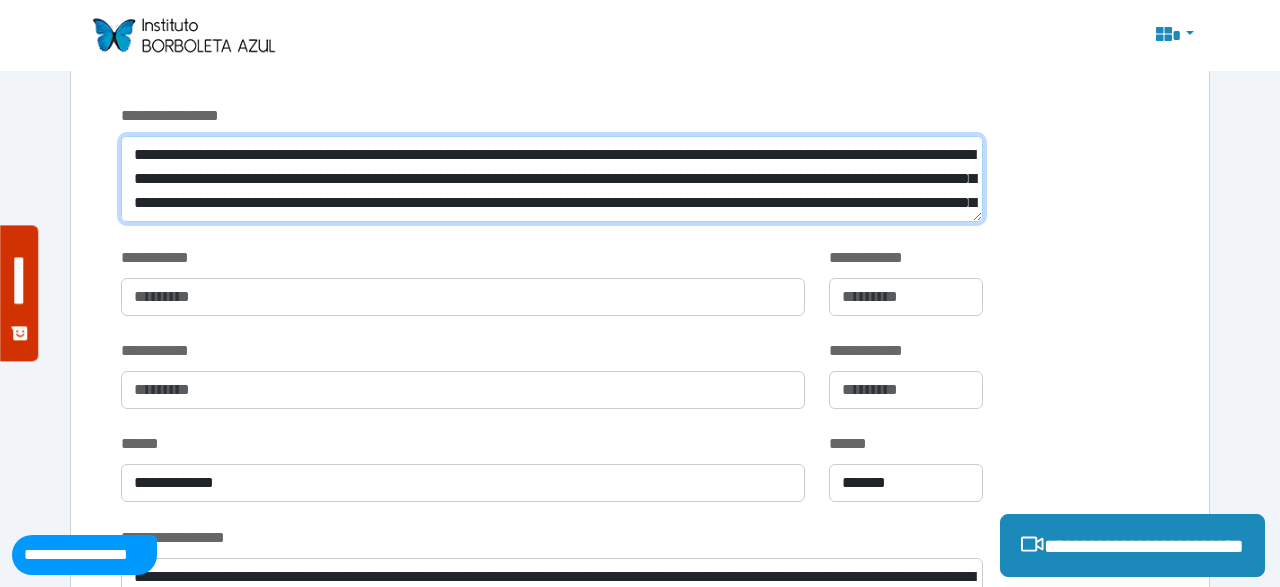scroll, scrollTop: 0, scrollLeft: 0, axis: both 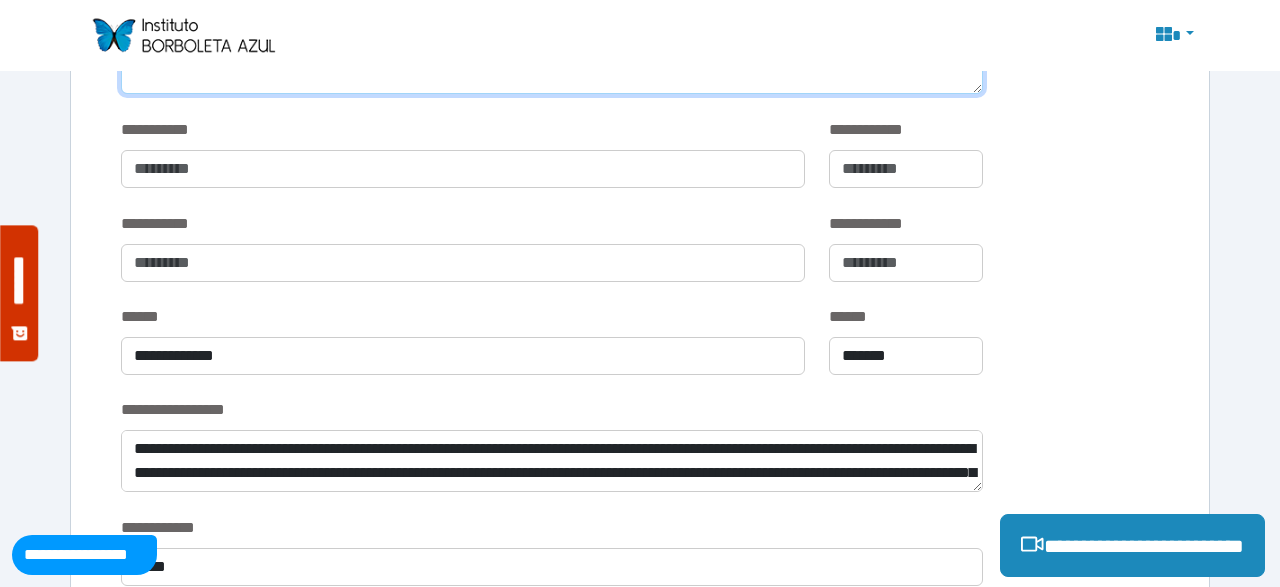 type on "**********" 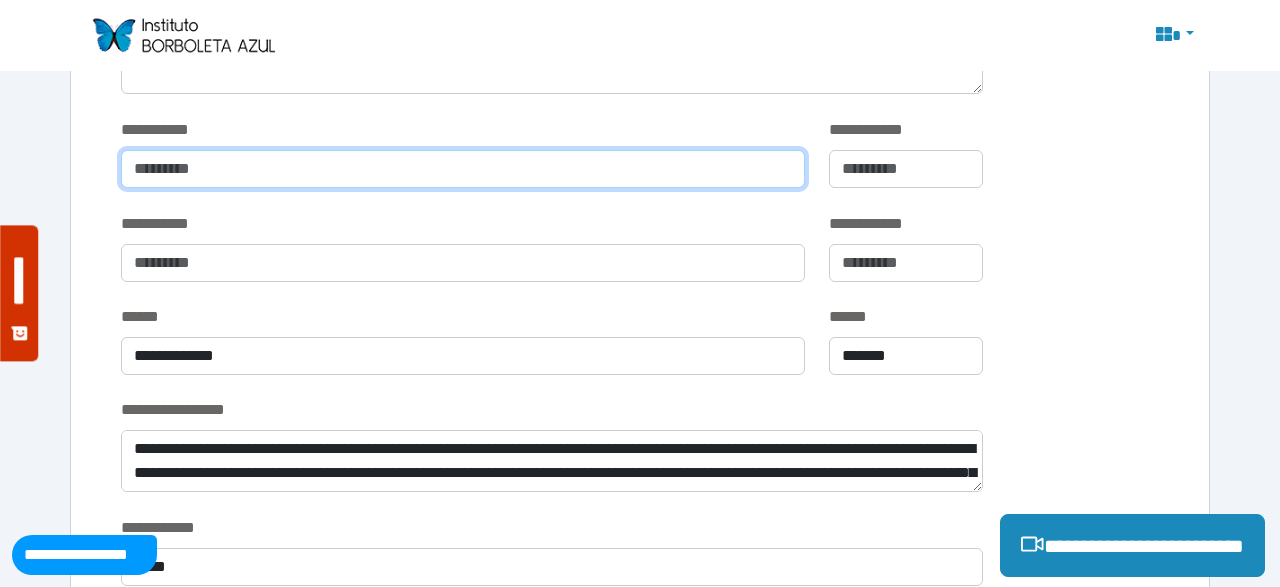 click at bounding box center (463, 169) 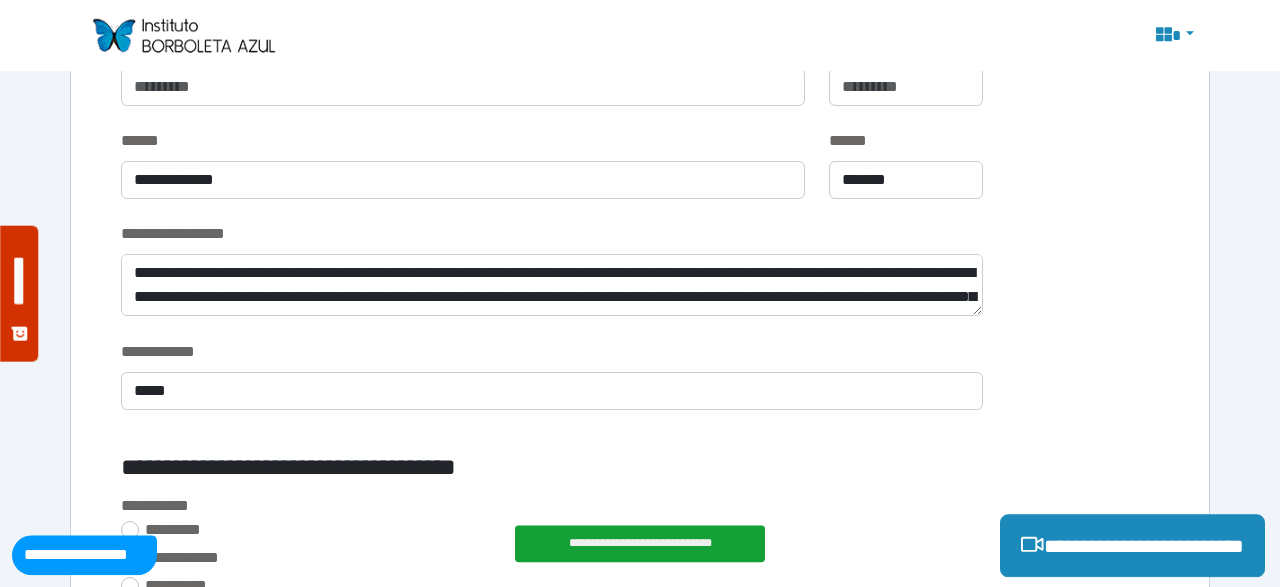 scroll, scrollTop: 1268, scrollLeft: 0, axis: vertical 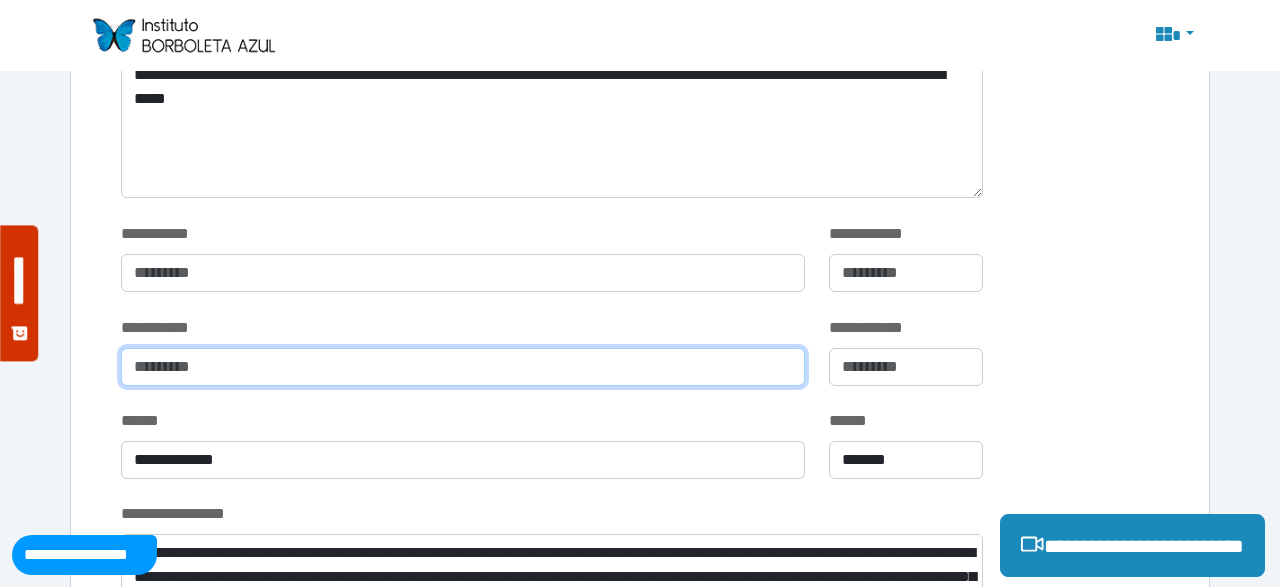 click at bounding box center [463, 367] 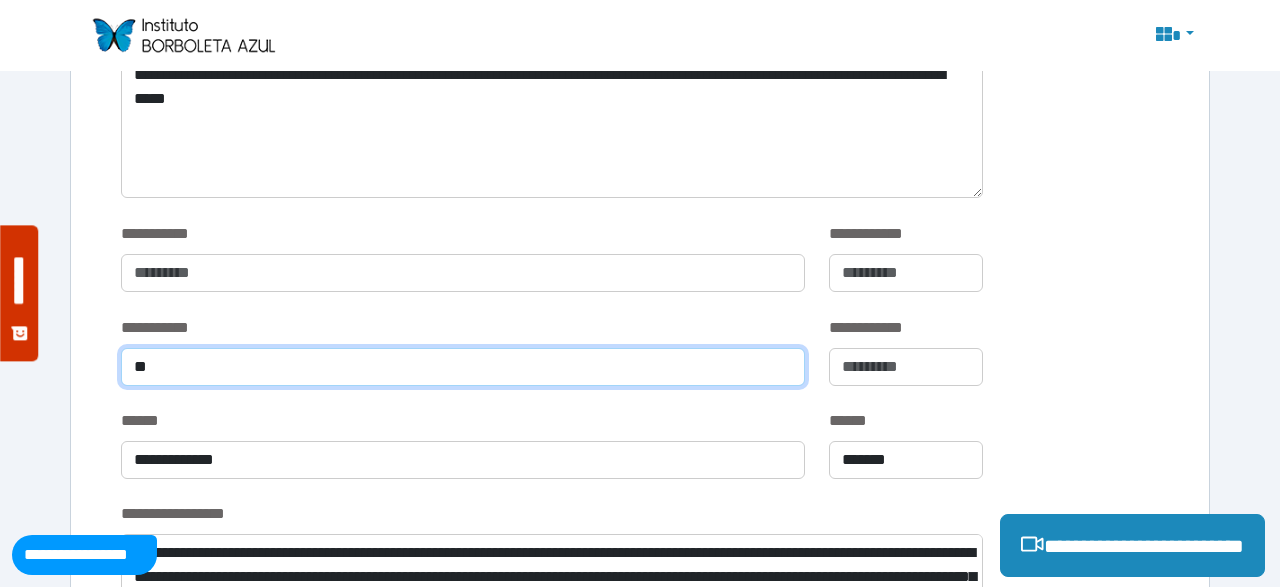 type on "*" 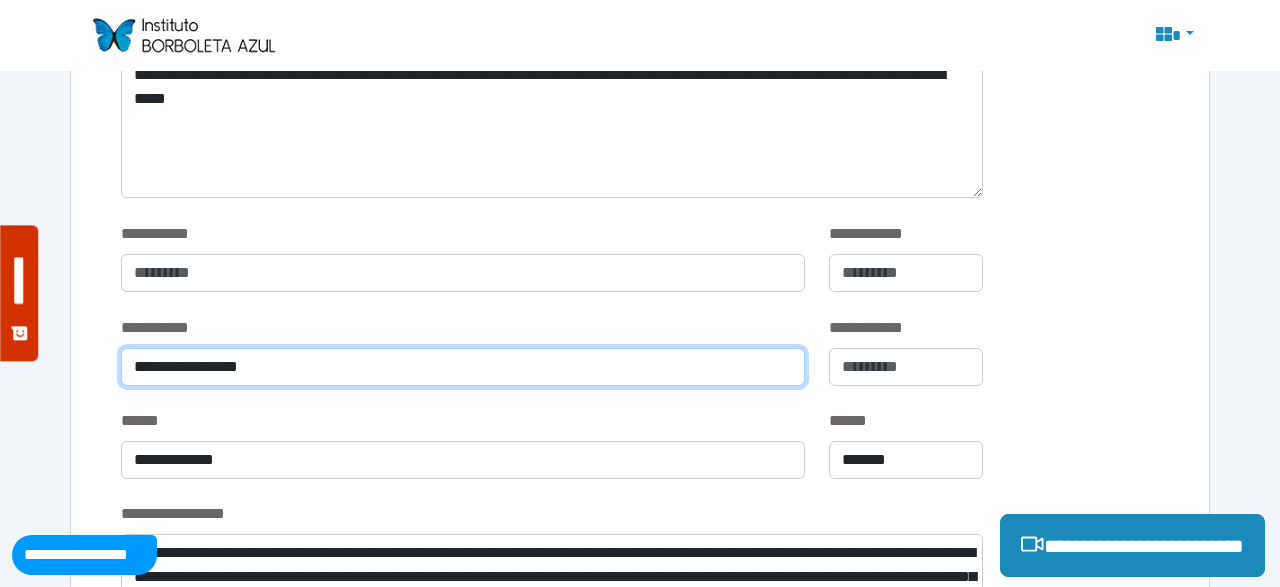 click on "**********" at bounding box center [463, 367] 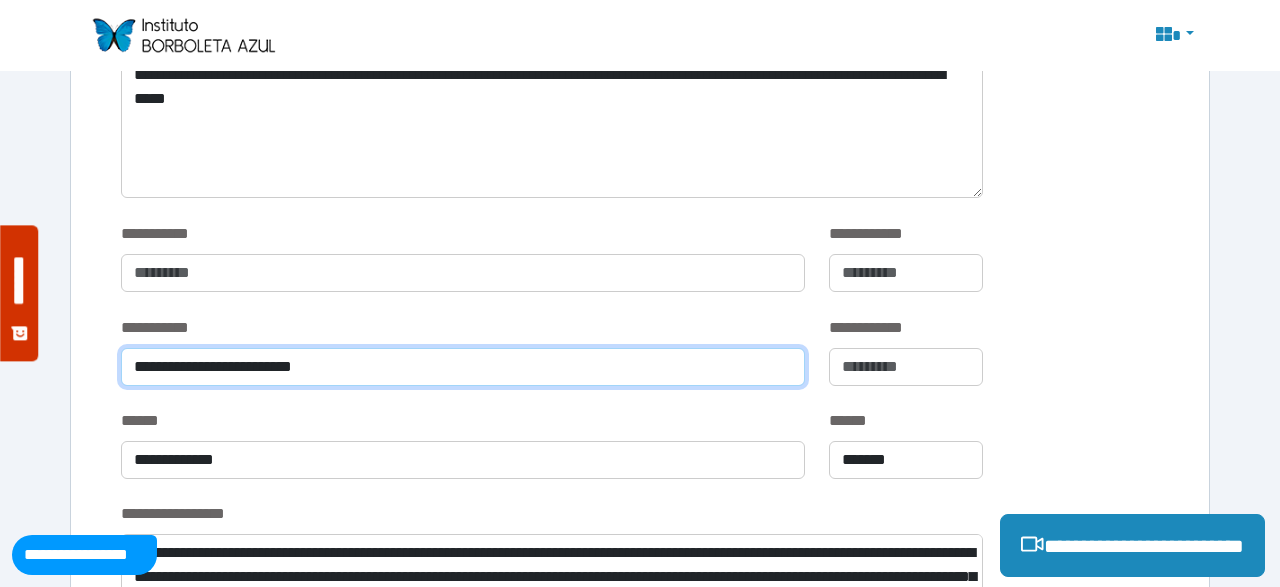 click on "**********" at bounding box center [463, 367] 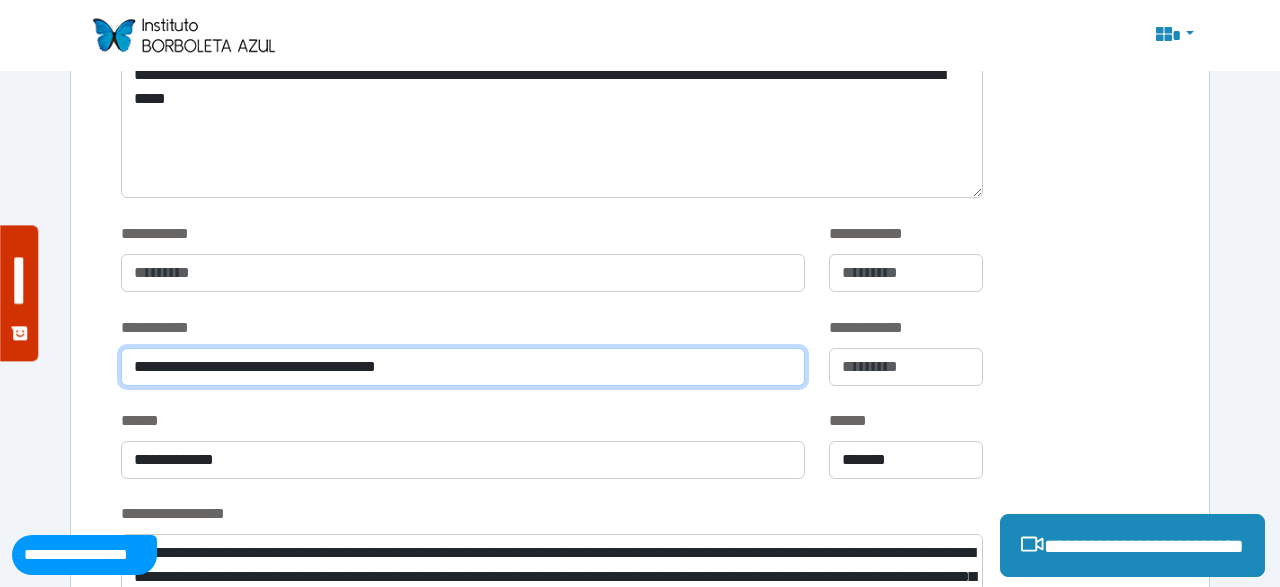 type on "**********" 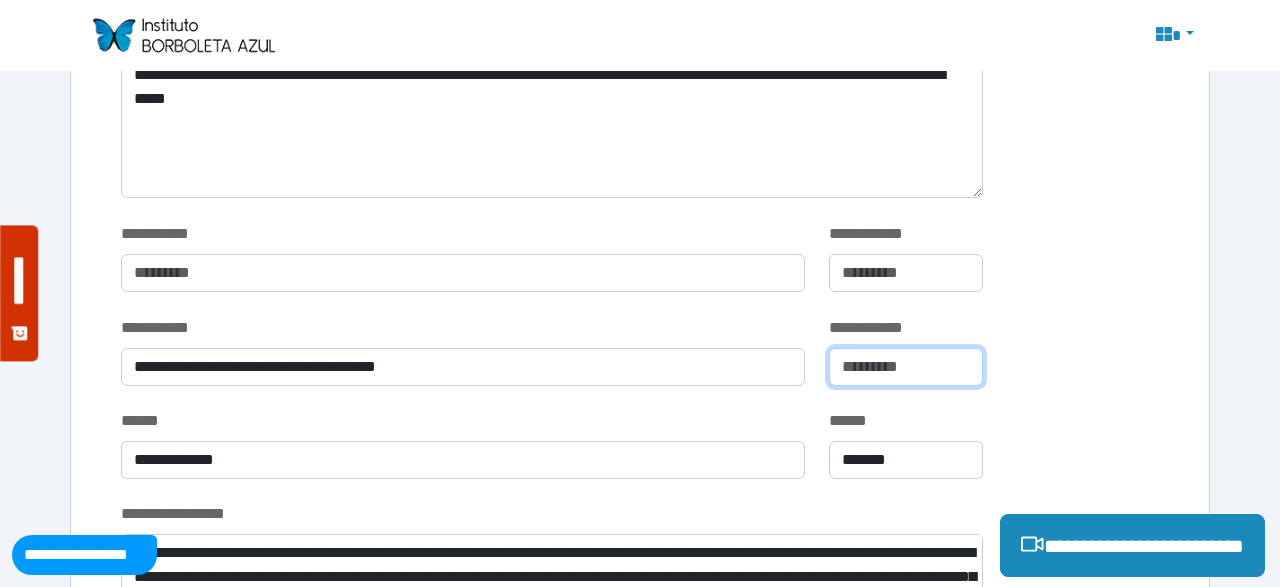 type on "**" 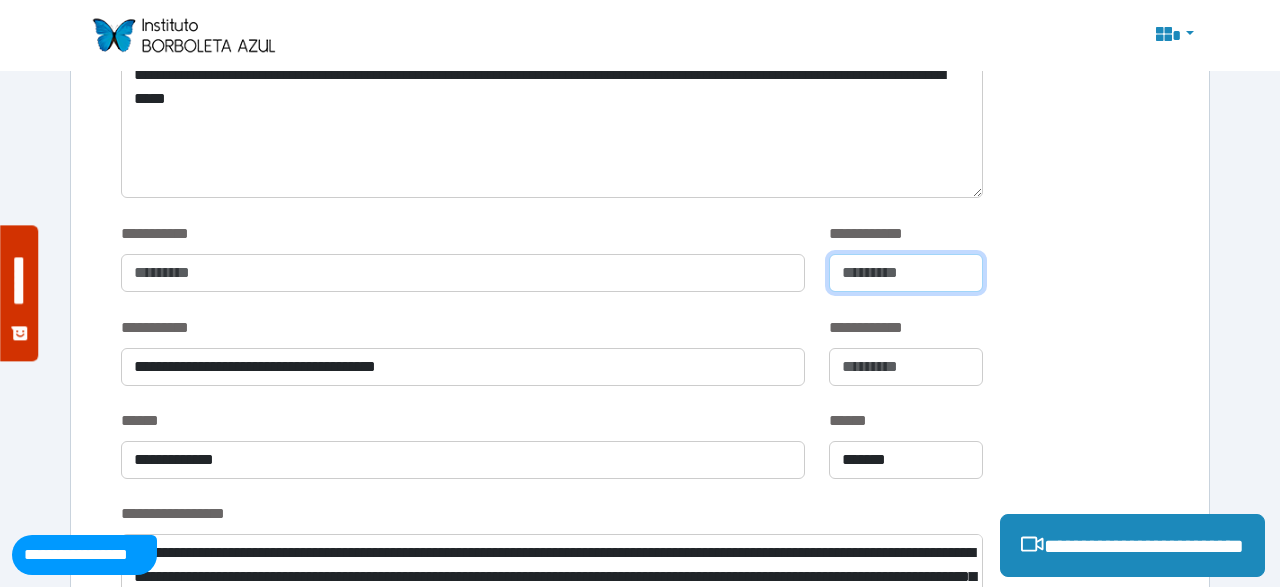 click at bounding box center [905, 273] 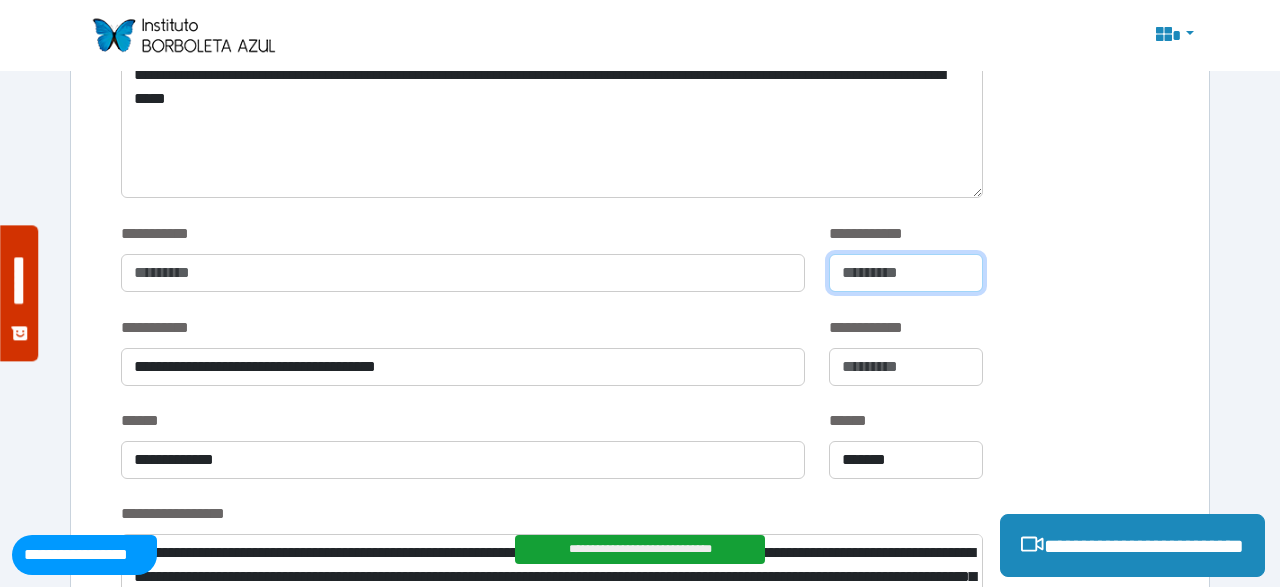 type on "**" 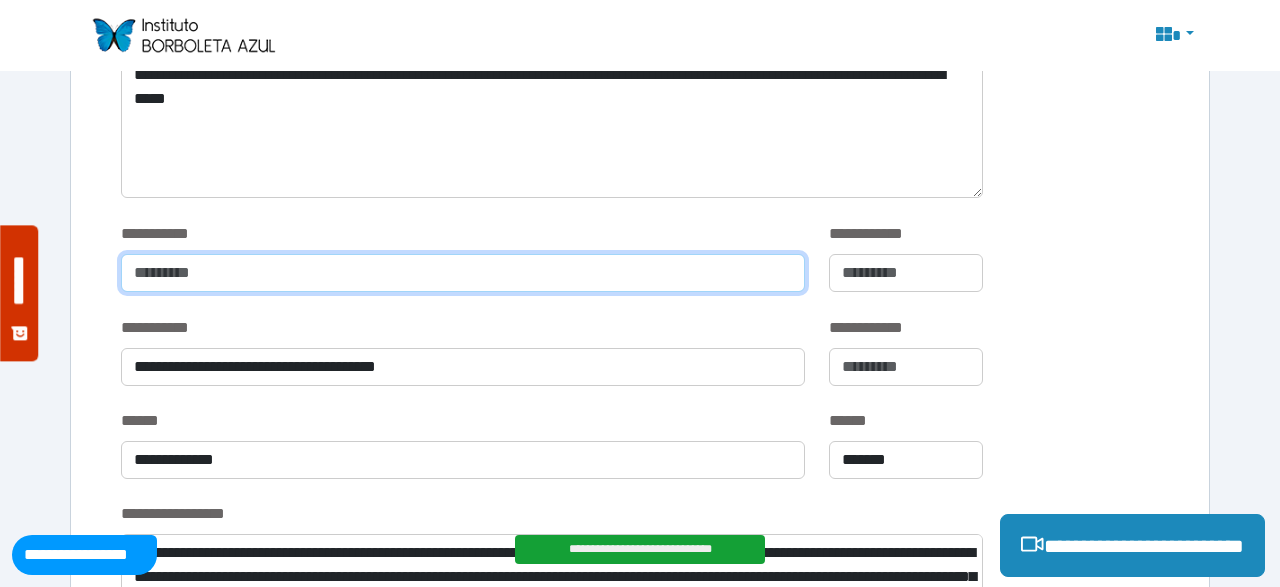 click at bounding box center (463, 273) 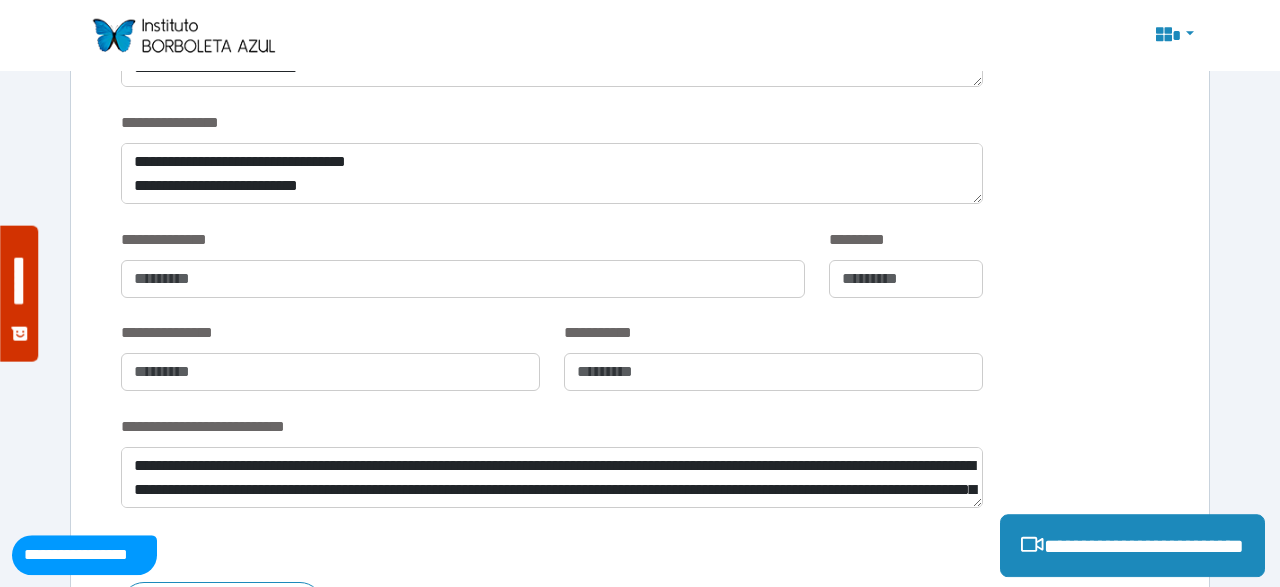 scroll, scrollTop: 3760, scrollLeft: 0, axis: vertical 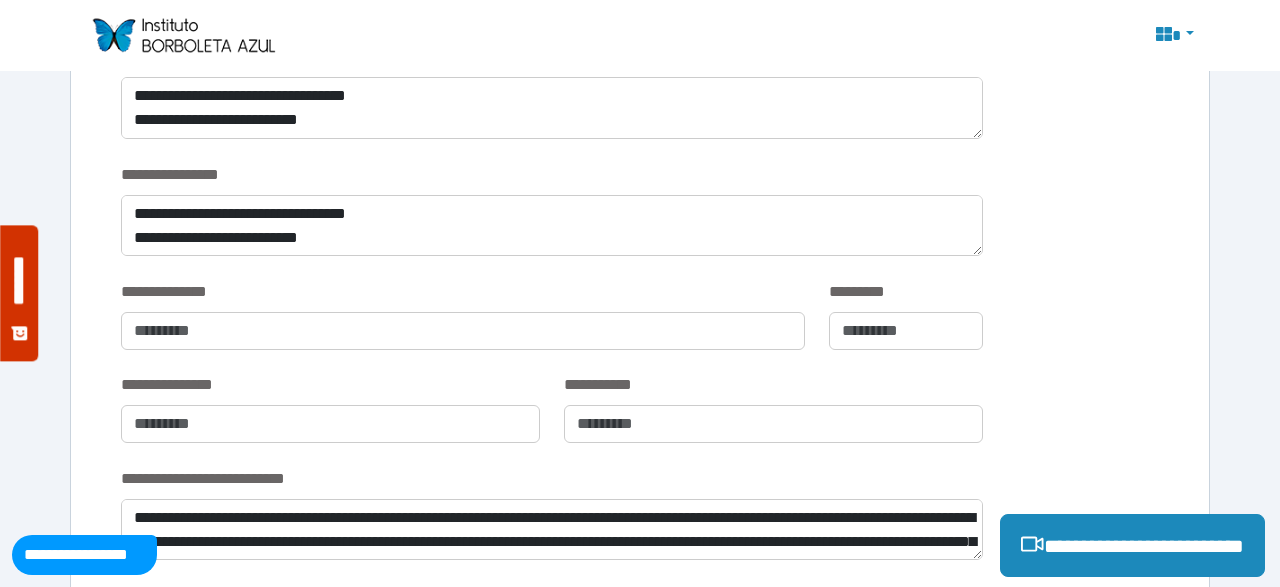 type on "**********" 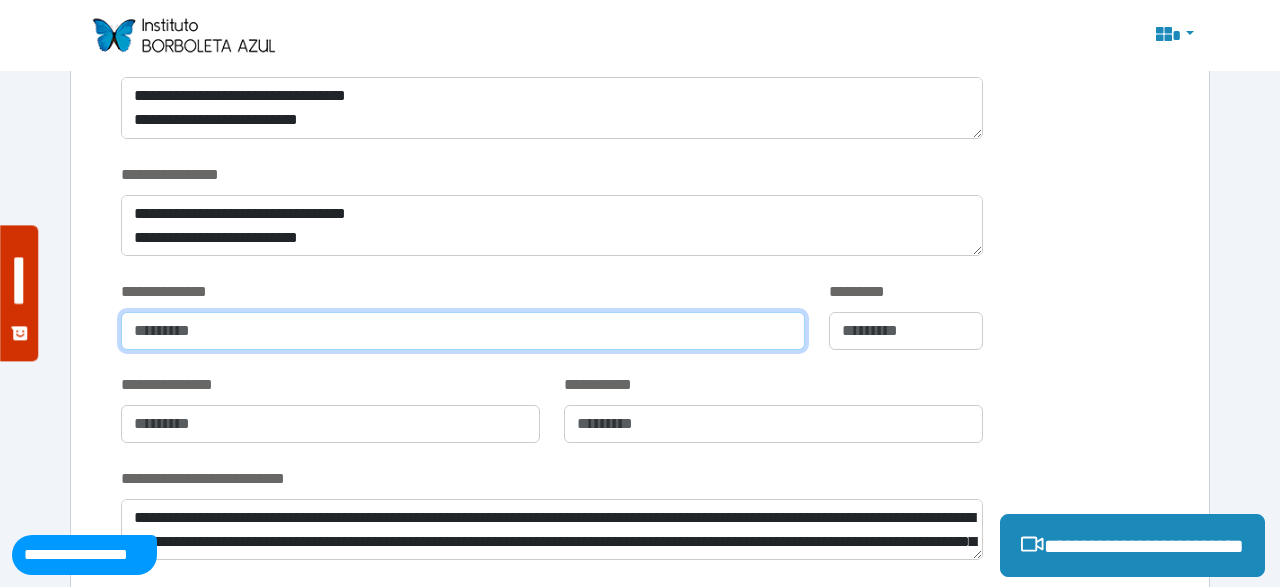 click at bounding box center (463, 331) 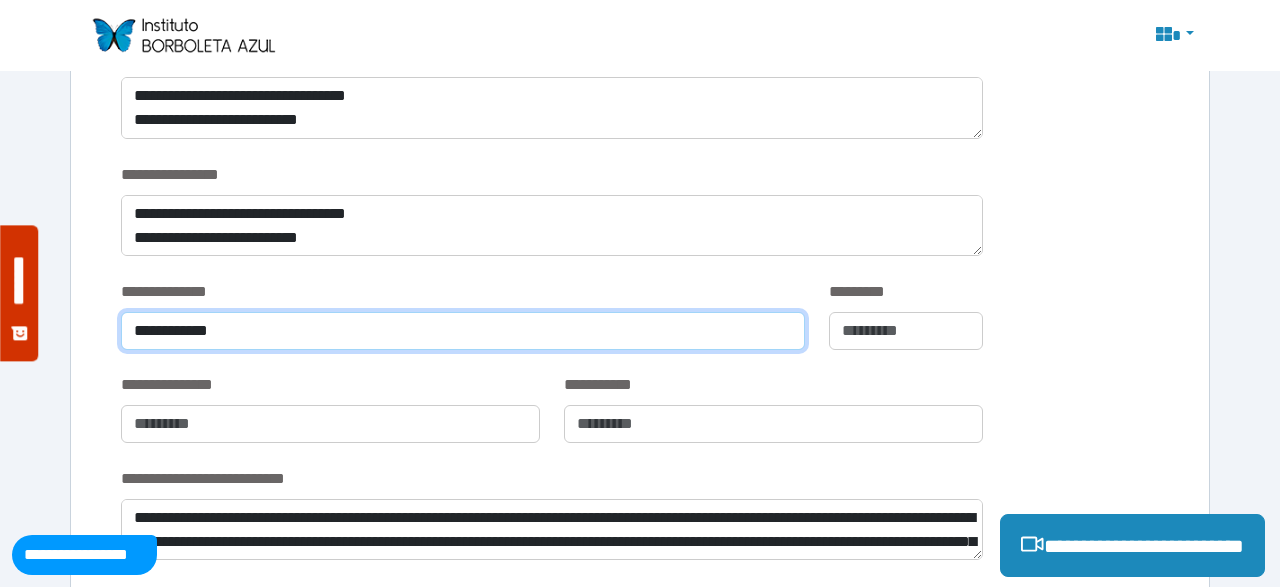 type on "**********" 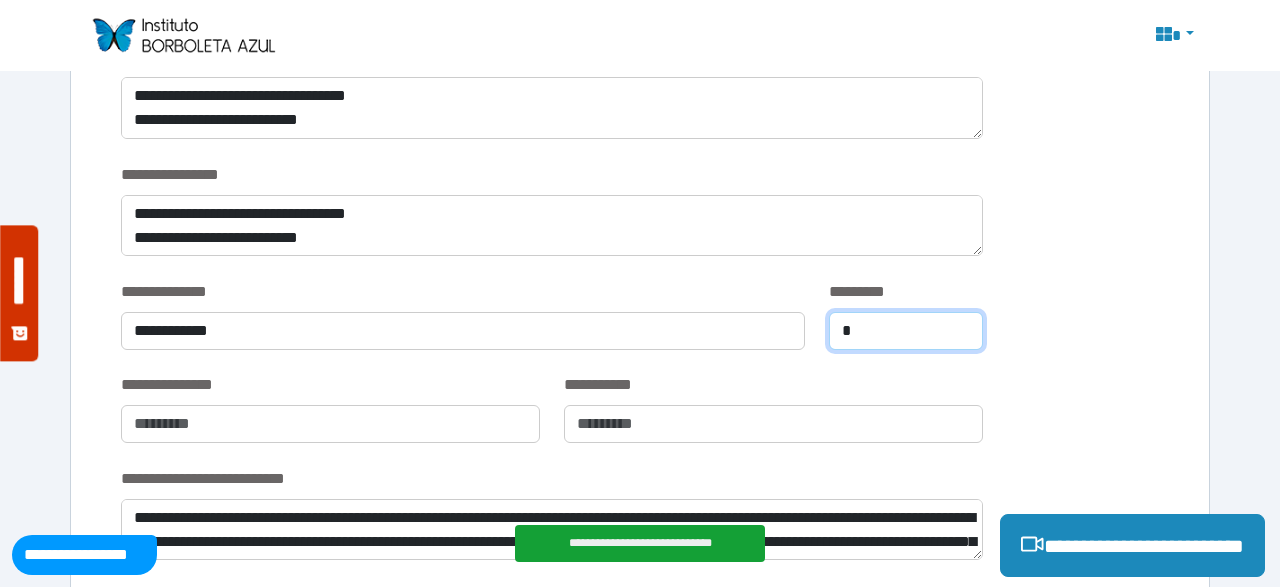 type on "*" 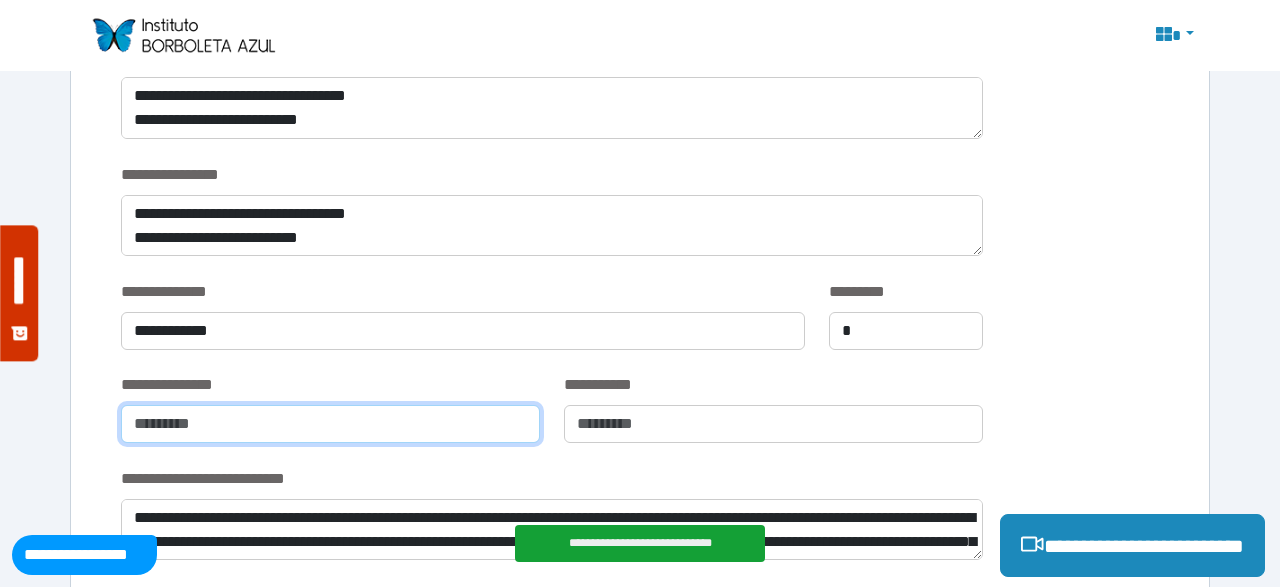click at bounding box center [330, 424] 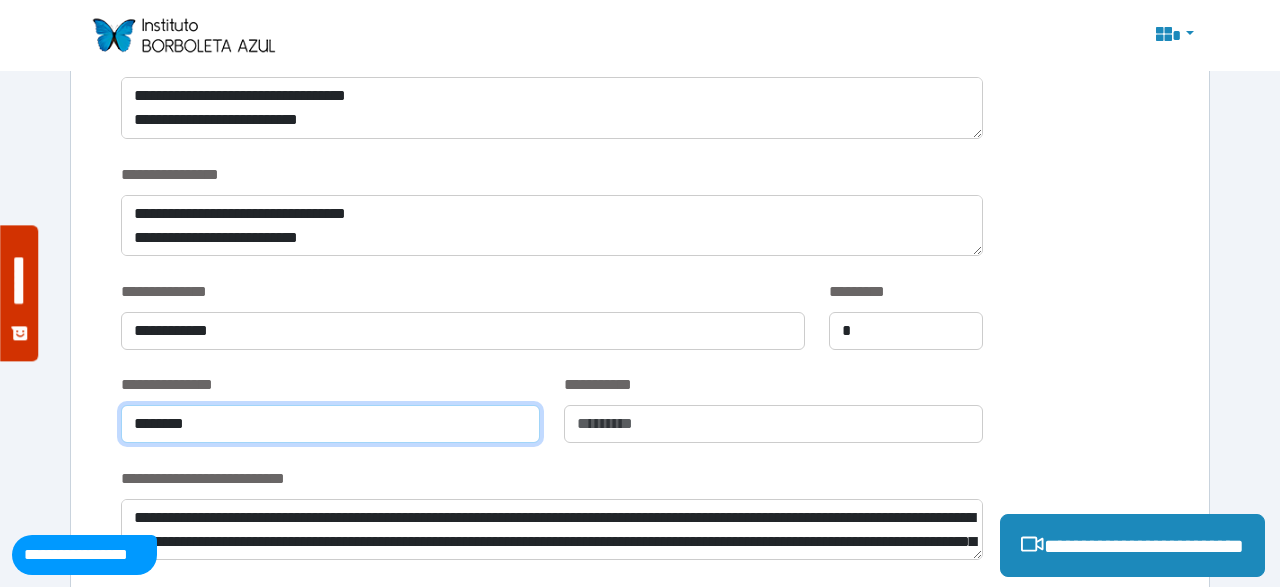 type on "********" 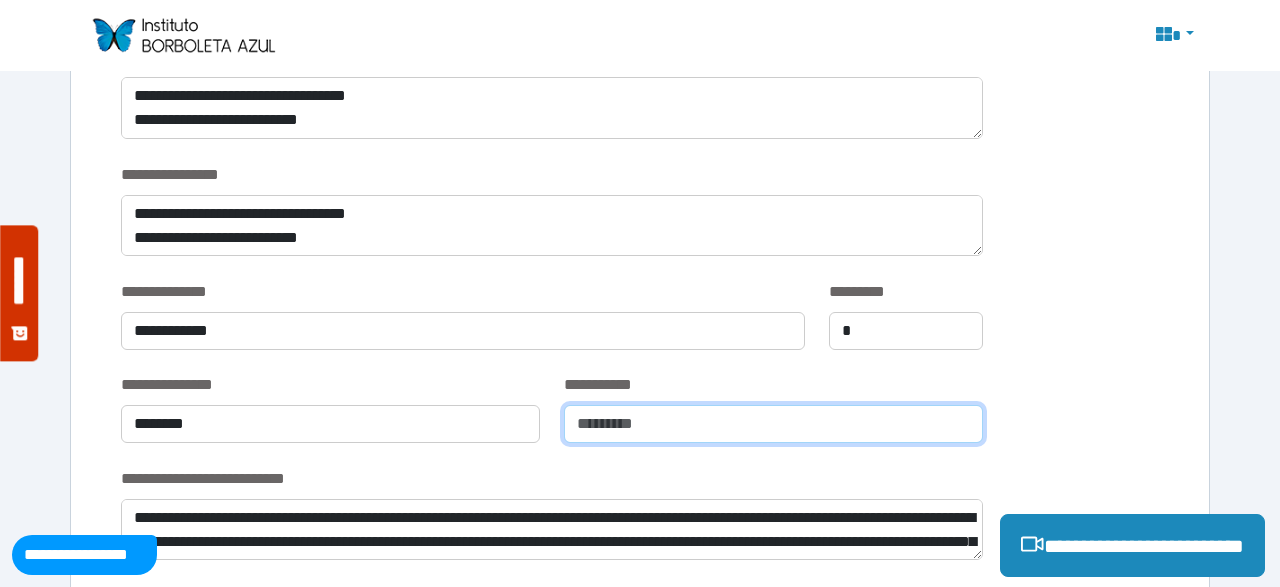 click at bounding box center [773, 424] 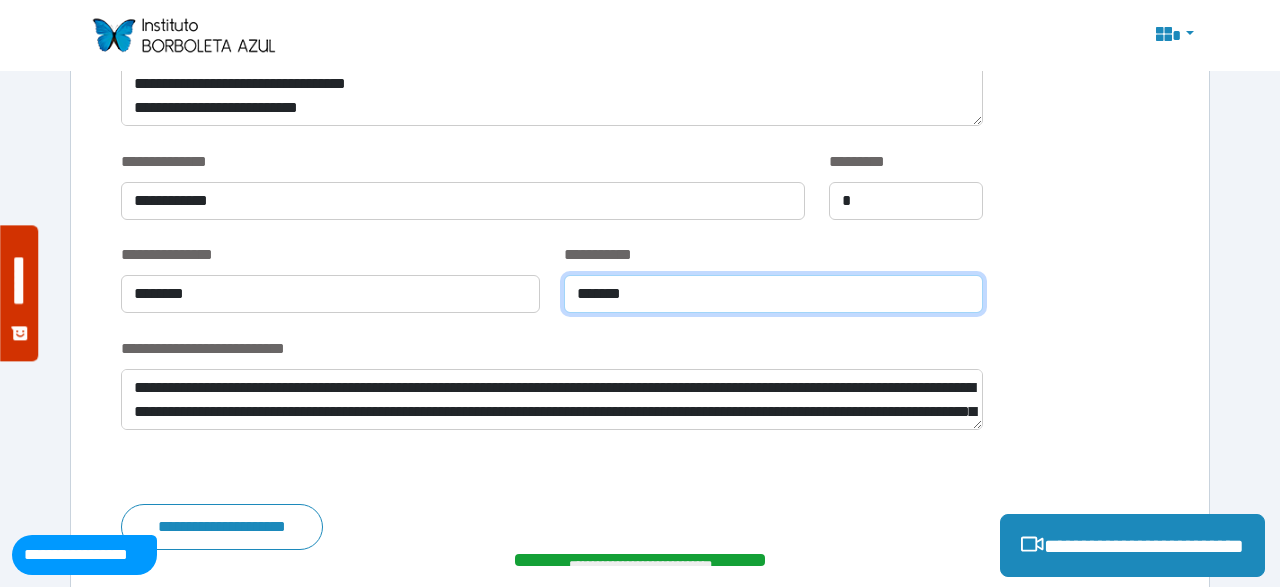 scroll, scrollTop: 4072, scrollLeft: 0, axis: vertical 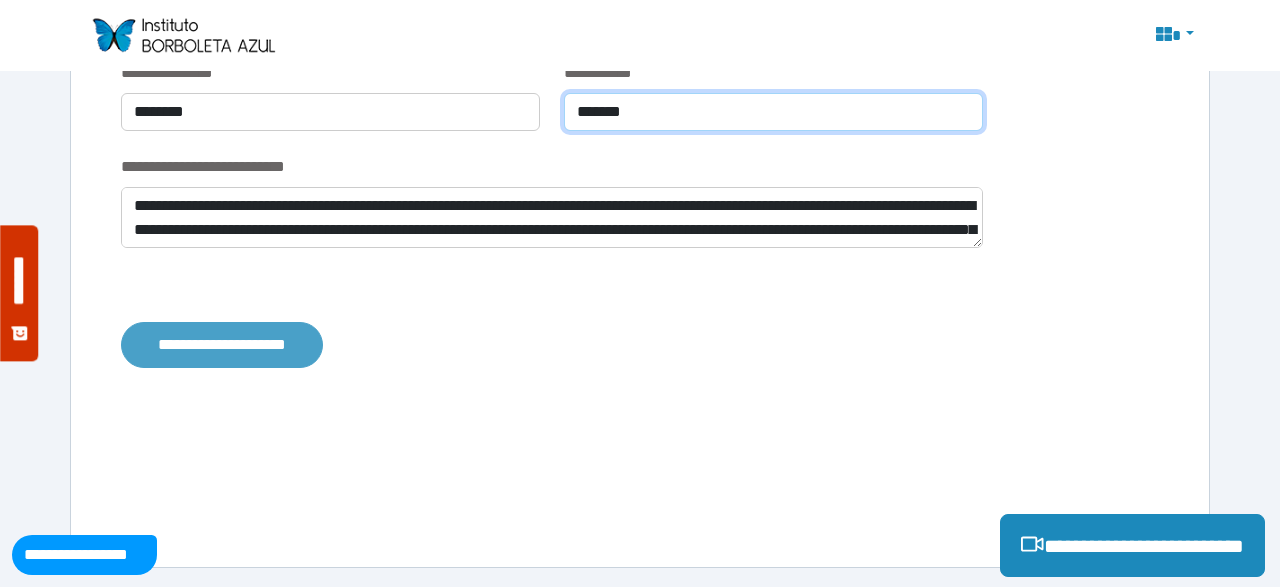 type on "*******" 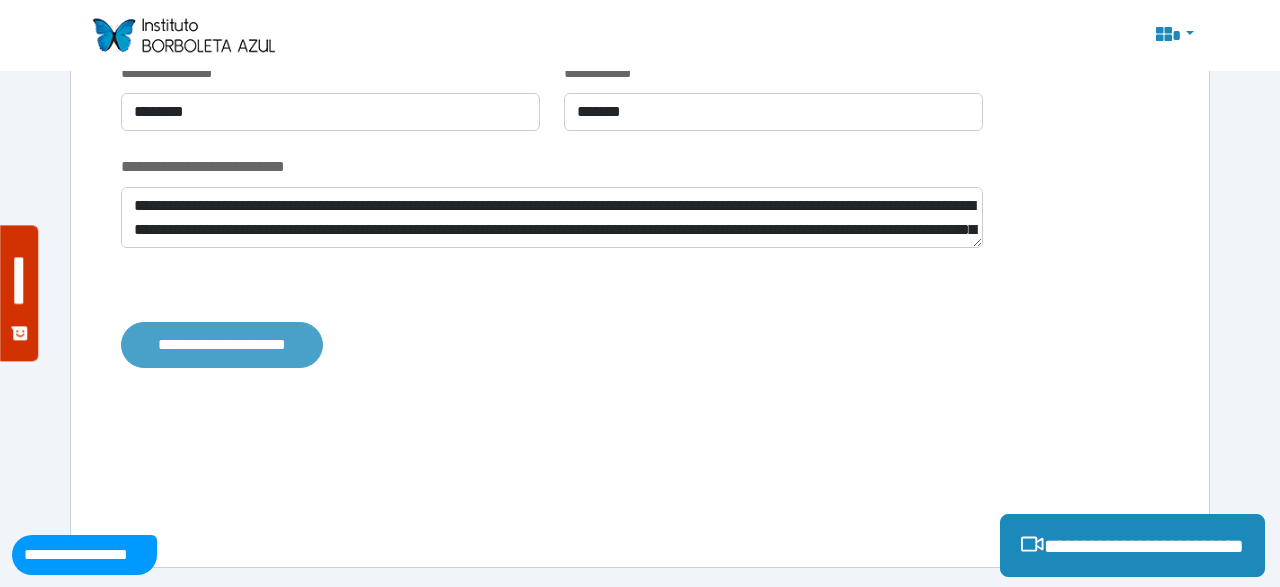 click on "**********" at bounding box center (222, 344) 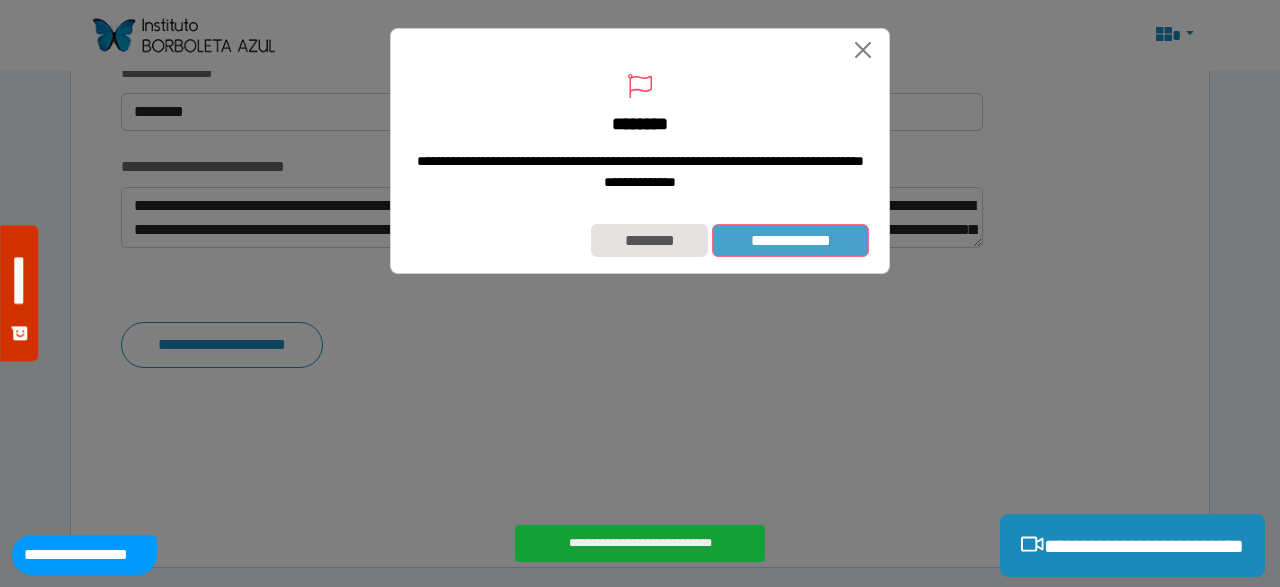 click on "**********" at bounding box center (790, 240) 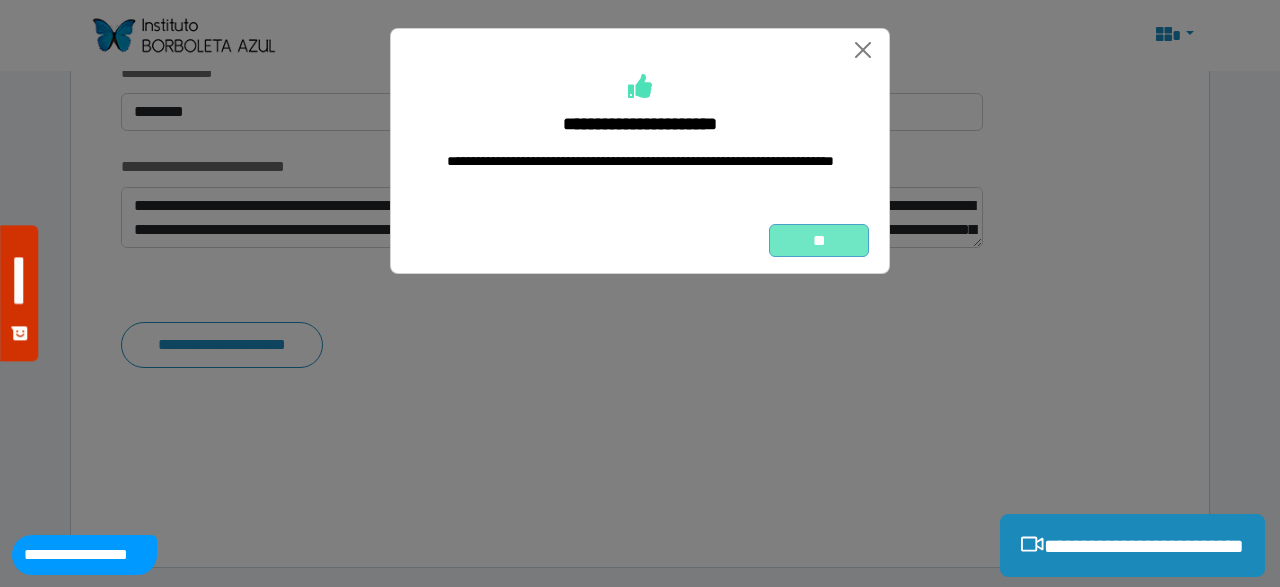 click on "**" at bounding box center [819, 240] 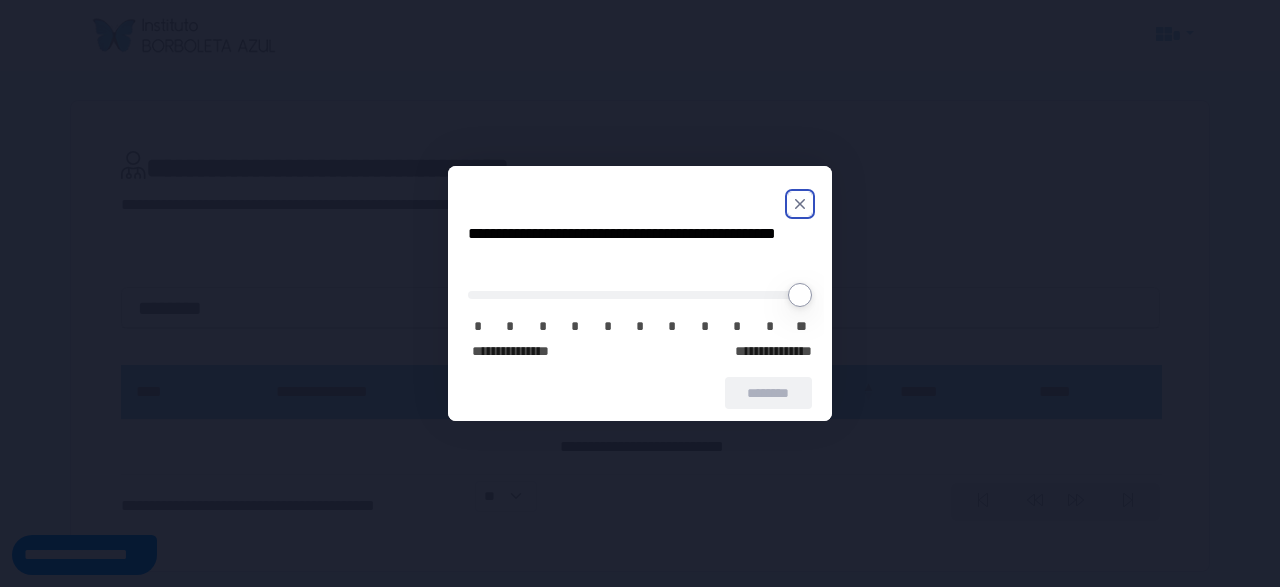 scroll, scrollTop: 0, scrollLeft: 0, axis: both 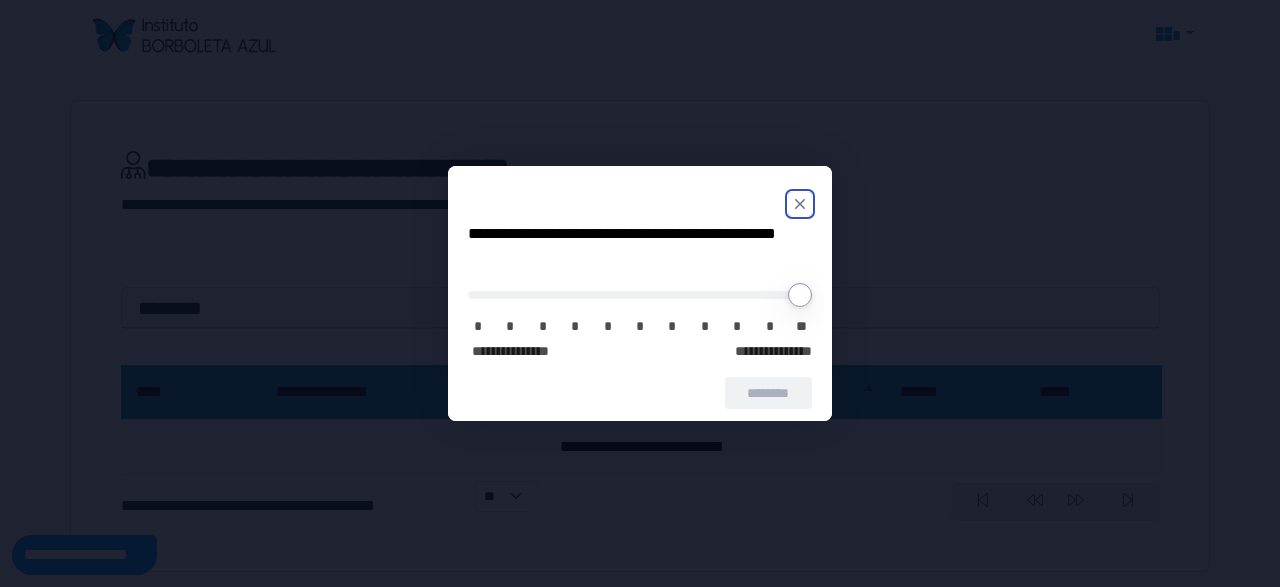 click 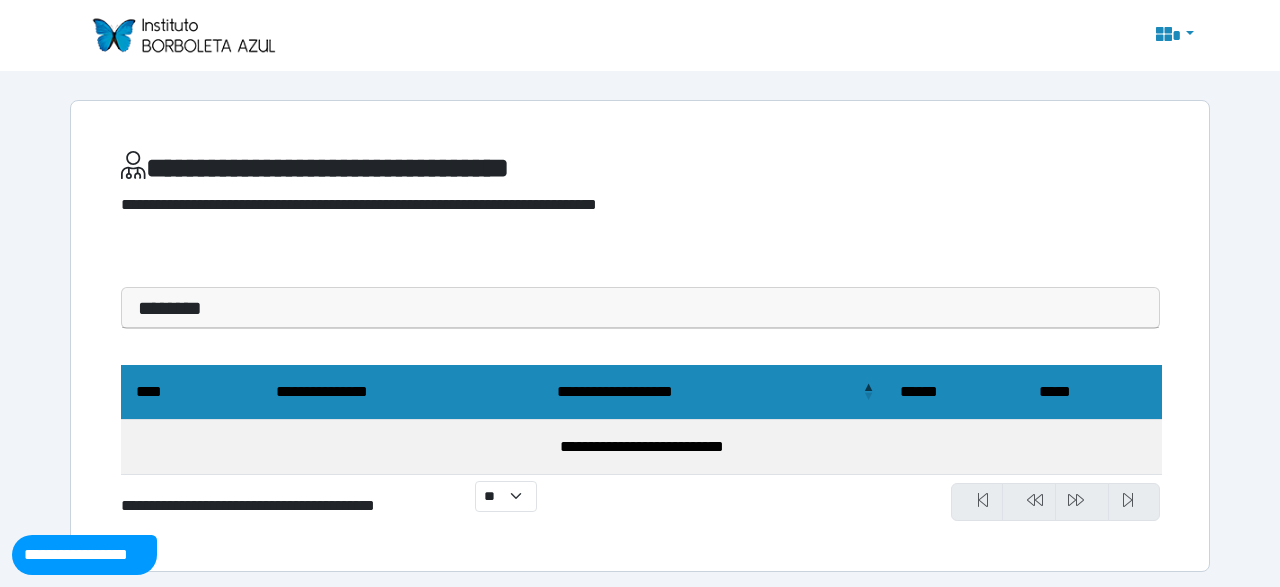 click on "********" at bounding box center [640, 308] 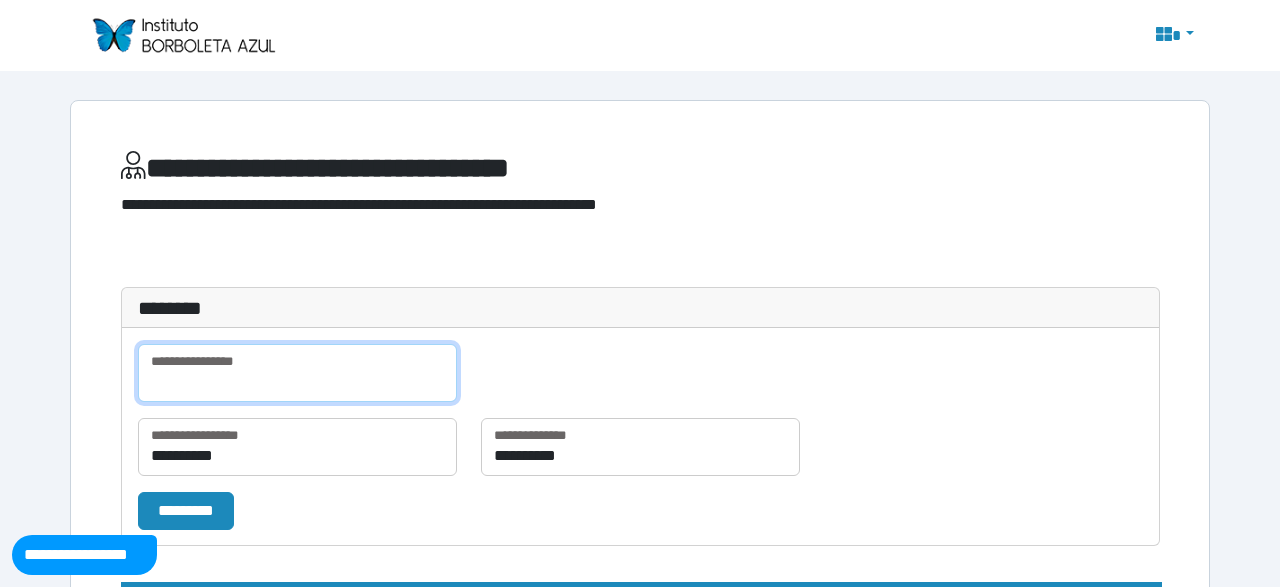 click at bounding box center (297, 373) 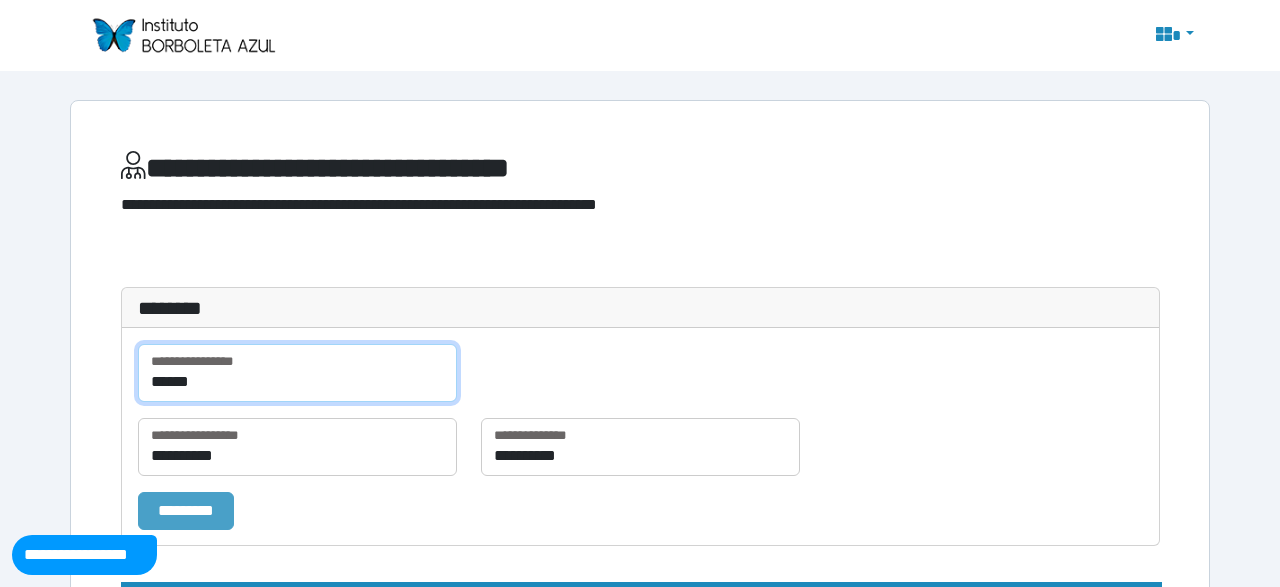 type on "******" 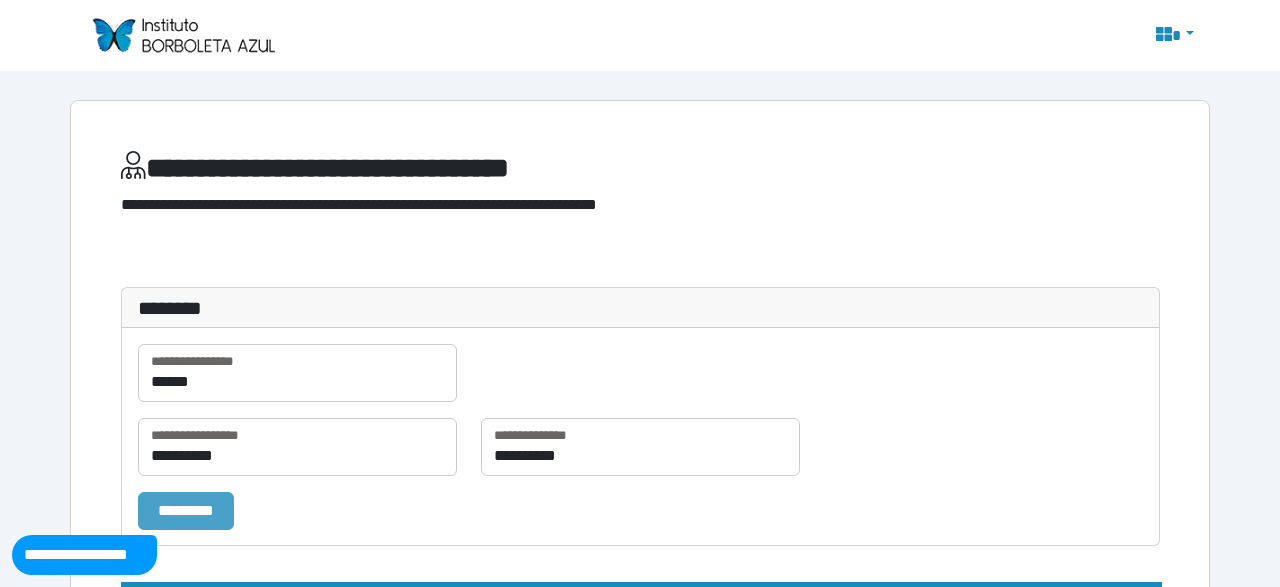click on "*********" at bounding box center [186, 510] 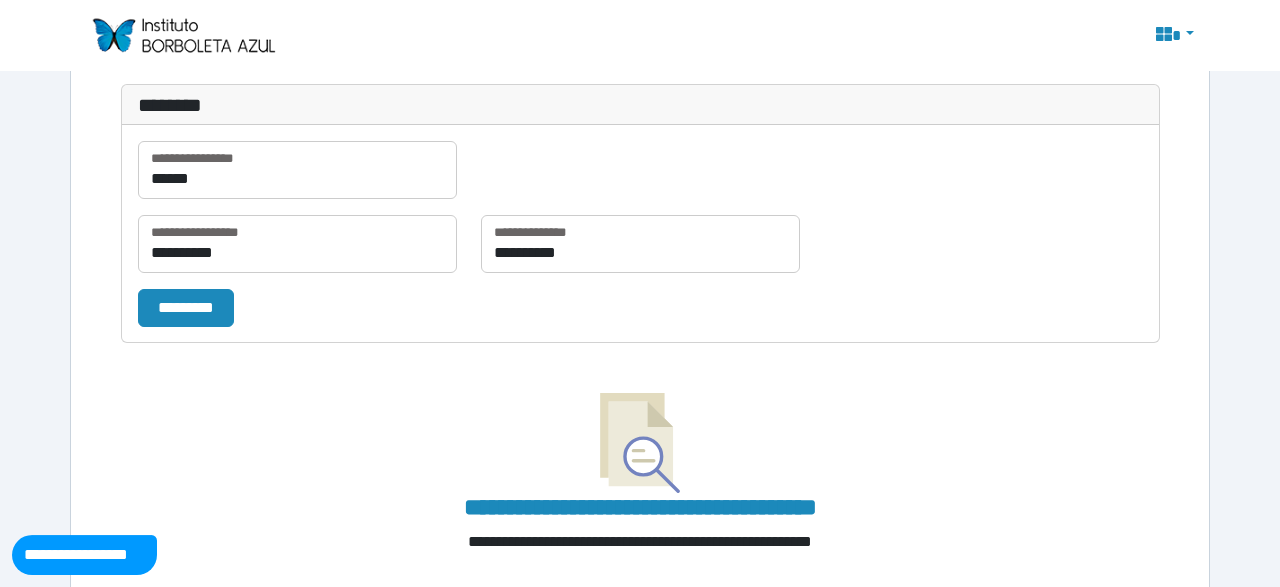 scroll, scrollTop: 256, scrollLeft: 0, axis: vertical 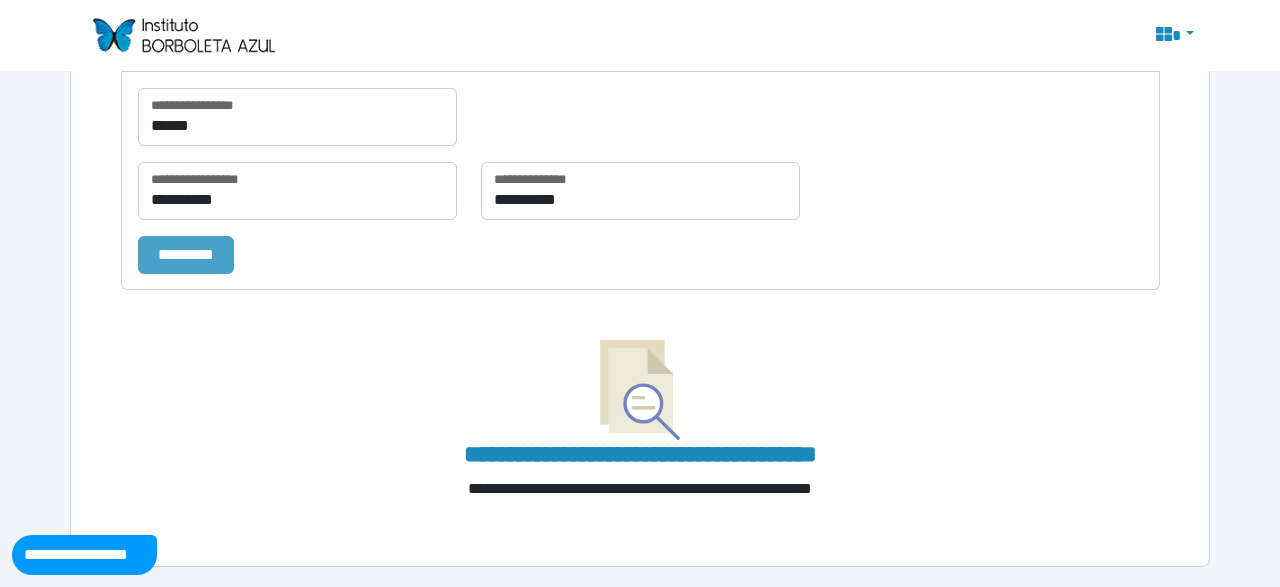 click on "*********" at bounding box center [186, 254] 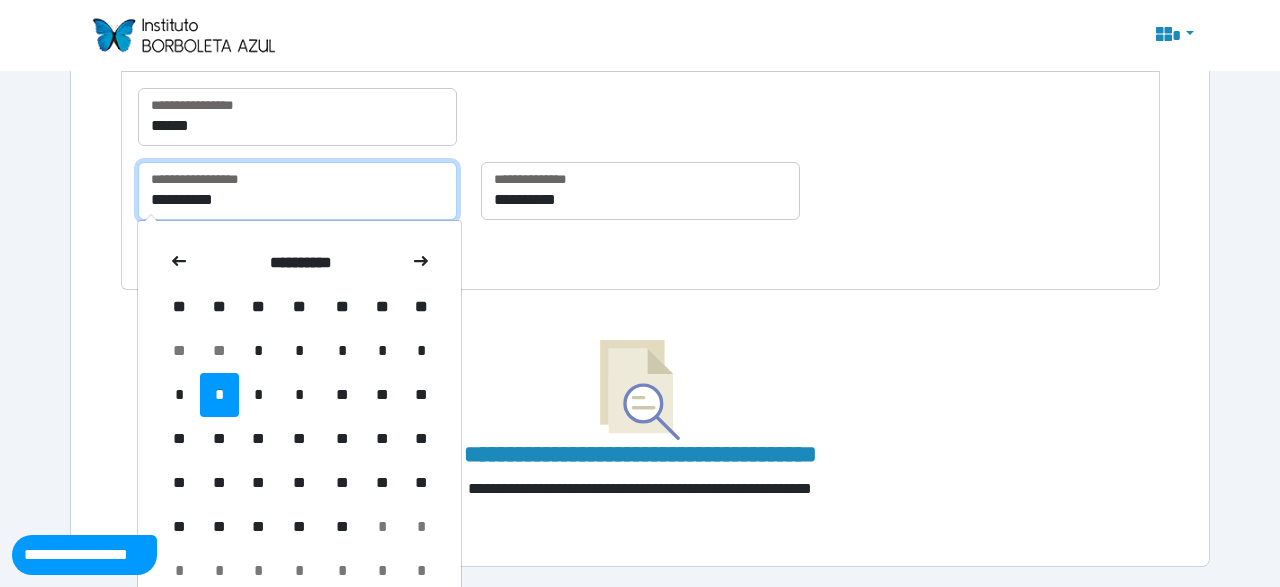 click on "**********" at bounding box center [297, 191] 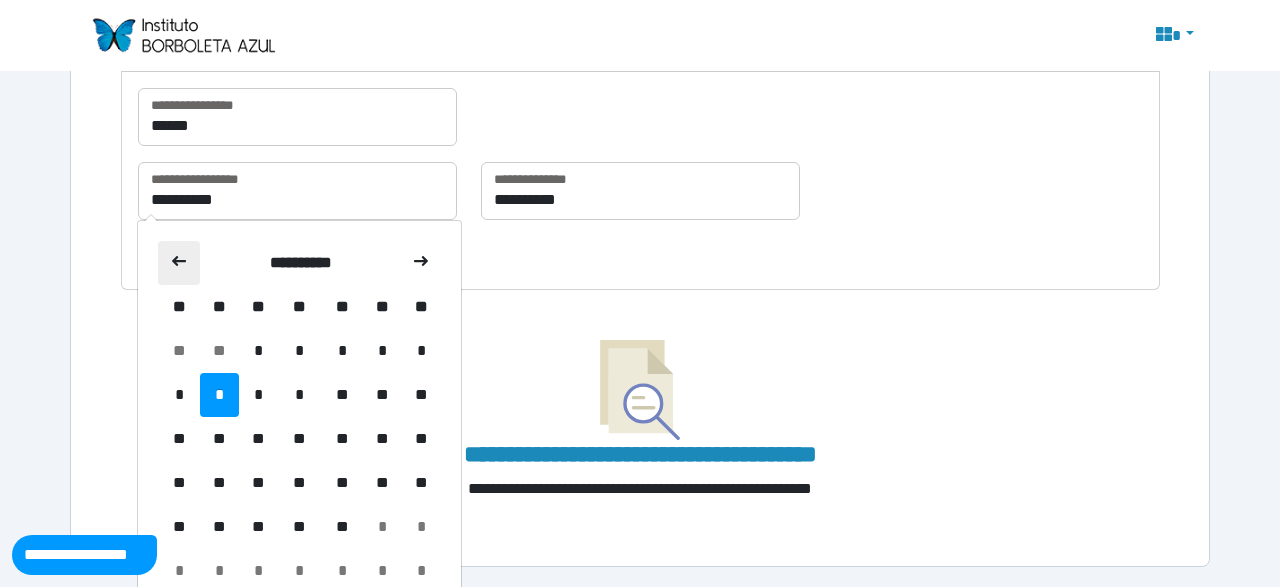 click 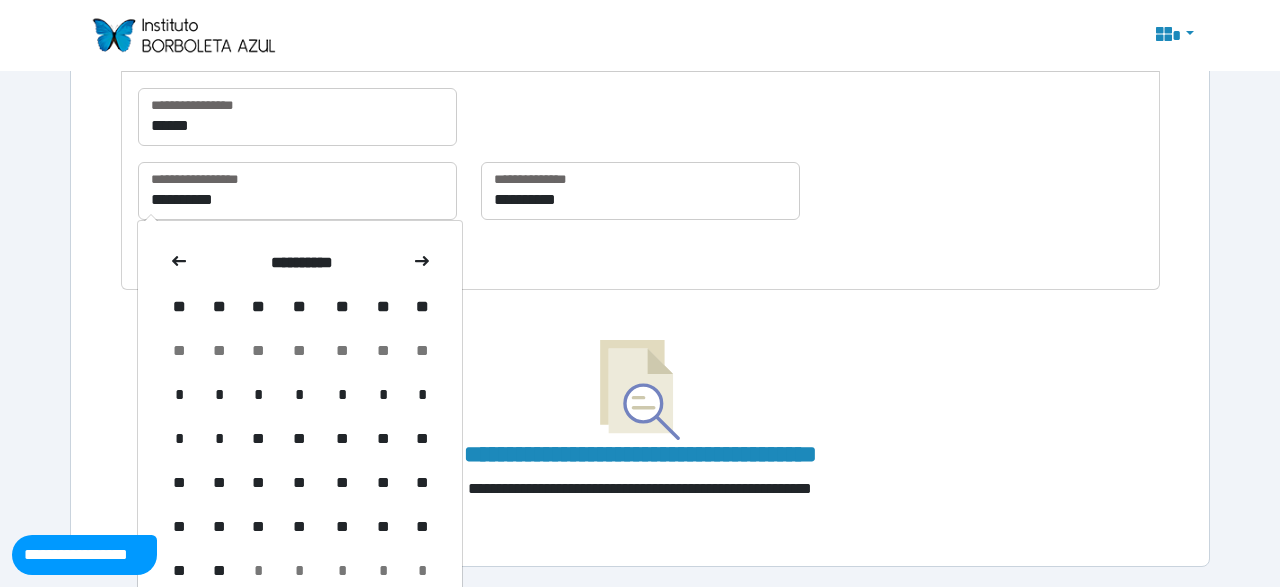 click 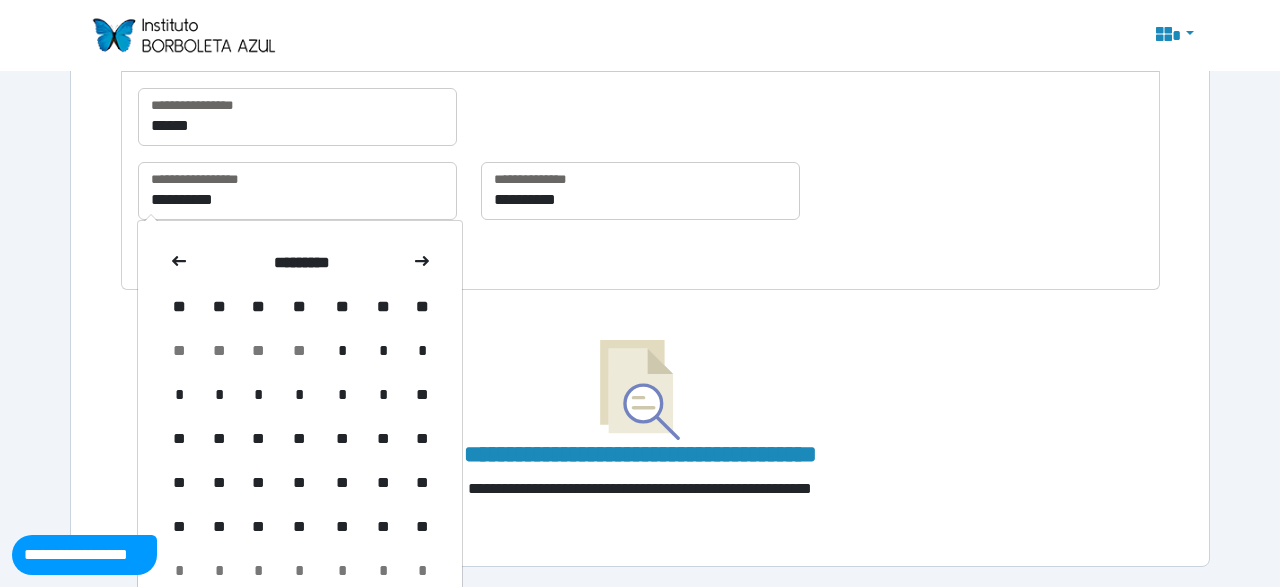 click 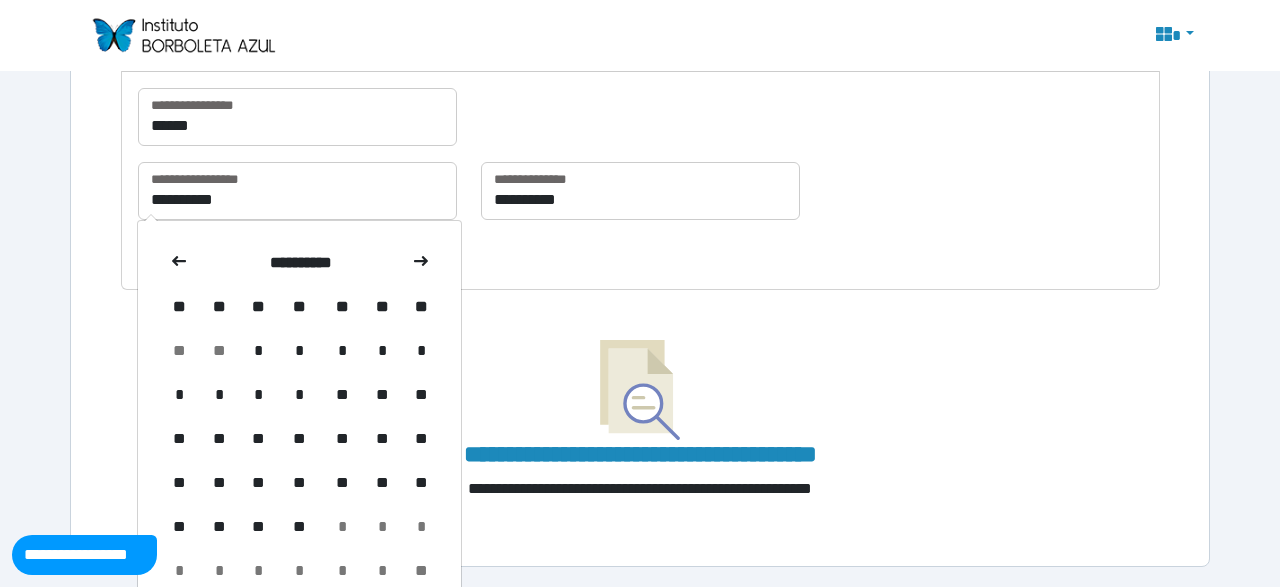 click 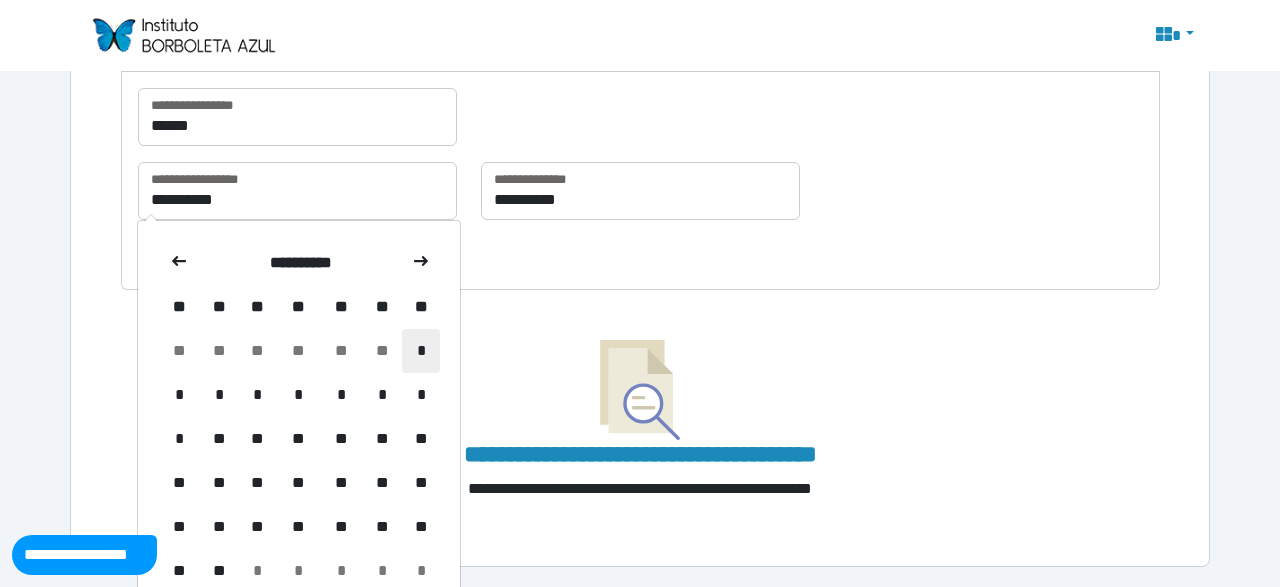 click on "*" at bounding box center (421, 351) 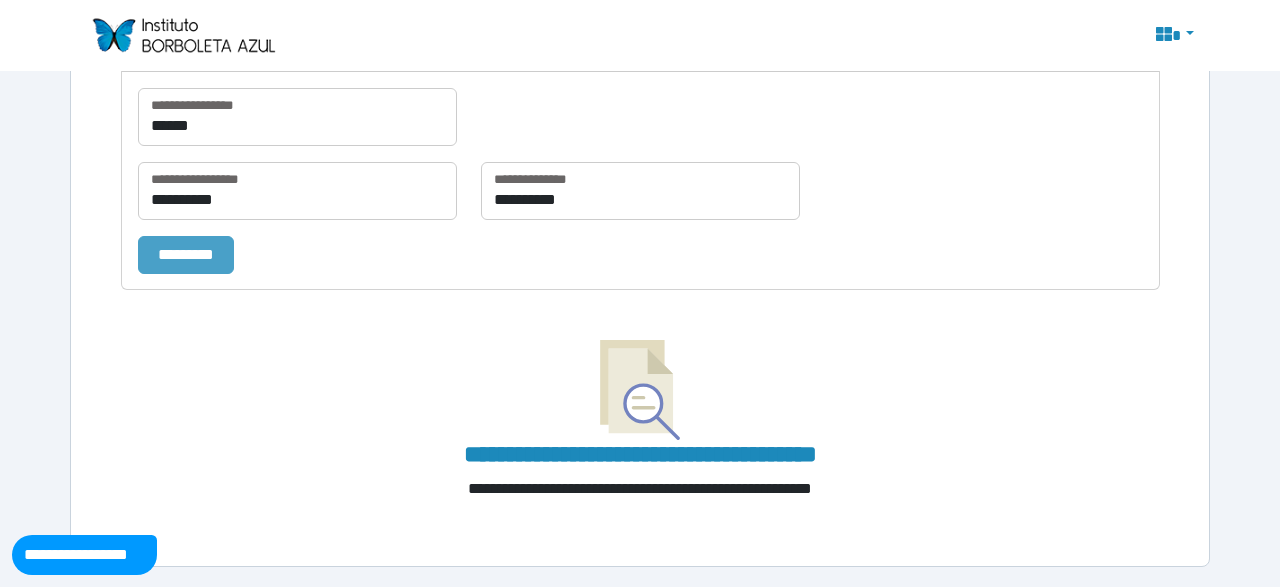 click on "*********" at bounding box center [186, 254] 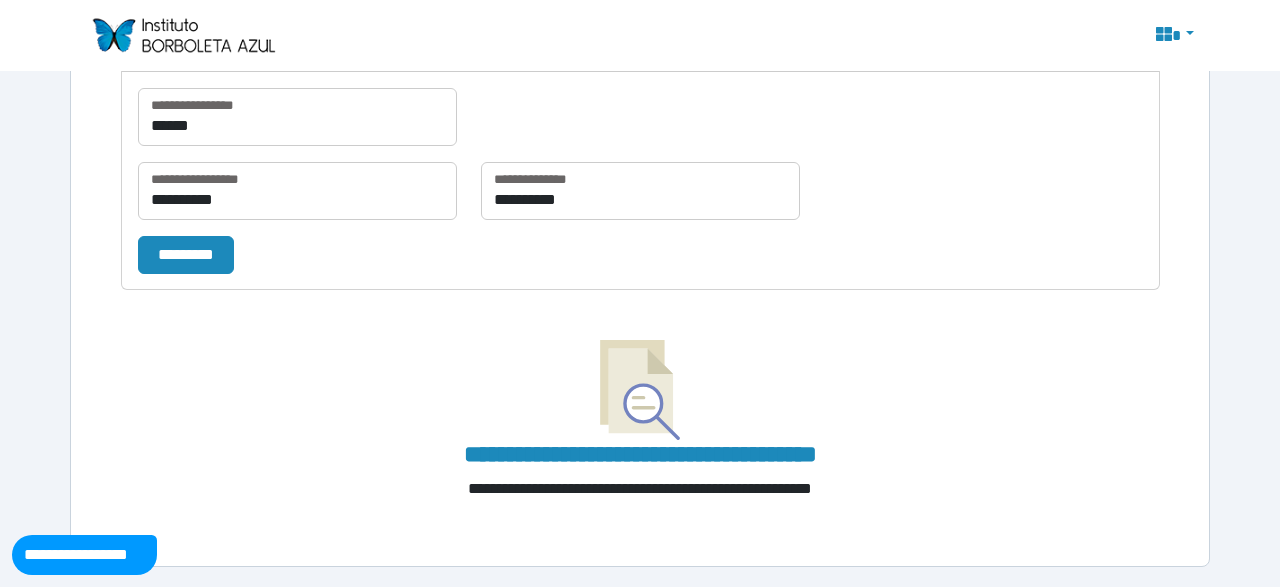 scroll, scrollTop: 0, scrollLeft: 0, axis: both 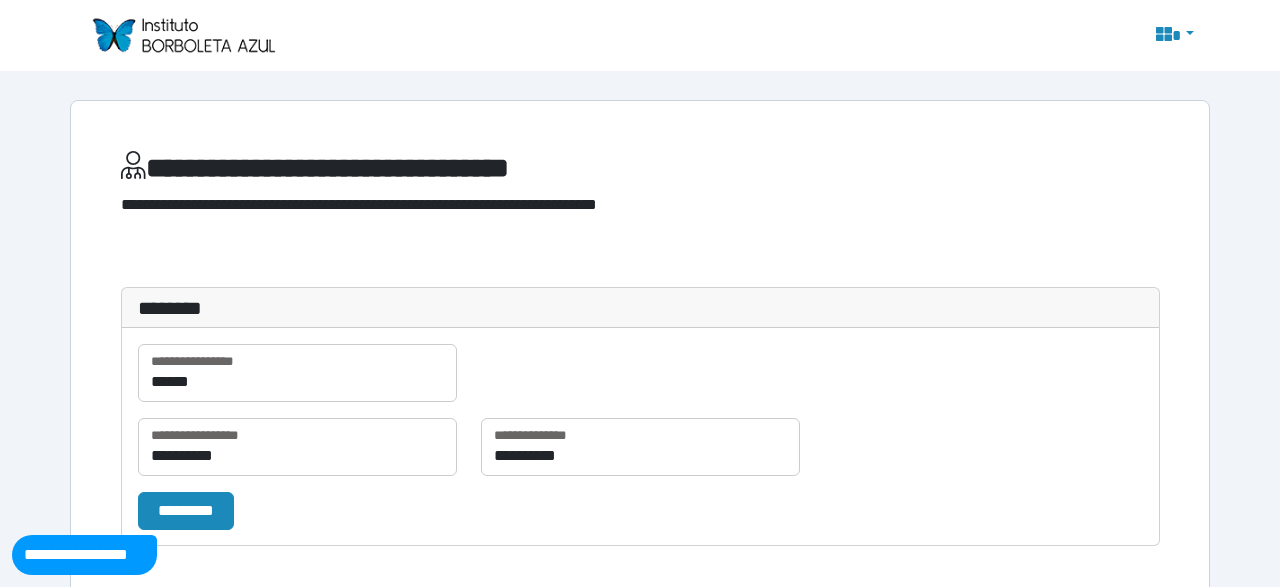 click at bounding box center (183, 35) 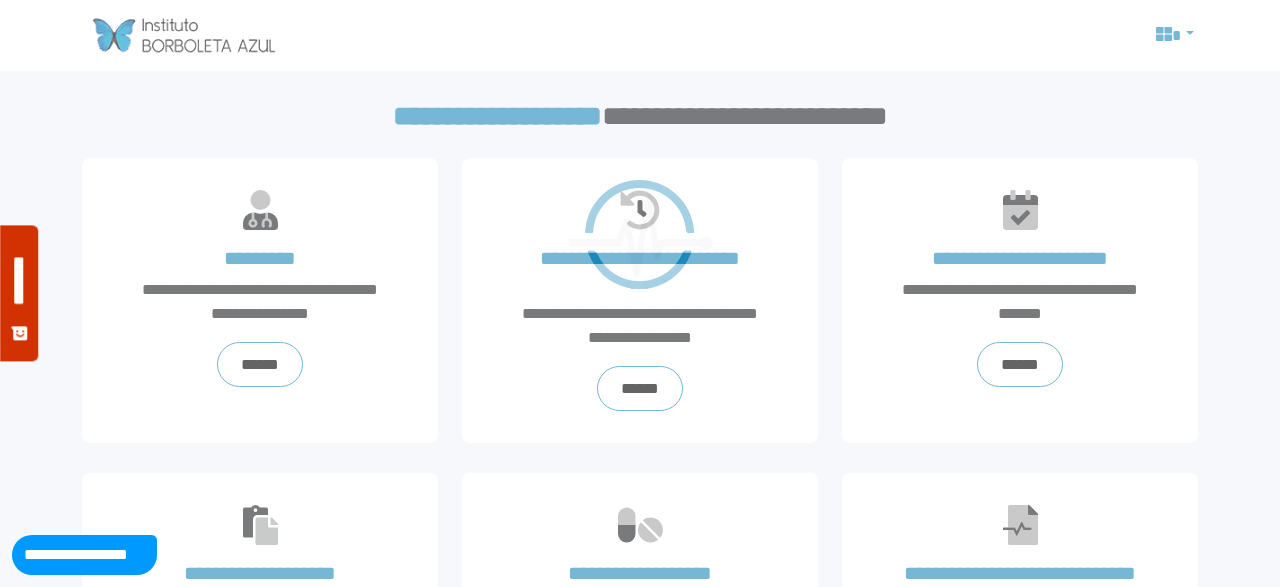 scroll, scrollTop: 0, scrollLeft: 0, axis: both 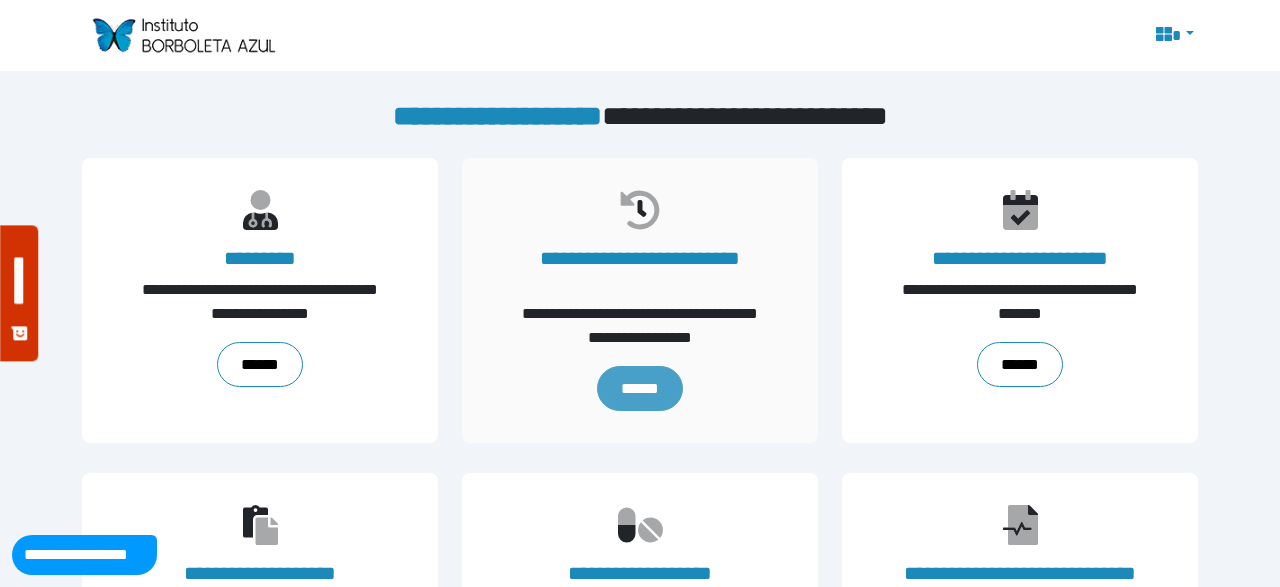 click on "******" at bounding box center (640, 388) 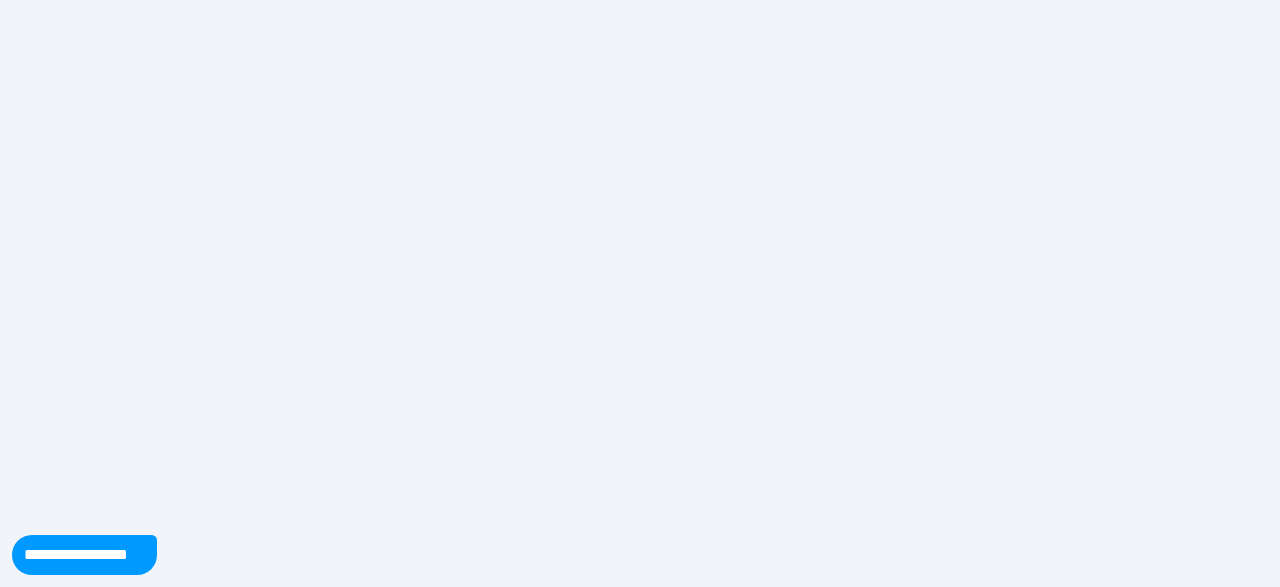 scroll, scrollTop: 0, scrollLeft: 0, axis: both 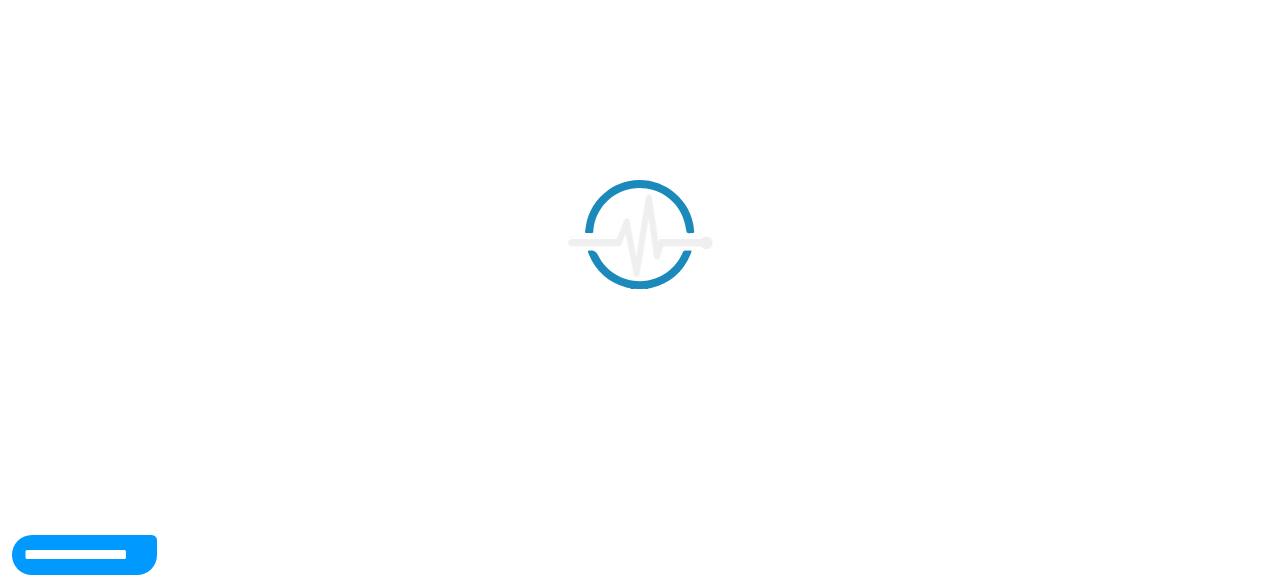 select on "**" 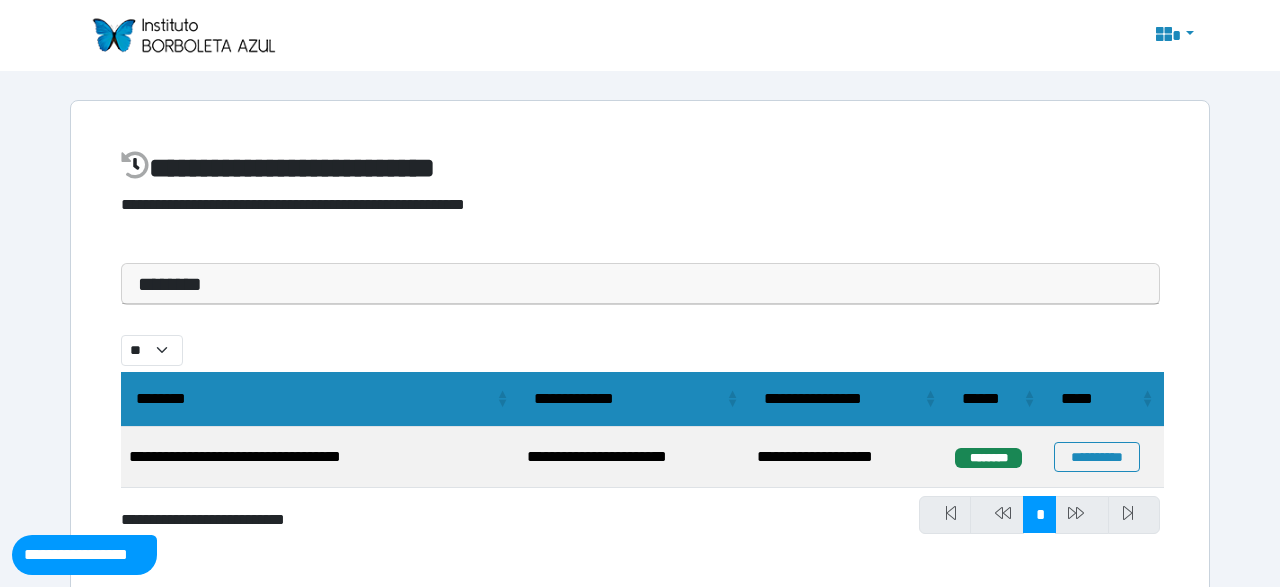 scroll, scrollTop: 32, scrollLeft: 0, axis: vertical 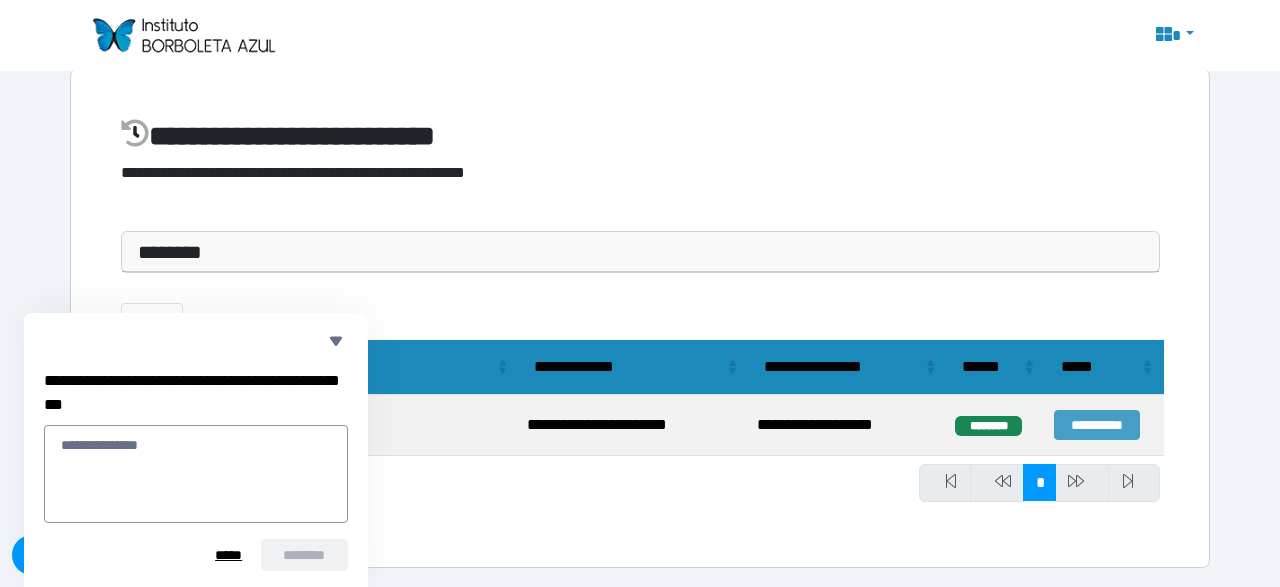 click on "**********" at bounding box center [1097, 425] 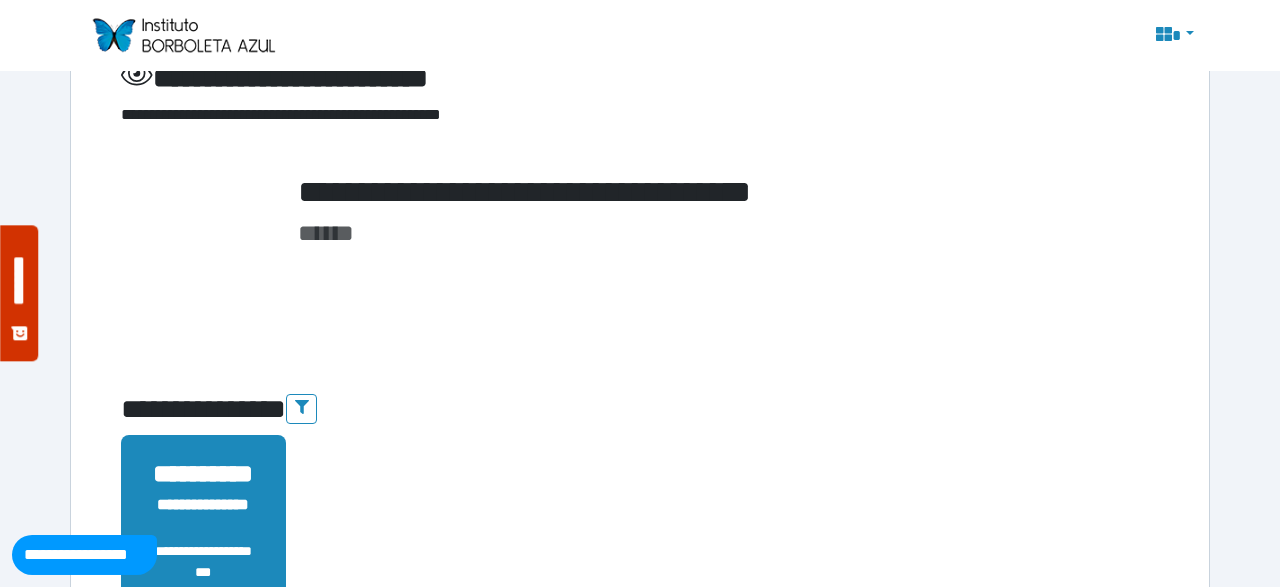 scroll, scrollTop: 0, scrollLeft: 0, axis: both 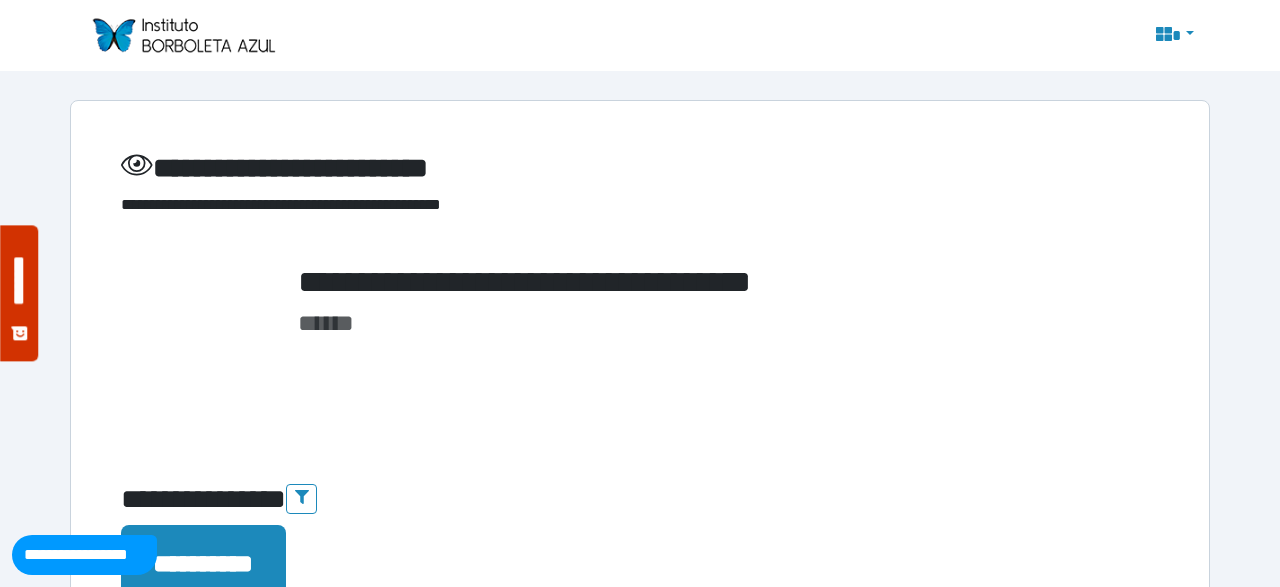 click 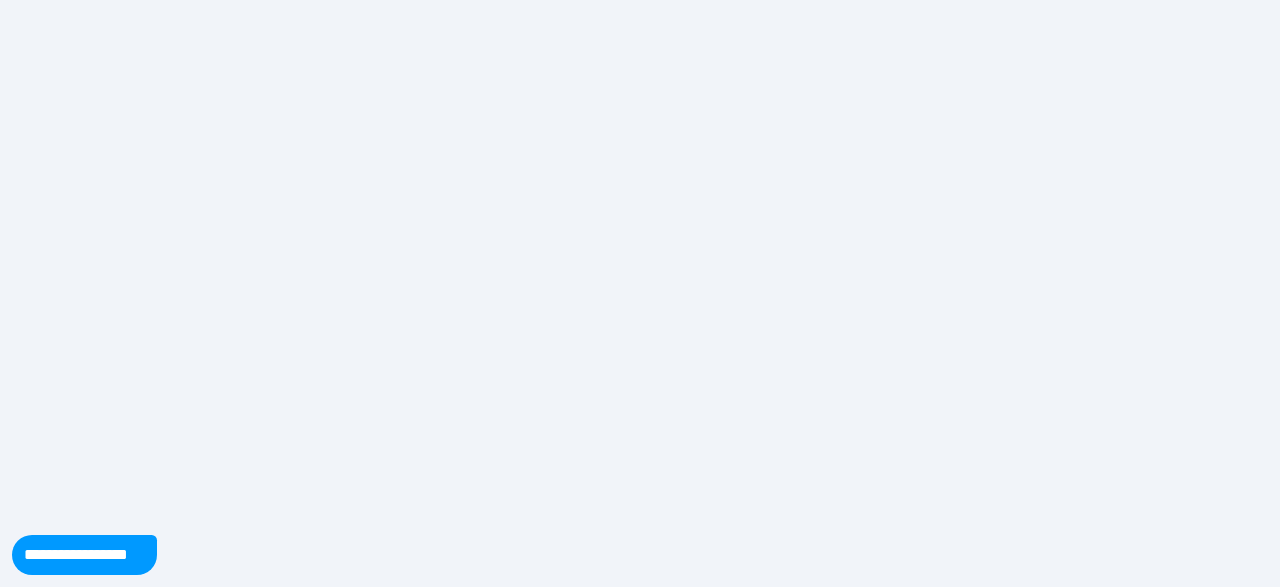 scroll, scrollTop: 0, scrollLeft: 0, axis: both 